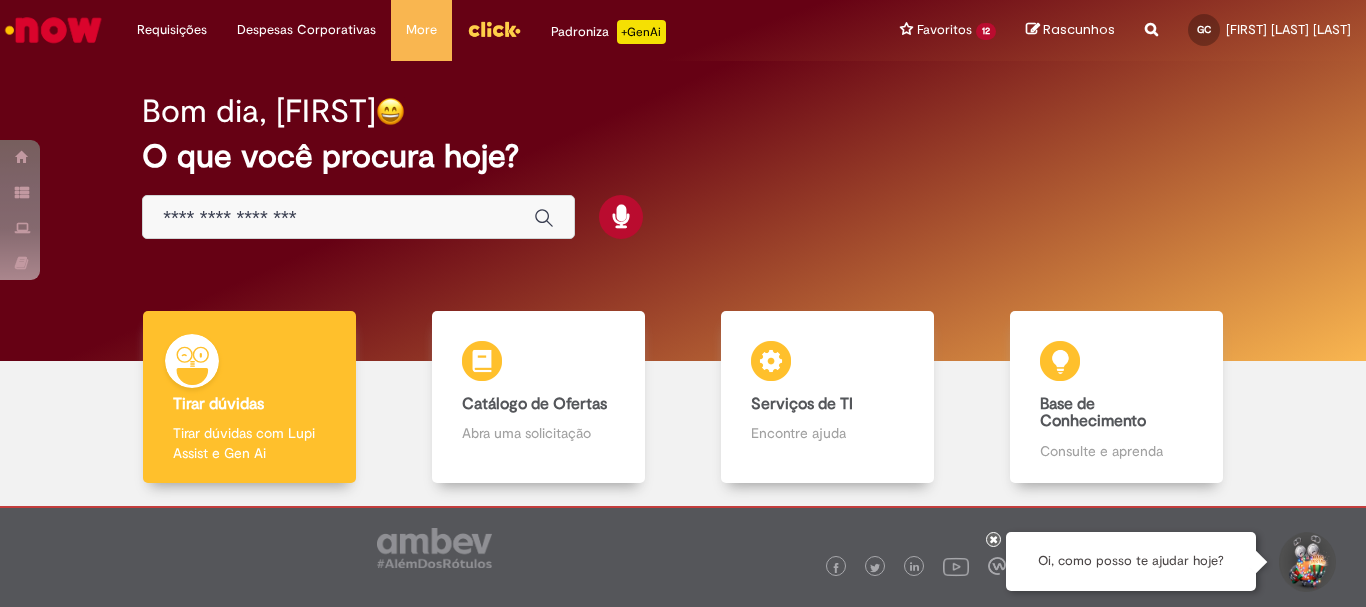 scroll, scrollTop: 0, scrollLeft: 0, axis: both 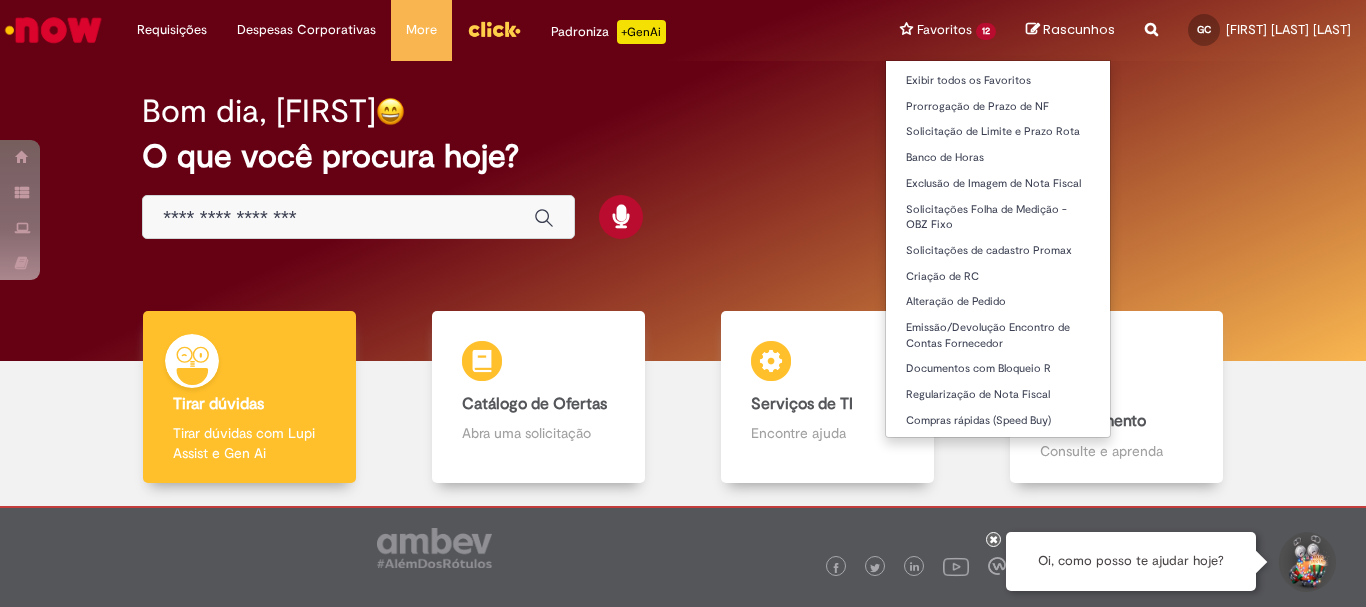 click on "Favoritos   12
Exibir todos os Favoritos
Prorrogação de Prazo de NF
Solicitação de Limite e Prazo Rota
Banco de Horas
Exclusão de Imagem de Nota Fiscal
Solicitações Folha de Medição - OBZ Fixo
Solicitações de cadastro Promax
Criação de RC
Alteração de Pedido
Emissão/Devolução Encontro de Contas Fornecedor
Documentos com Bloqueio R
Regularização de Nota Fiscal
Compras rápidas (Speed Buy)" at bounding box center [948, 30] 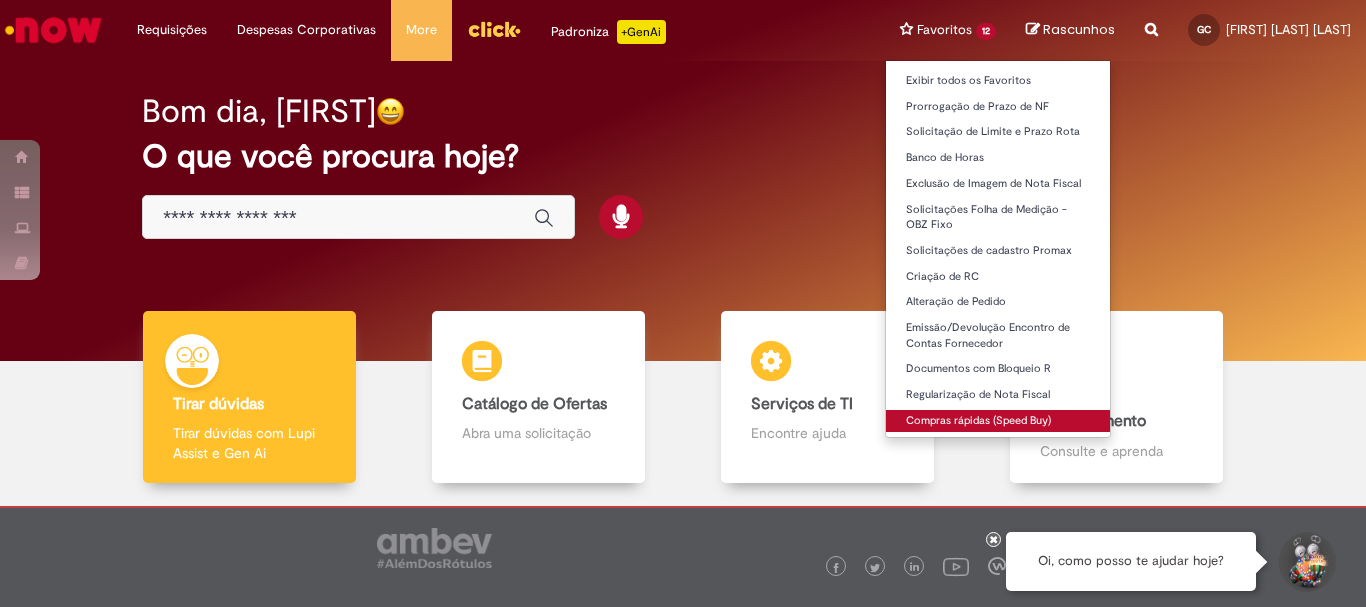 click on "Compras rápidas (Speed Buy)" at bounding box center (998, 421) 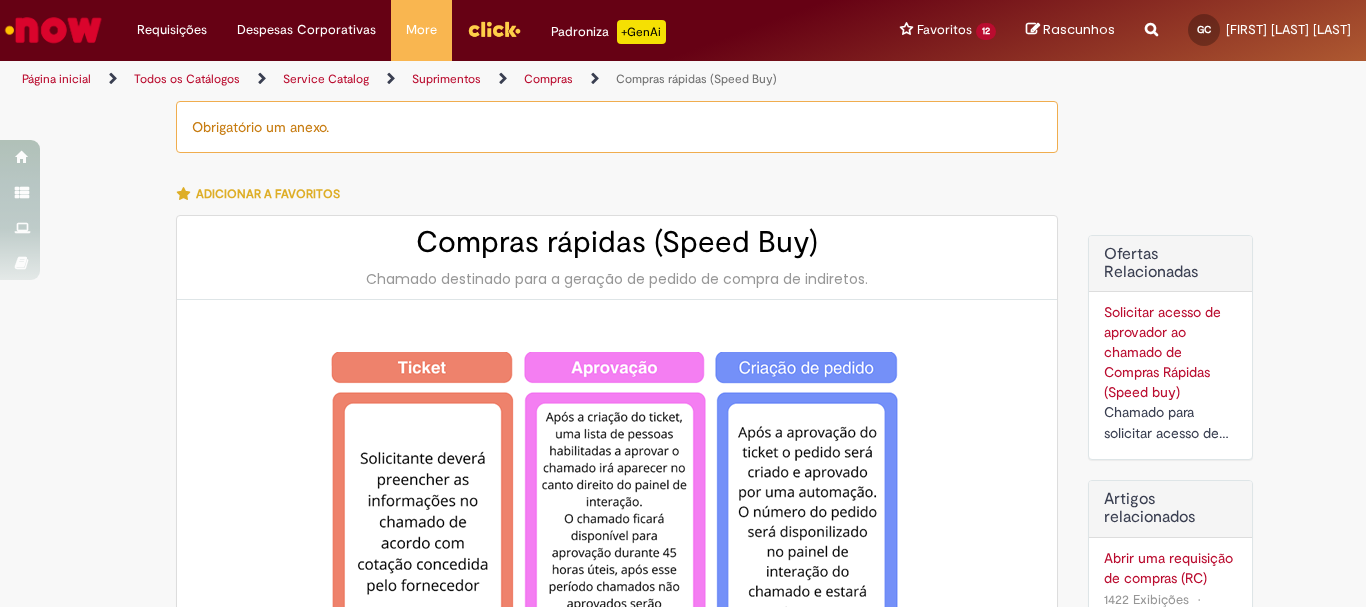 type on "********" 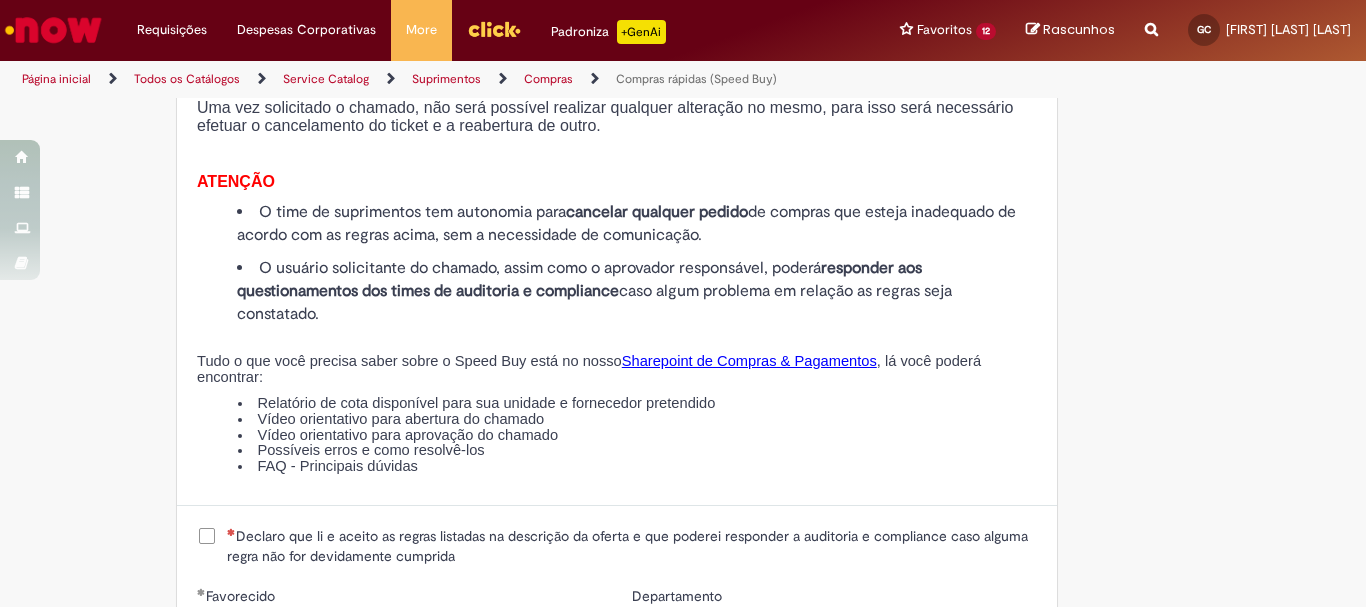 scroll, scrollTop: 2400, scrollLeft: 0, axis: vertical 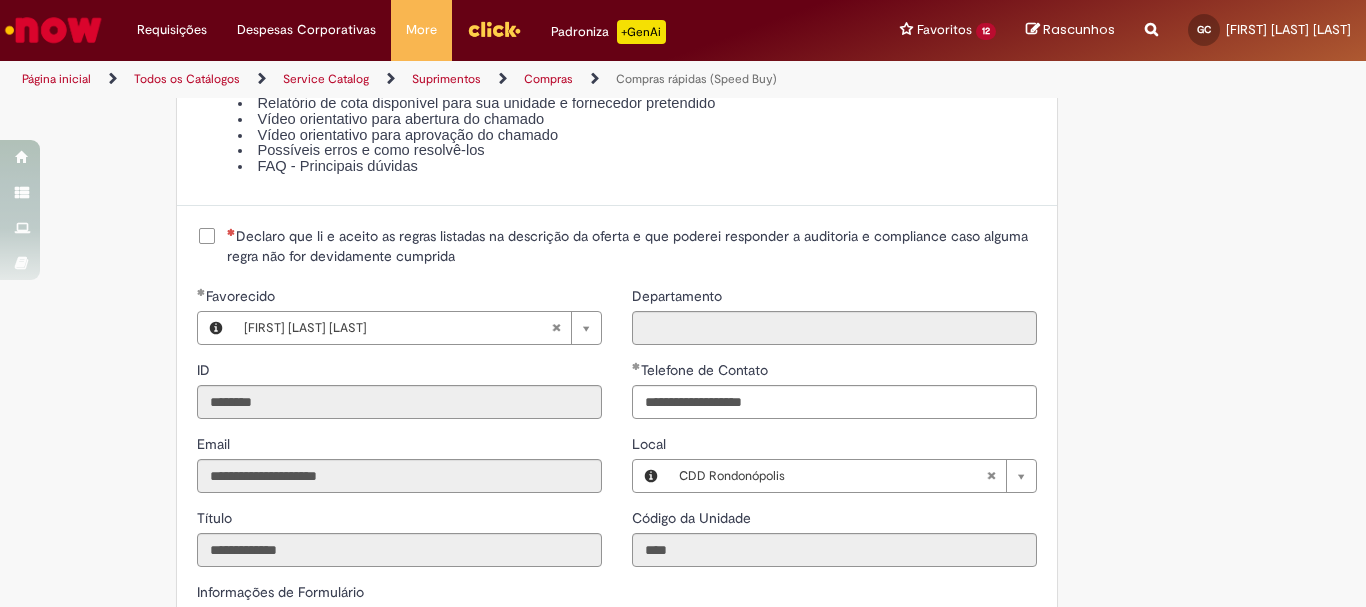 click on "Declaro que li e aceito as regras listadas na descrição da oferta e que poderei responder a auditoria e compliance caso alguma regra não for devidamente cumprida" at bounding box center (632, 246) 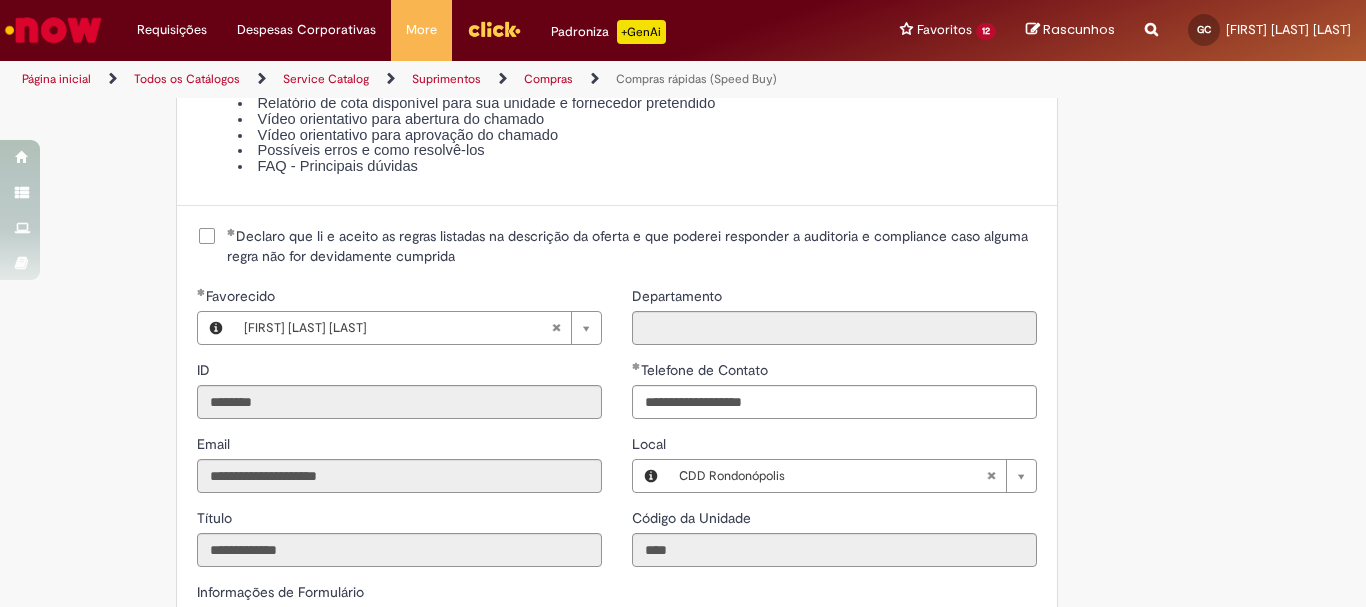 scroll, scrollTop: 2700, scrollLeft: 0, axis: vertical 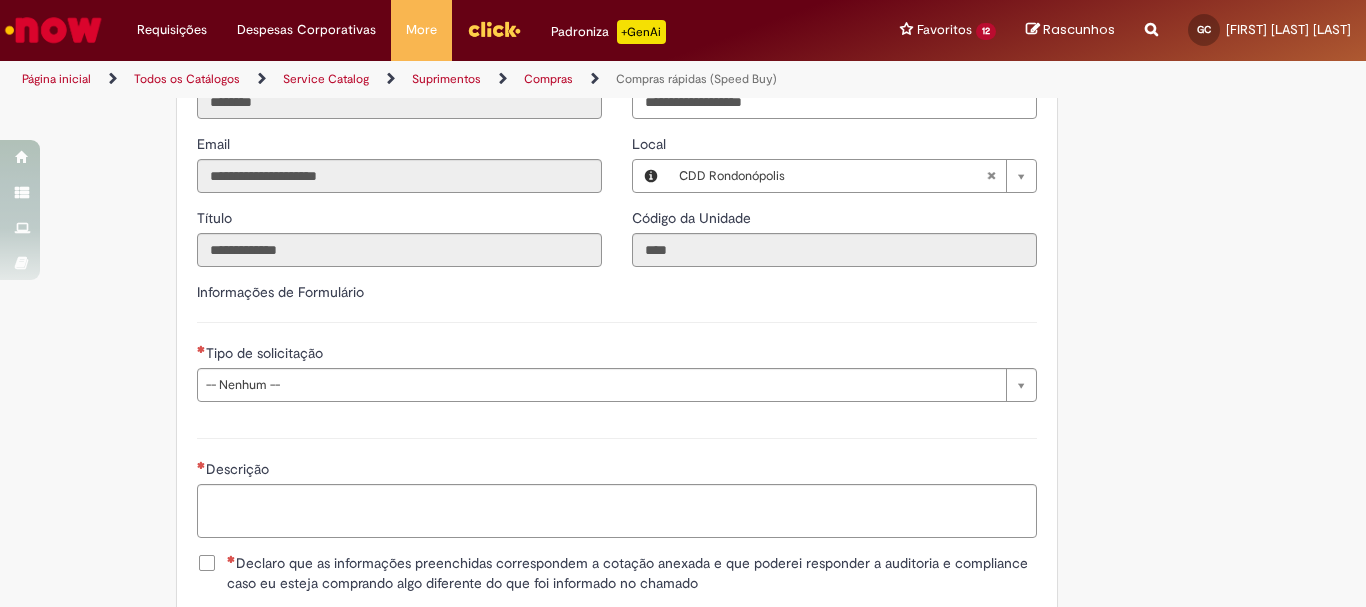 click on "Descrição" at bounding box center [617, 485] 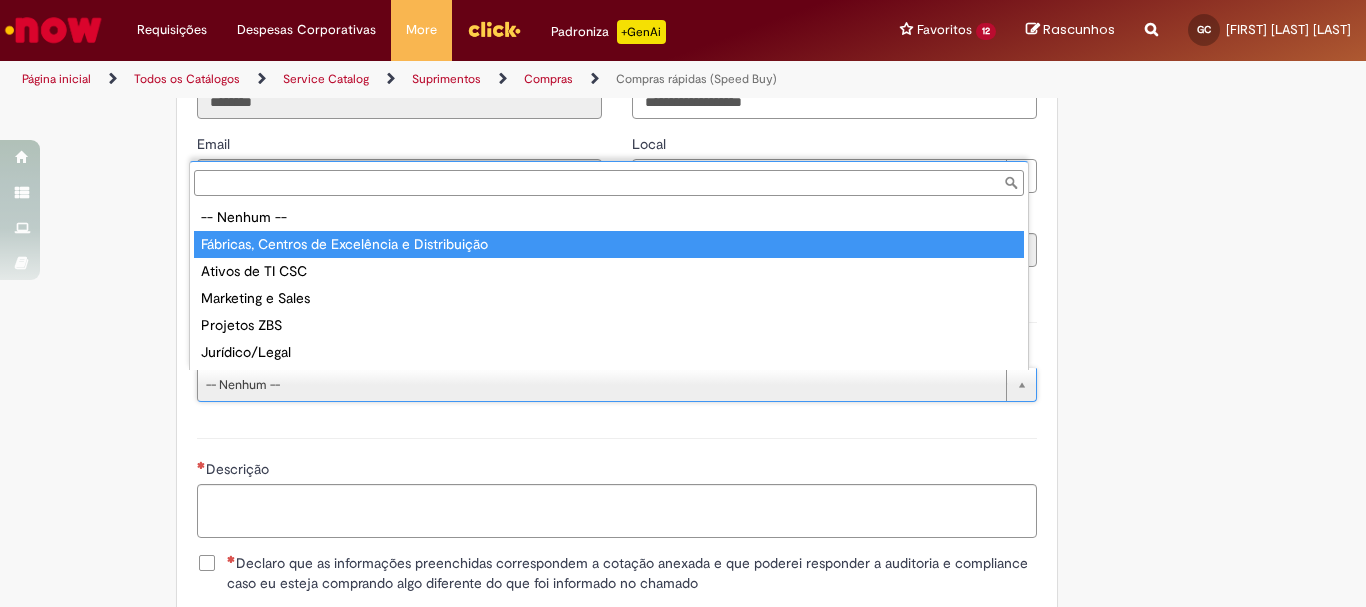 type on "**********" 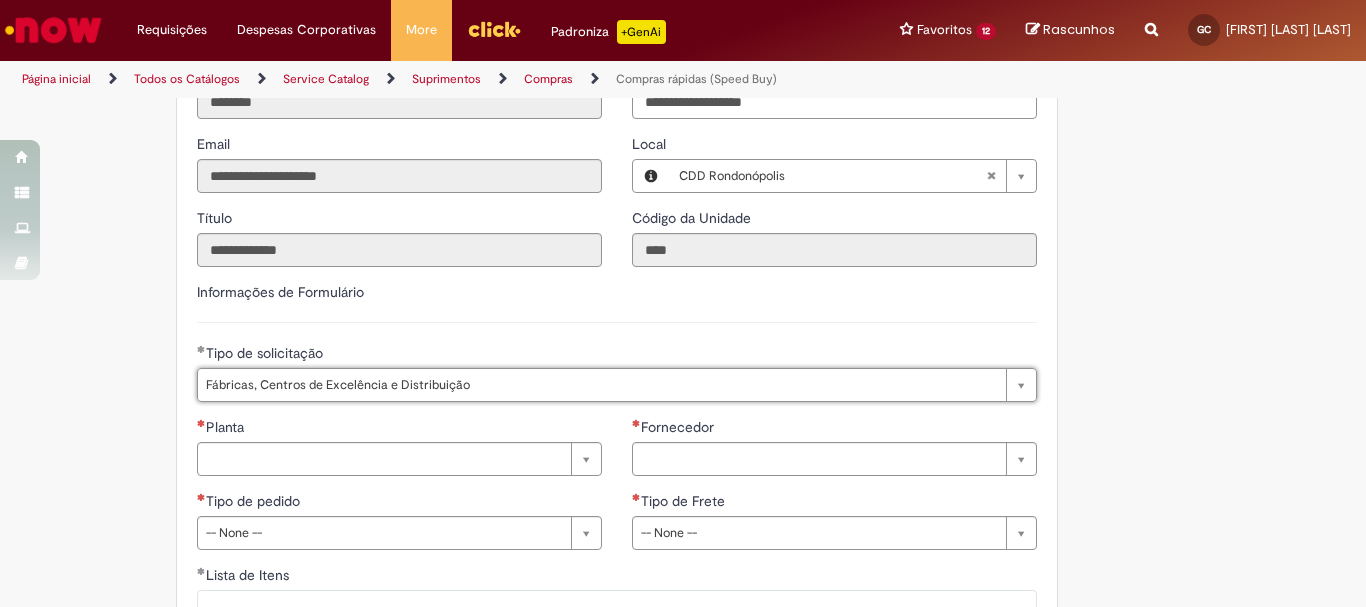 scroll, scrollTop: 2900, scrollLeft: 0, axis: vertical 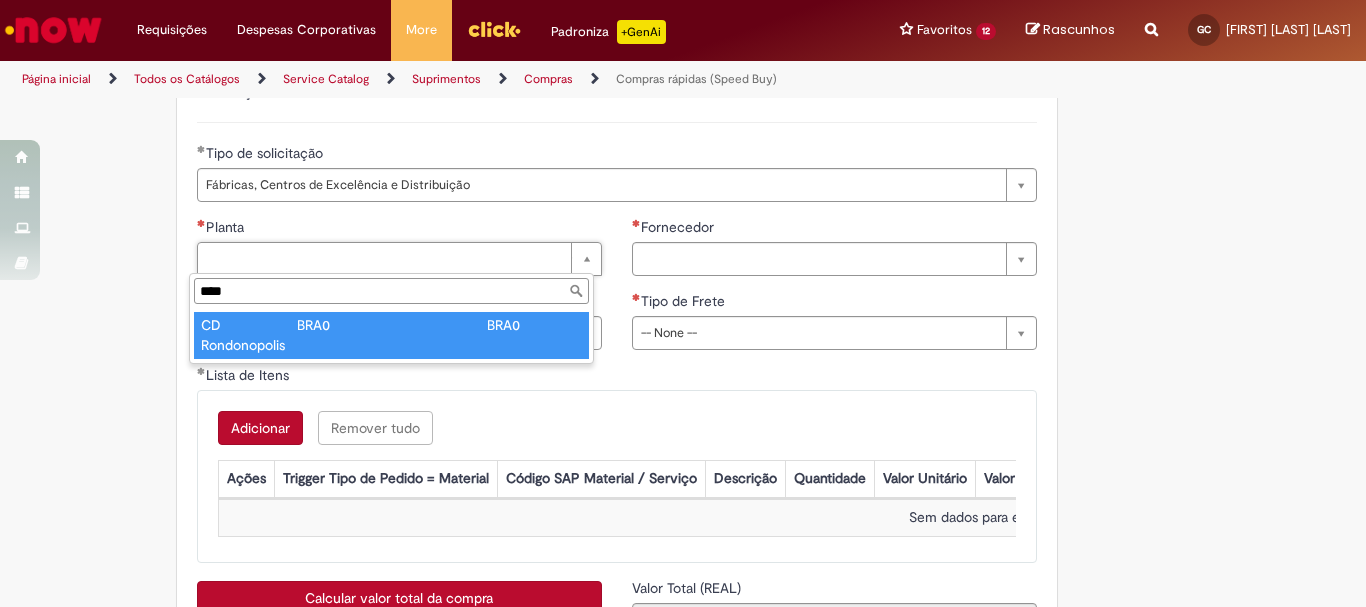 type on "****" 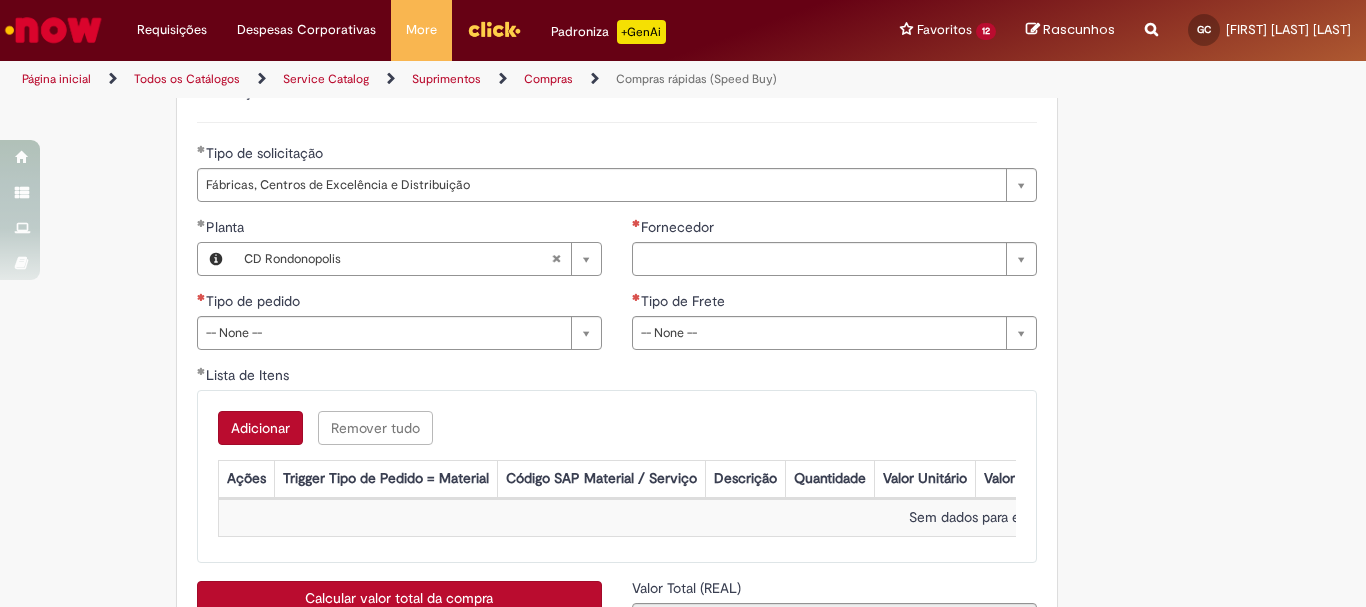 click on "**********" at bounding box center [834, 291] 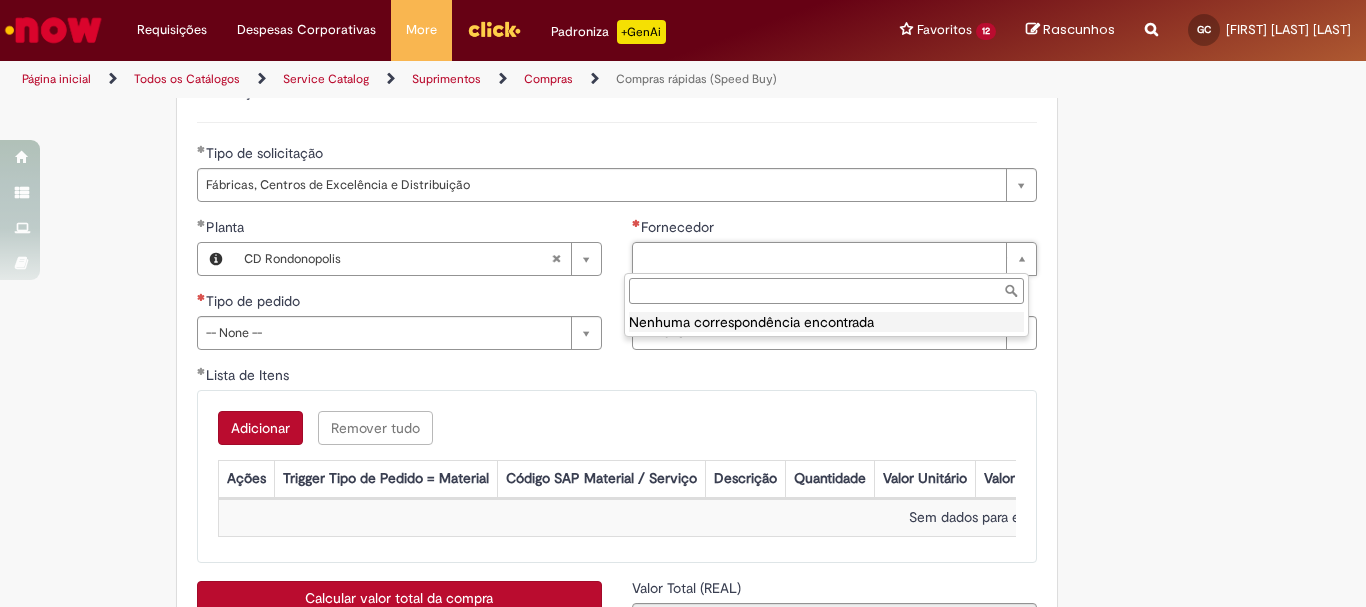 drag, startPoint x: 399, startPoint y: 340, endPoint x: 416, endPoint y: 332, distance: 18.788294 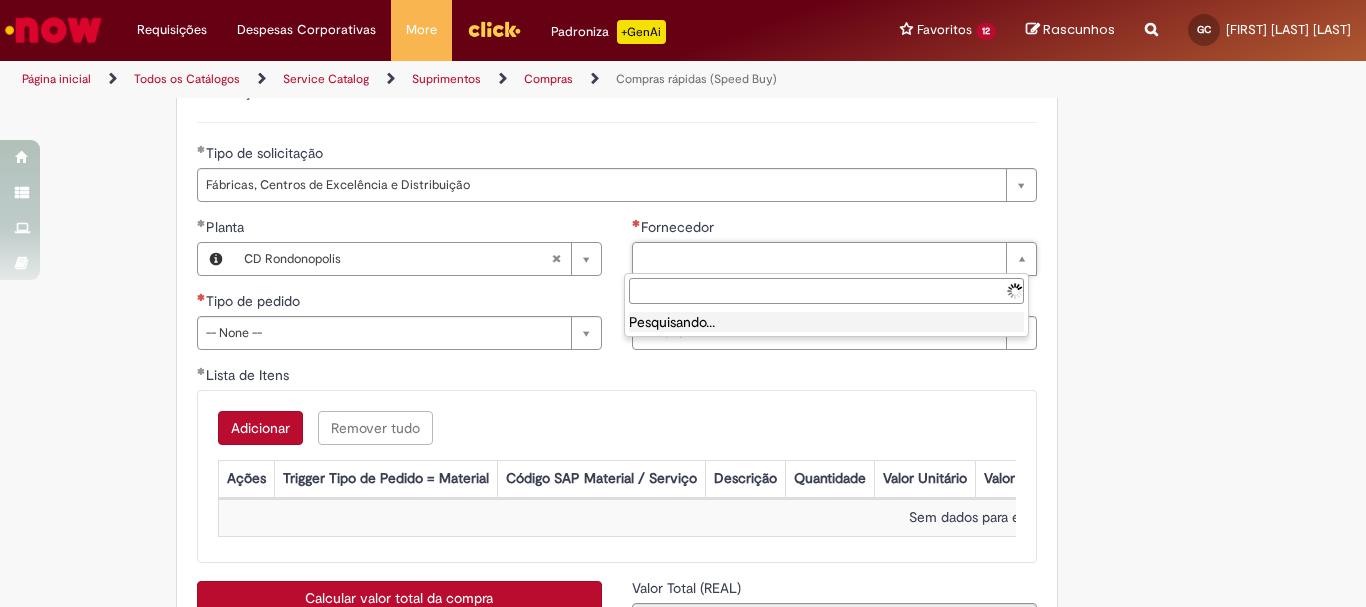 paste on "******" 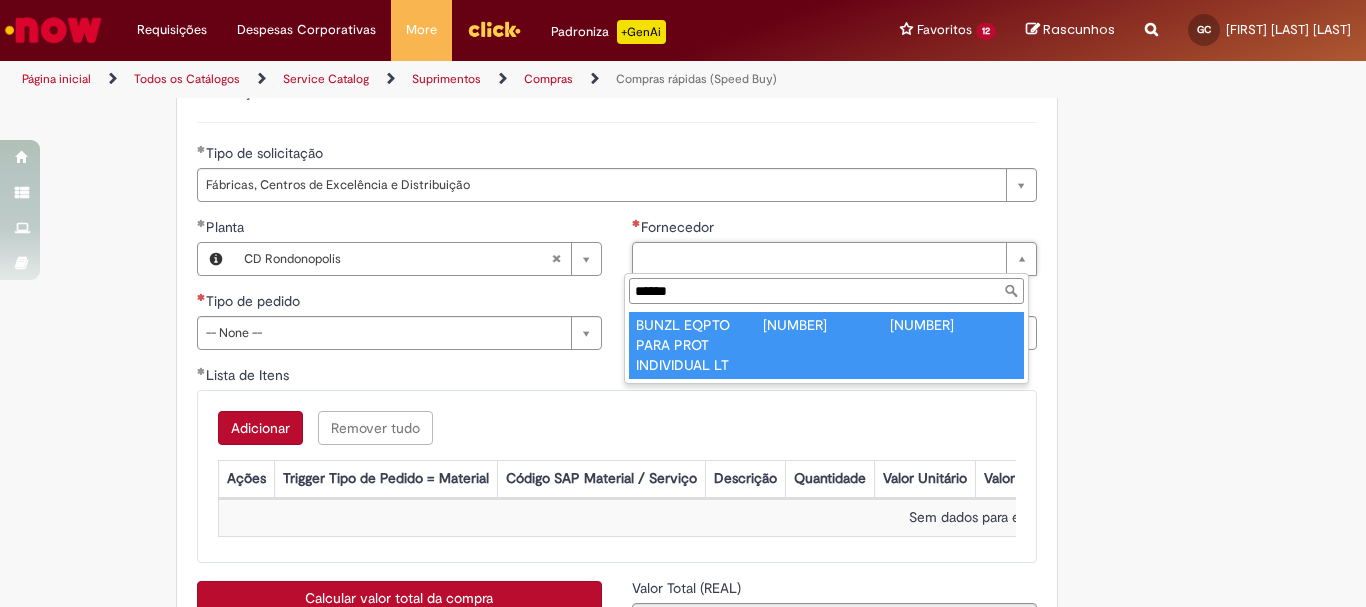 type on "******" 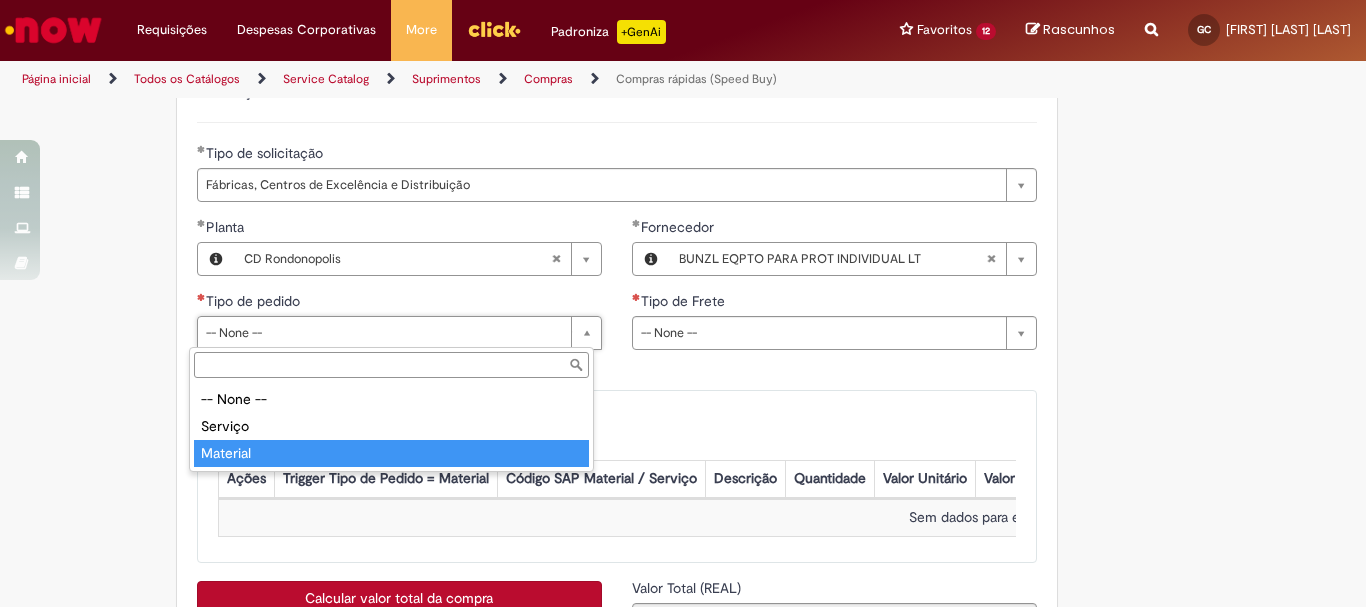 type on "********" 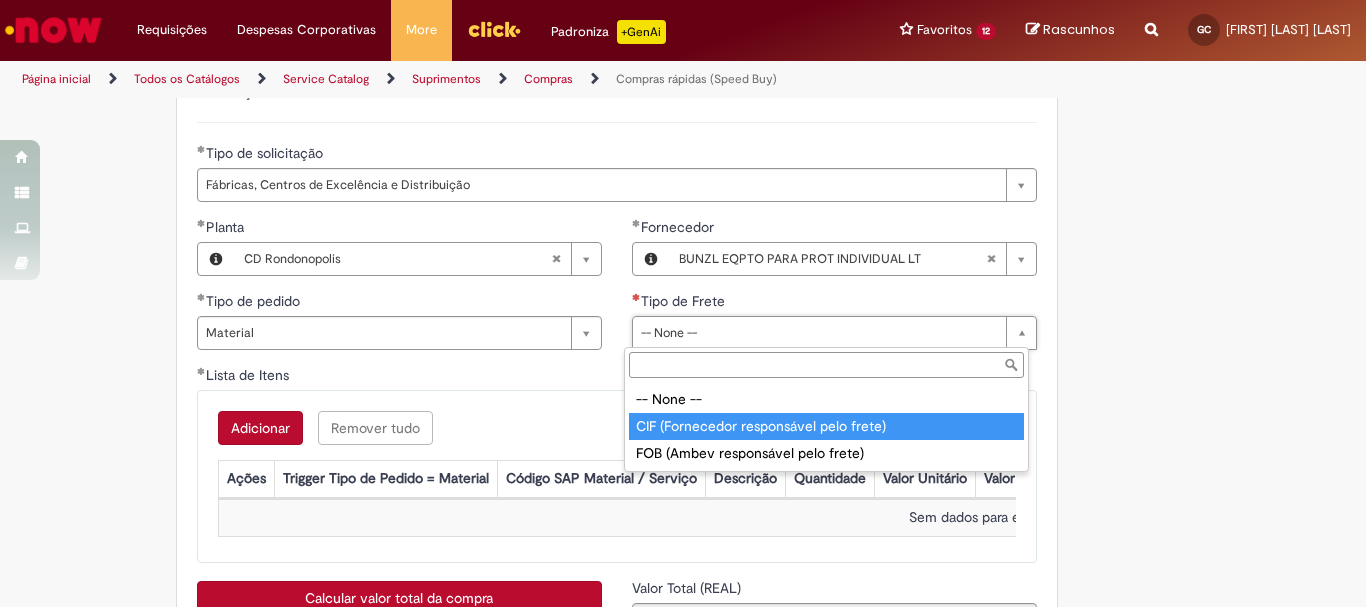 type on "**********" 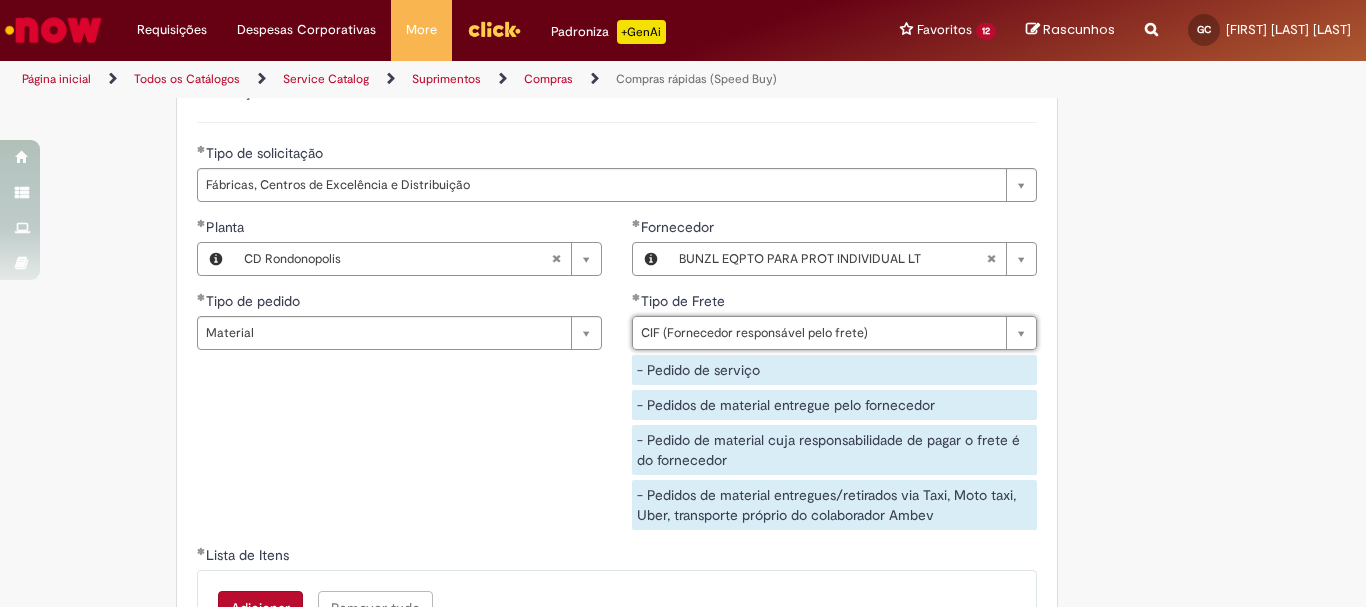 scroll, scrollTop: 3200, scrollLeft: 0, axis: vertical 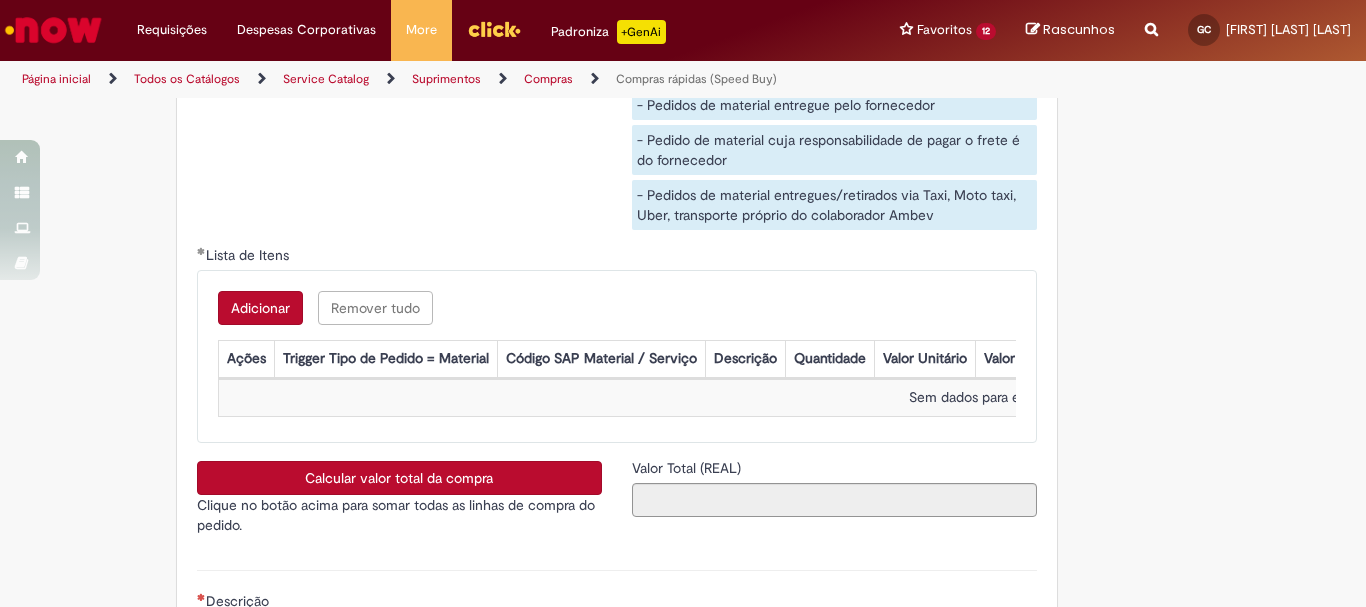 click on "Adicionar" at bounding box center (260, 308) 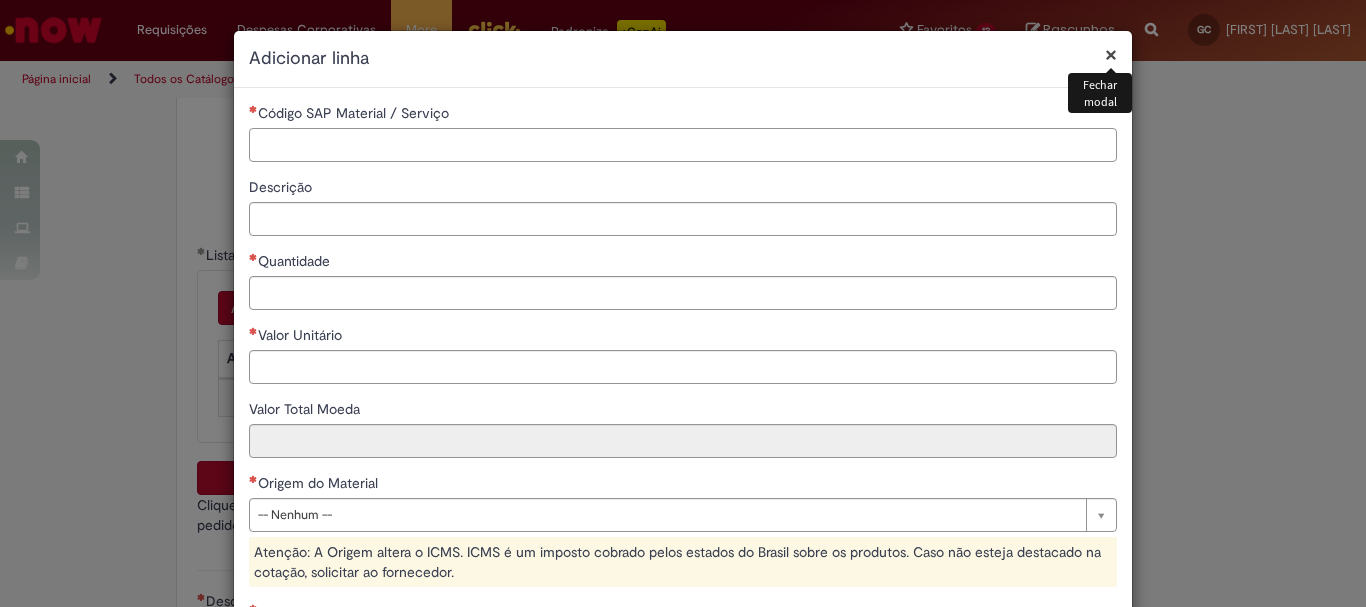 click on "Código SAP Material / Serviço" at bounding box center (683, 145) 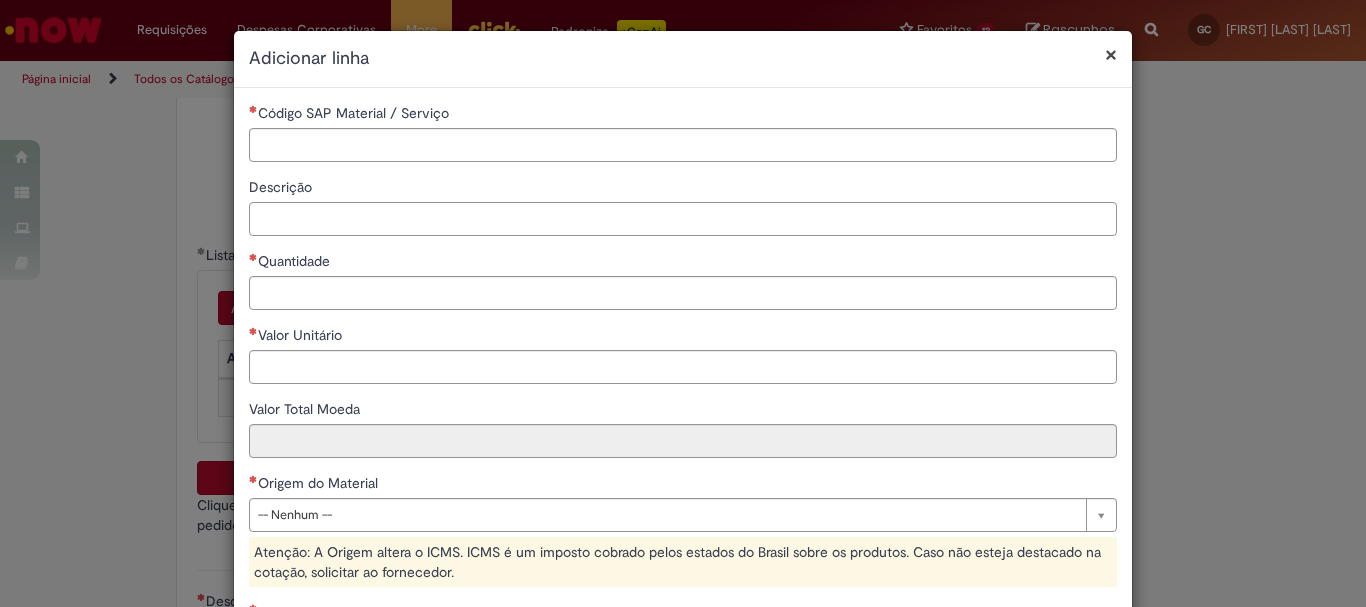 click on "Descrição" at bounding box center [683, 219] 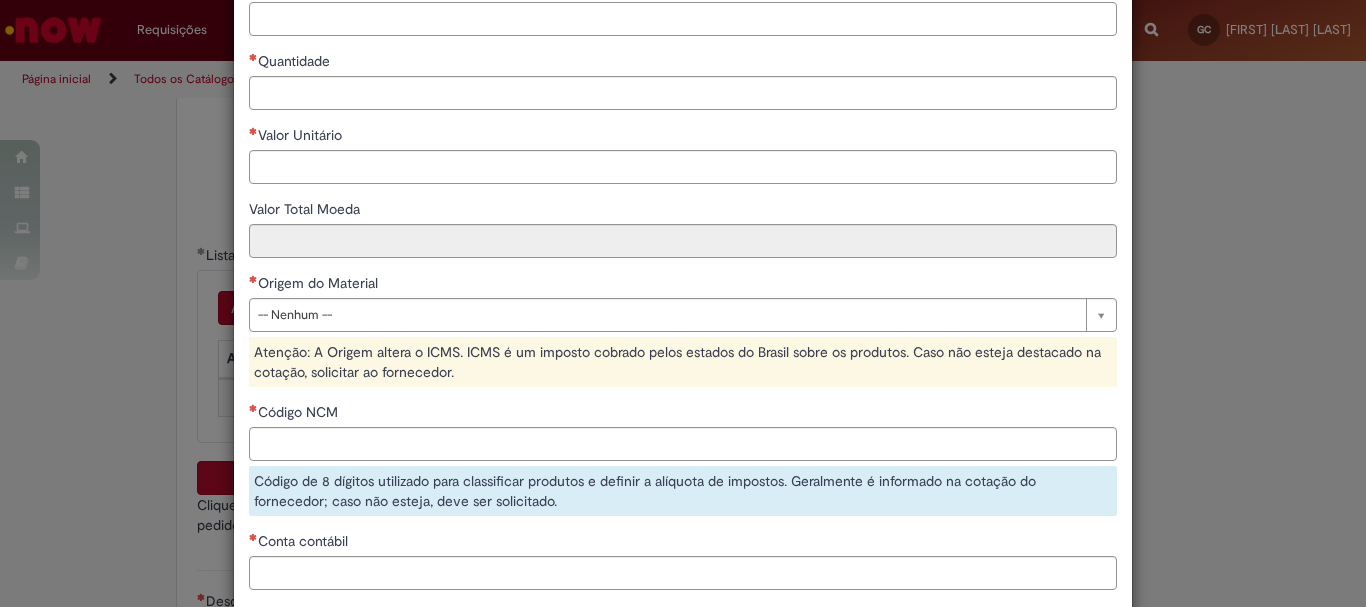 scroll, scrollTop: 0, scrollLeft: 0, axis: both 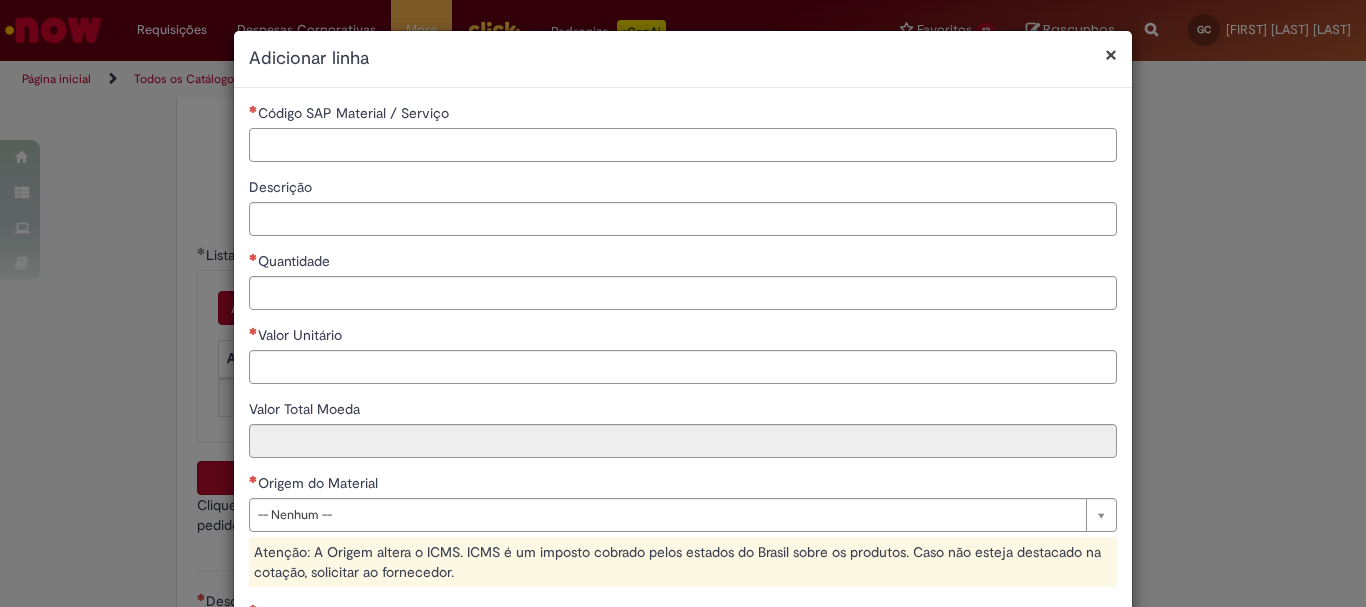 click on "Código SAP Material / Serviço" at bounding box center (683, 145) 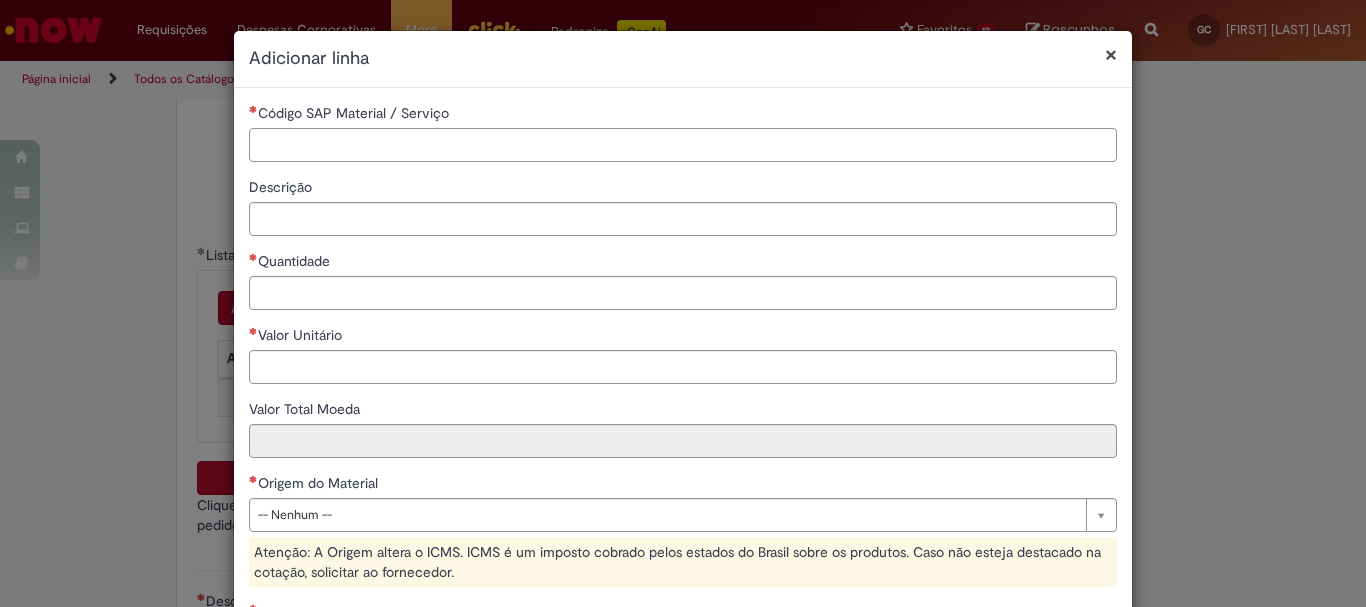 paste on "********" 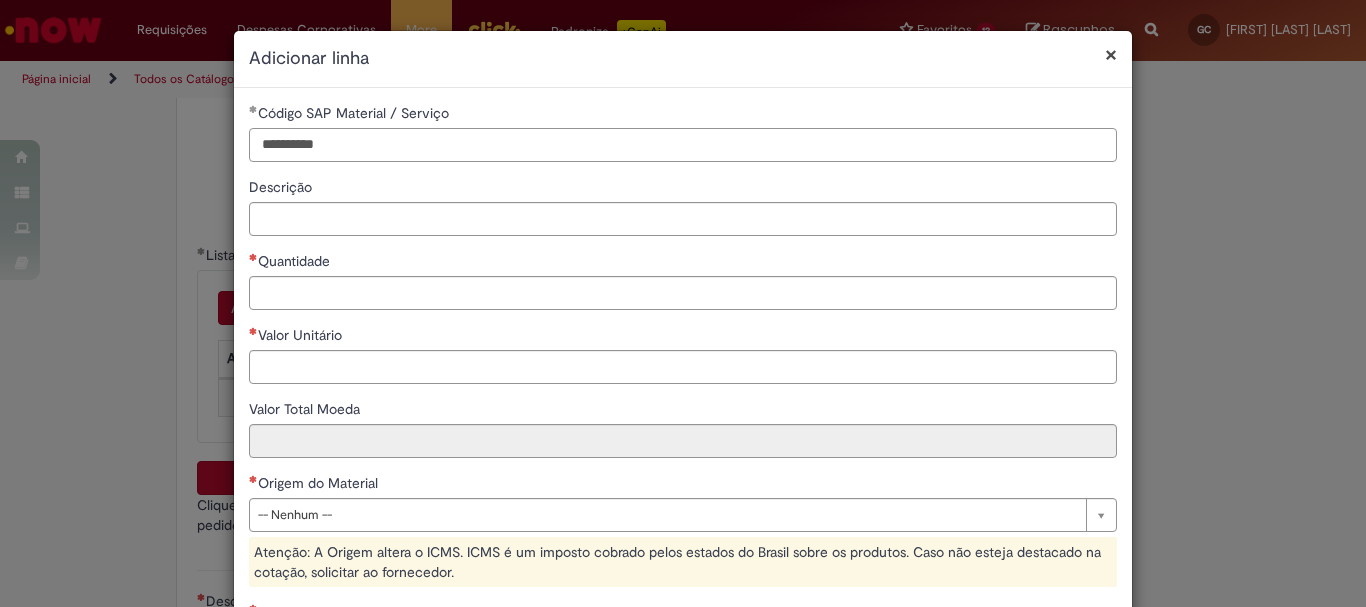 drag, startPoint x: 285, startPoint y: 141, endPoint x: 0, endPoint y: 126, distance: 285.39447 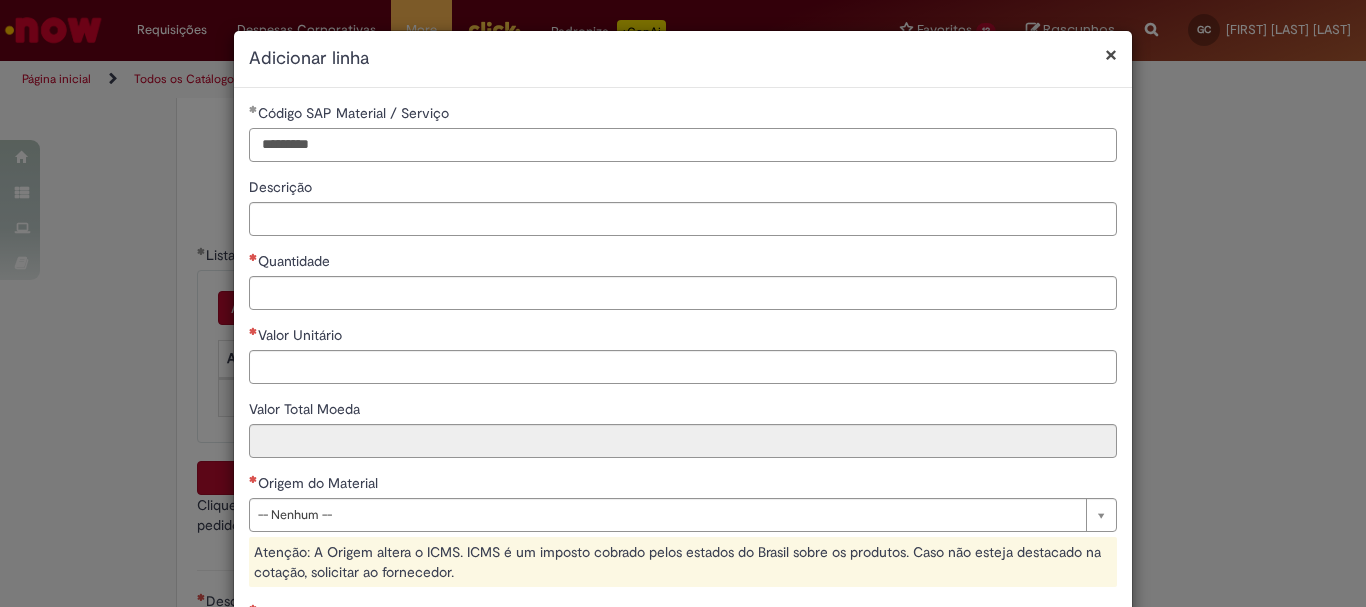 type on "********" 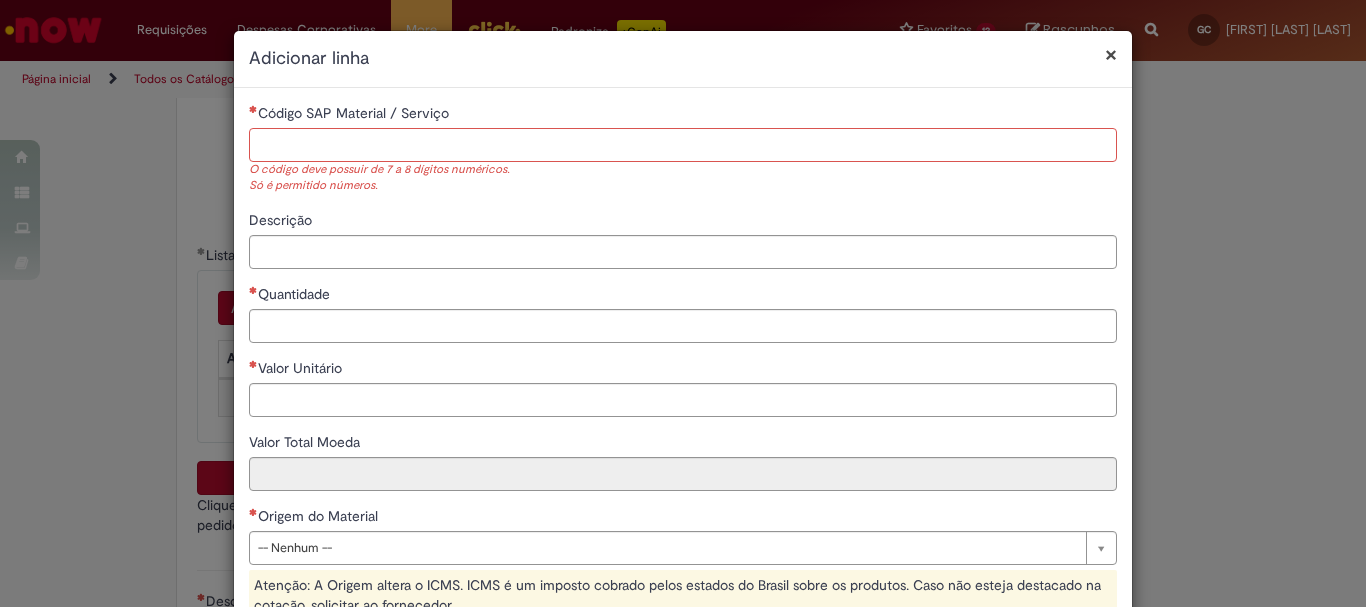 click on "Código SAP Material / Serviço" at bounding box center (683, 145) 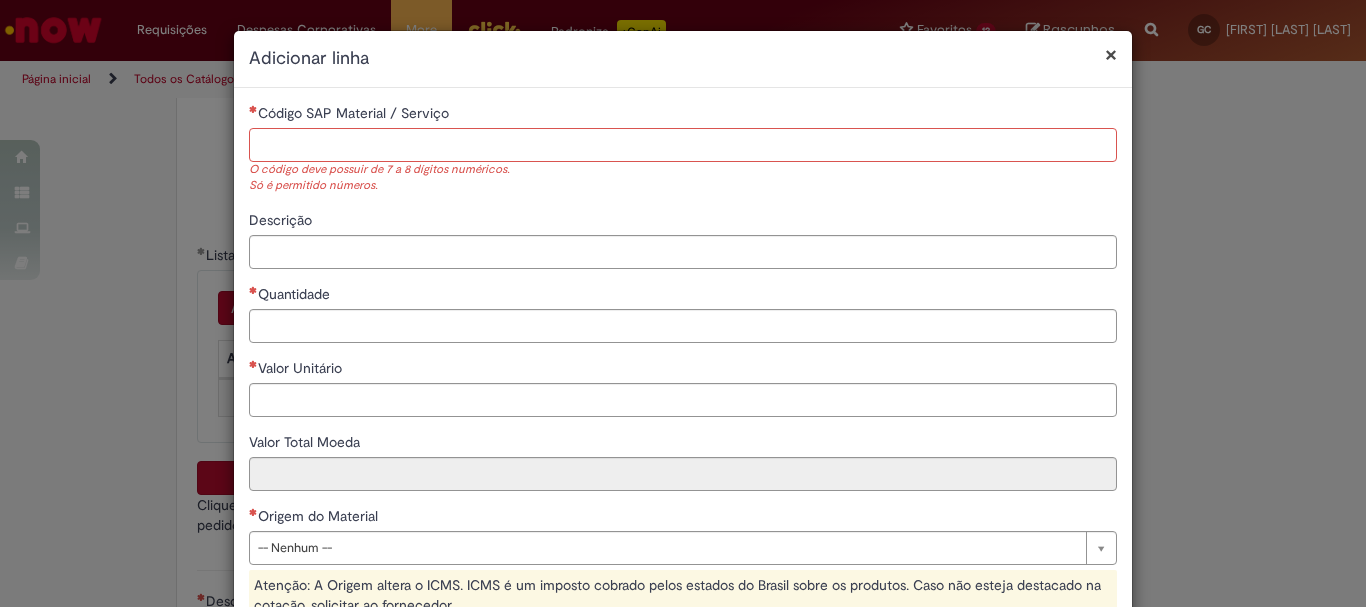 paste on "********" 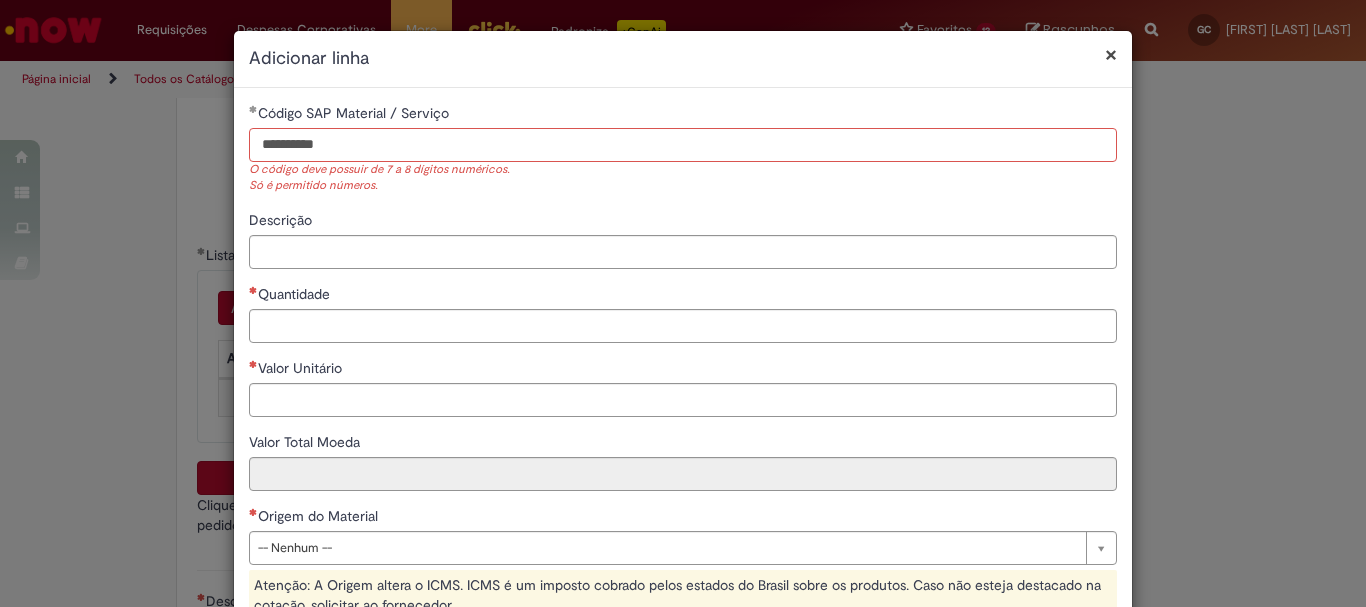 drag, startPoint x: 278, startPoint y: 146, endPoint x: 205, endPoint y: 154, distance: 73.43705 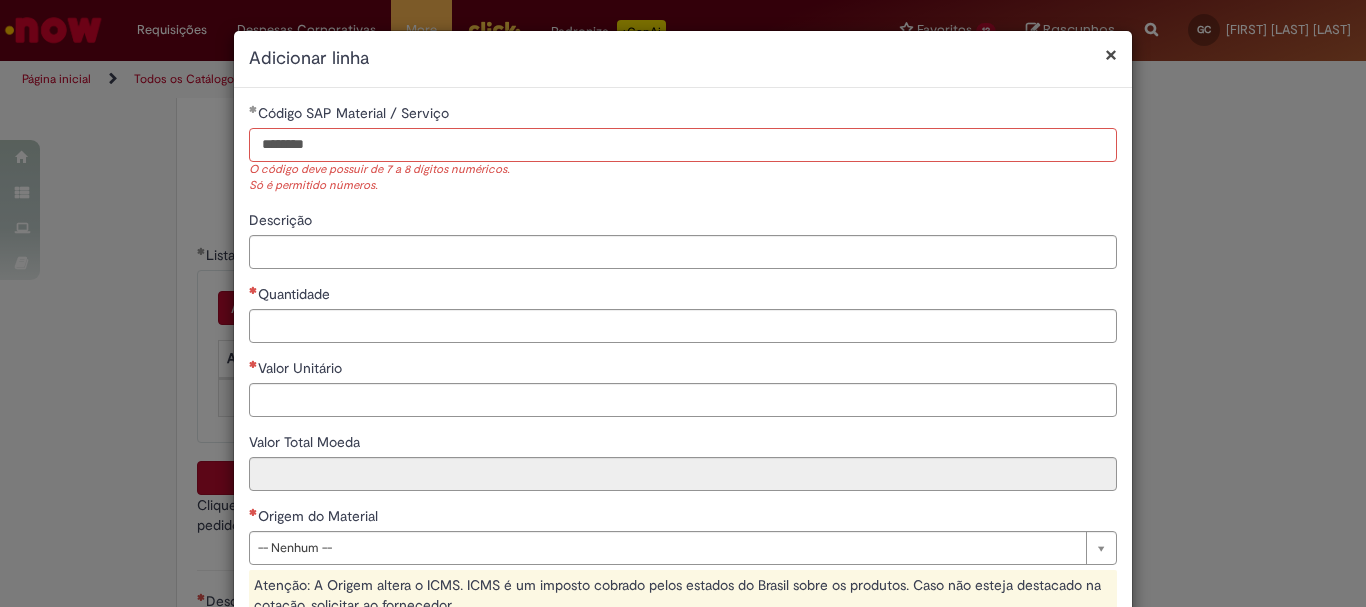 type on "********" 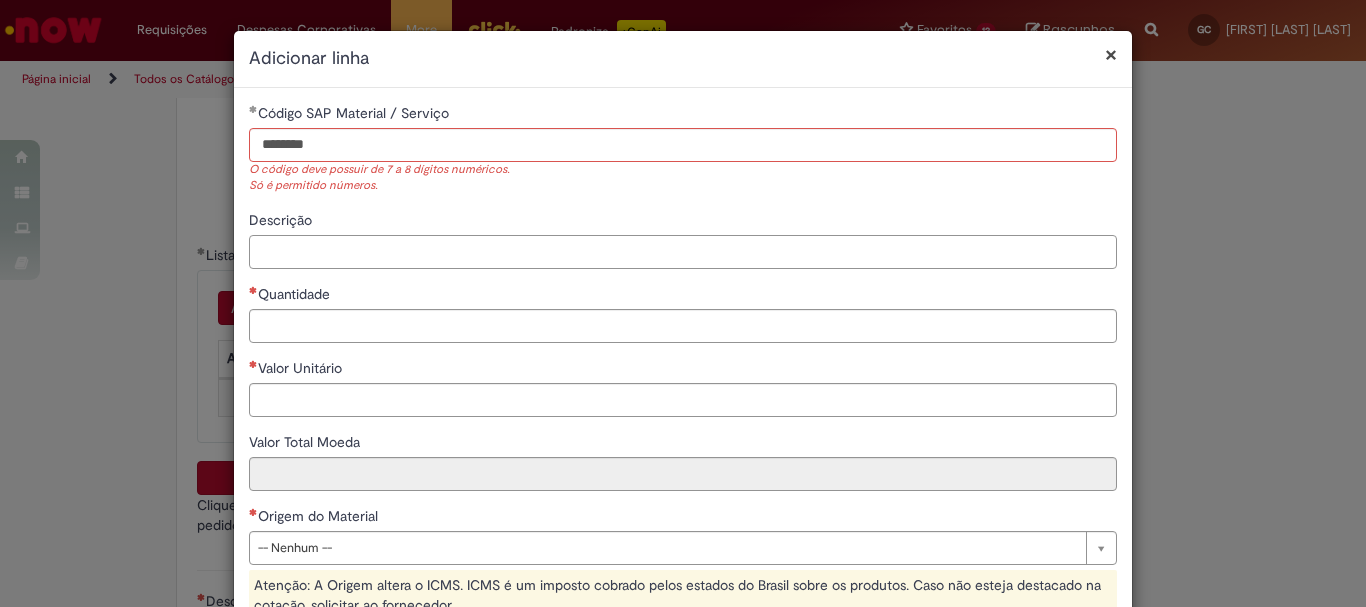click on "**********" at bounding box center [683, 507] 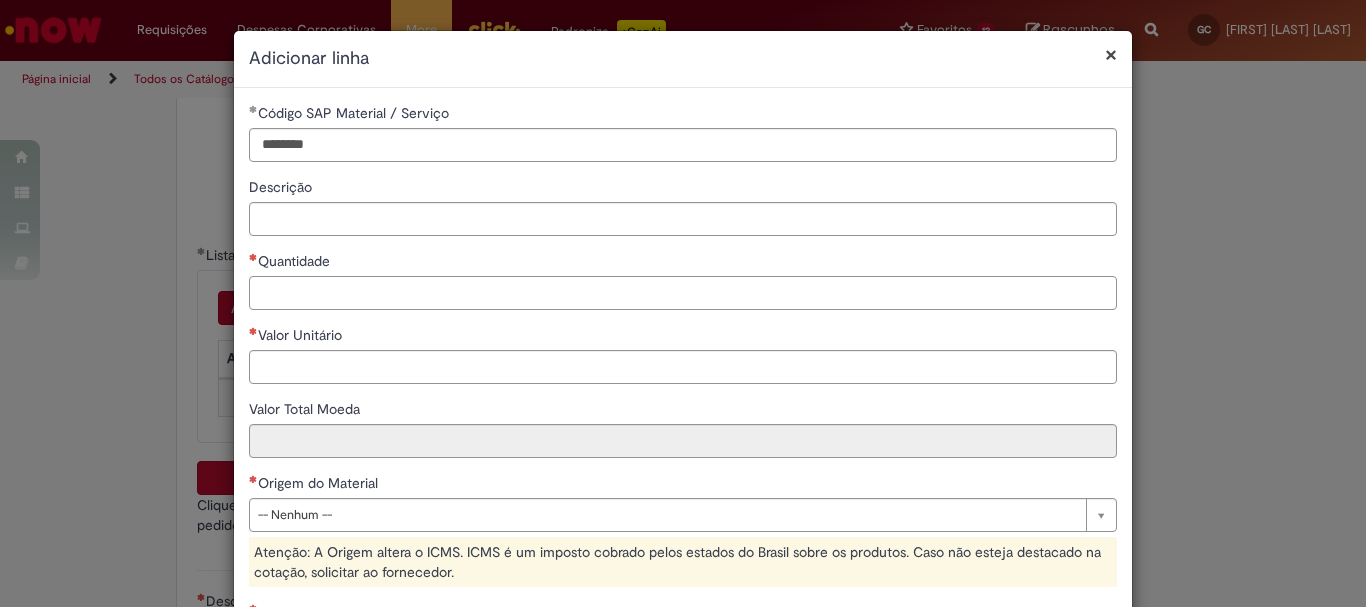 click on "Quantidade" at bounding box center (683, 293) 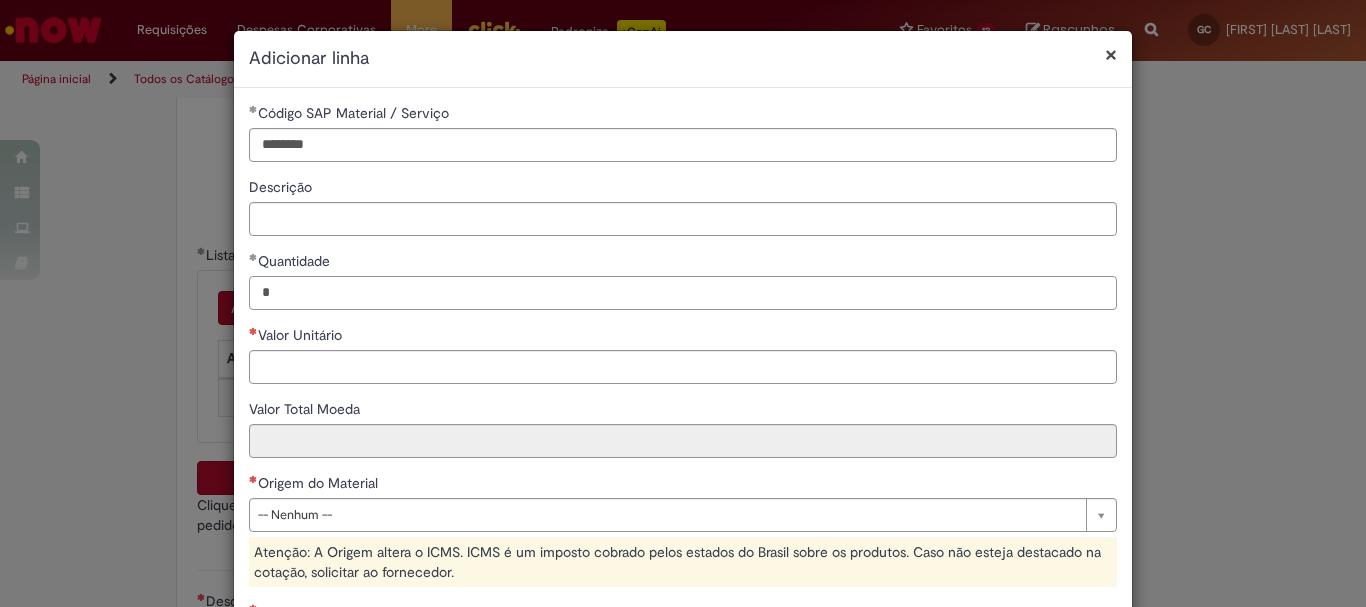 type on "*" 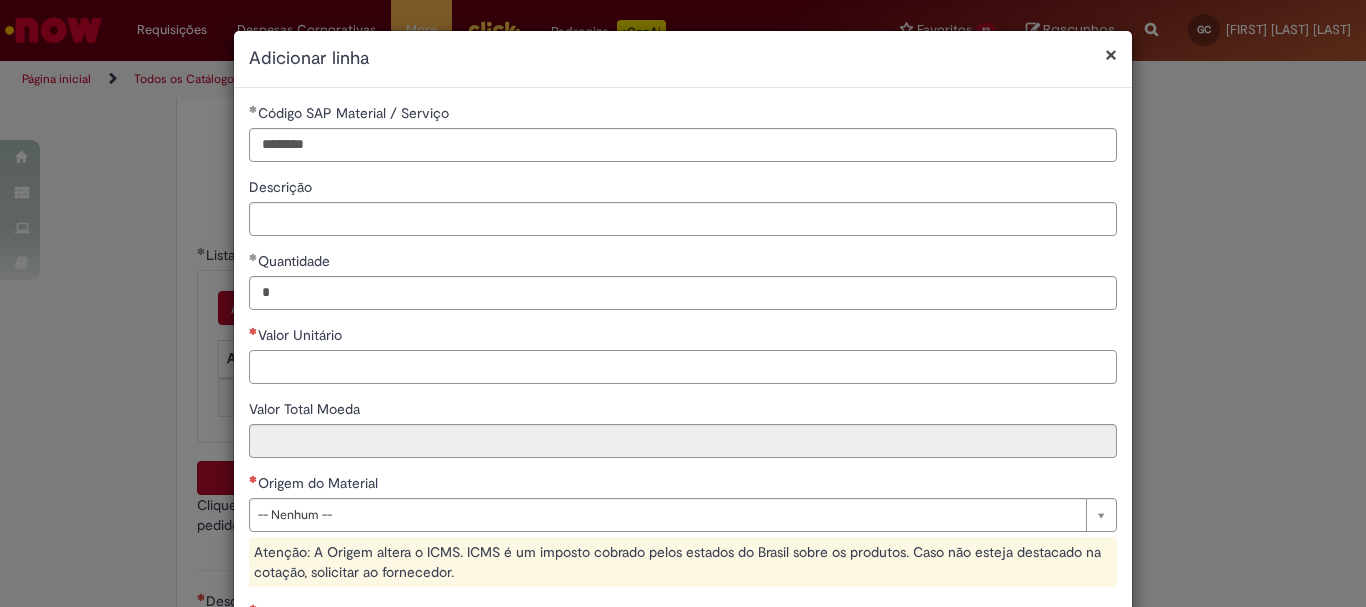 click on "Valor Unitário" at bounding box center (683, 367) 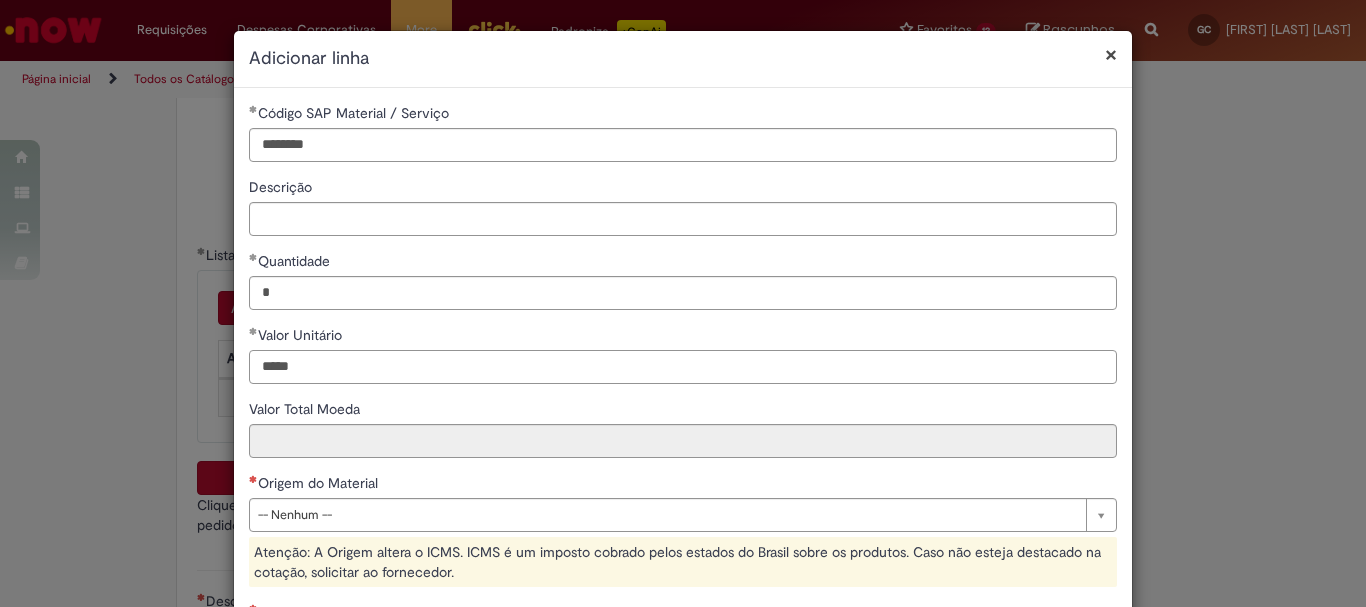 type on "*****" 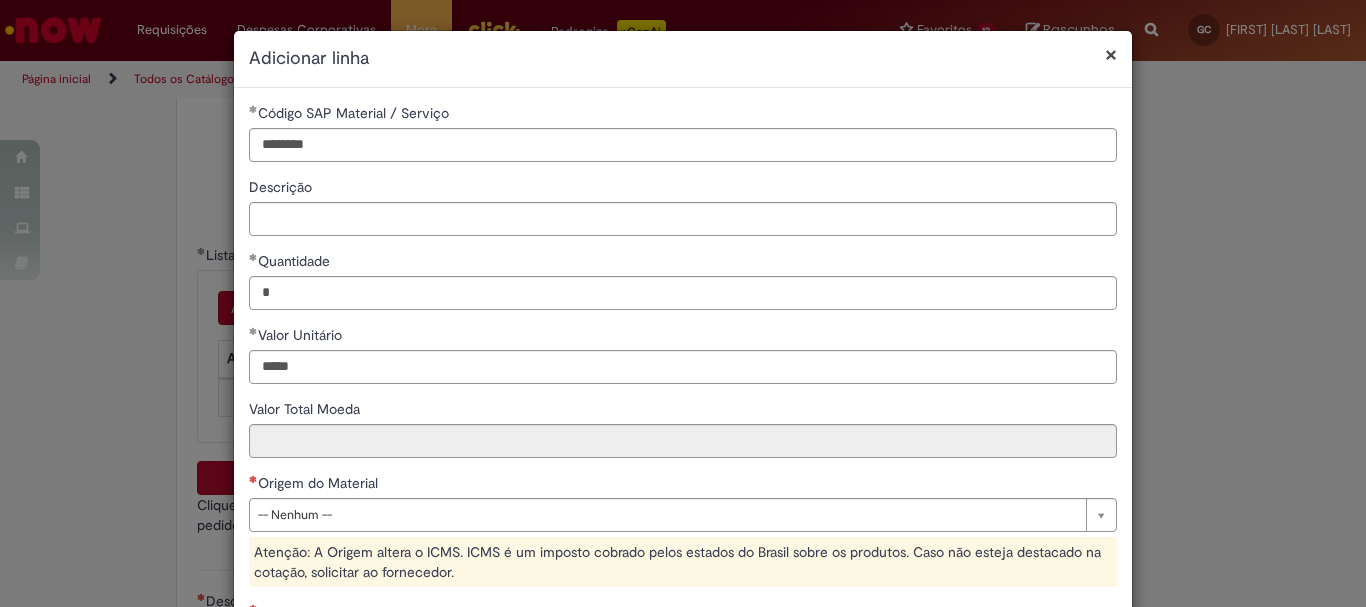 type on "******" 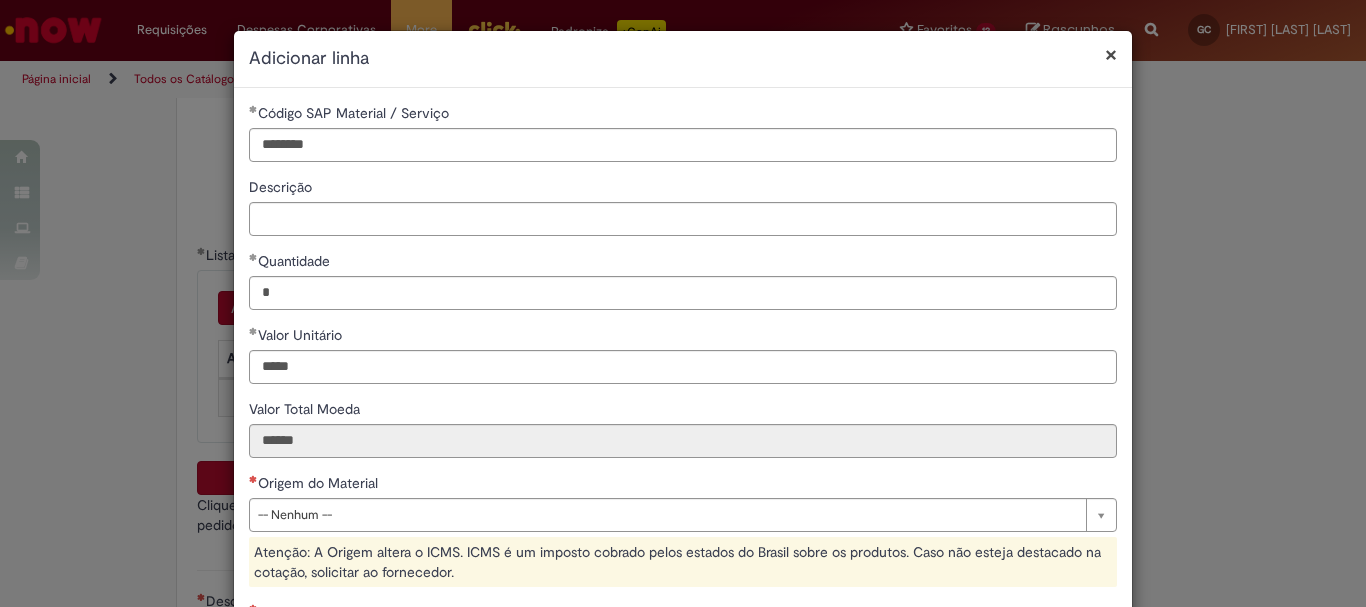 click on "**********" at bounding box center [683, 491] 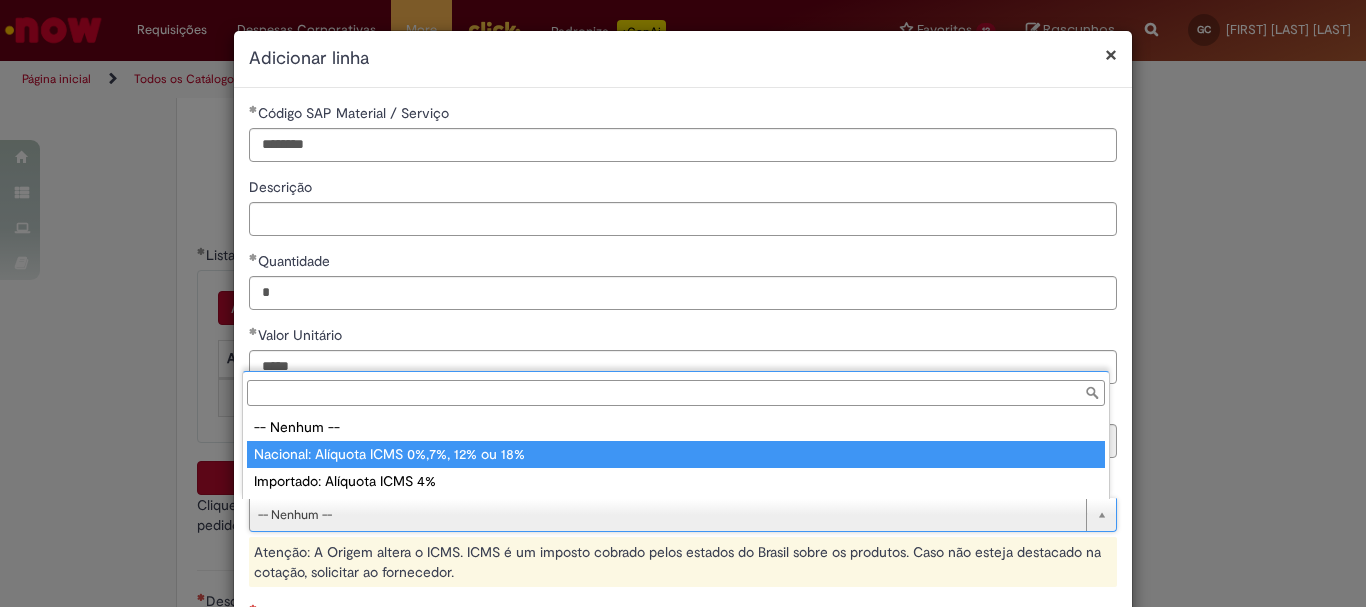 type on "**********" 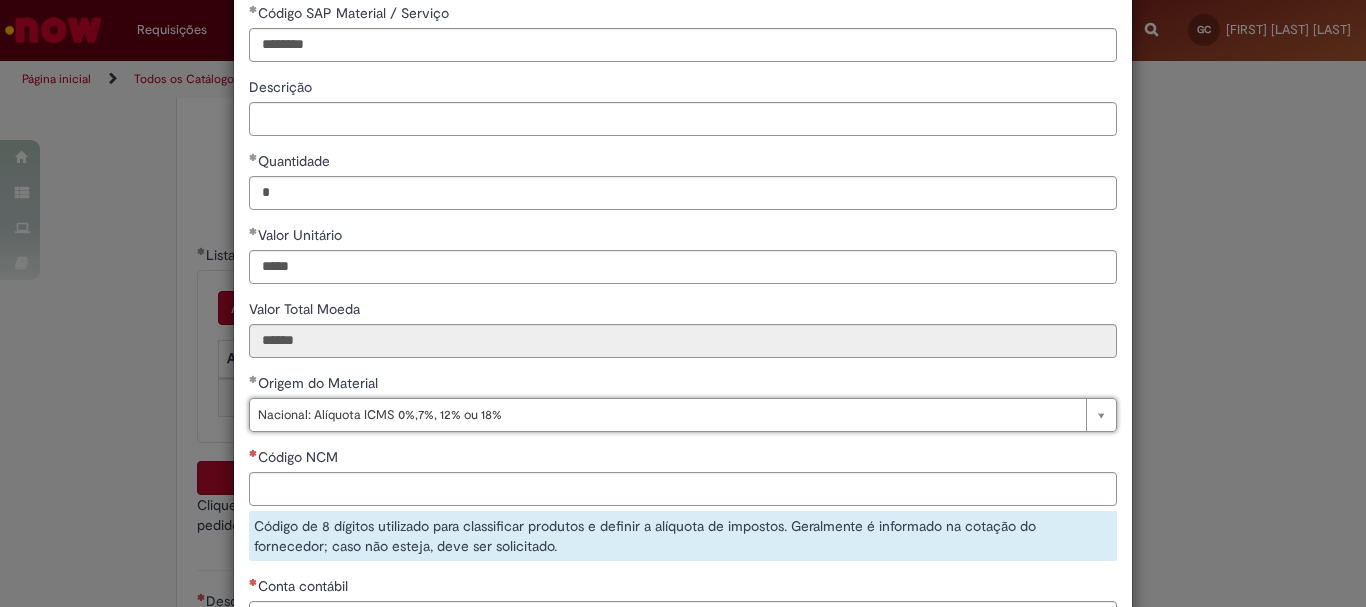 click on "Código NCM Código de 8 dígitos utilizado para classificar produtos e definir a alíquota de impostos. Geralmente é informado na cotação do fornecedor; caso não esteja, deve ser solicitado." at bounding box center (683, 504) 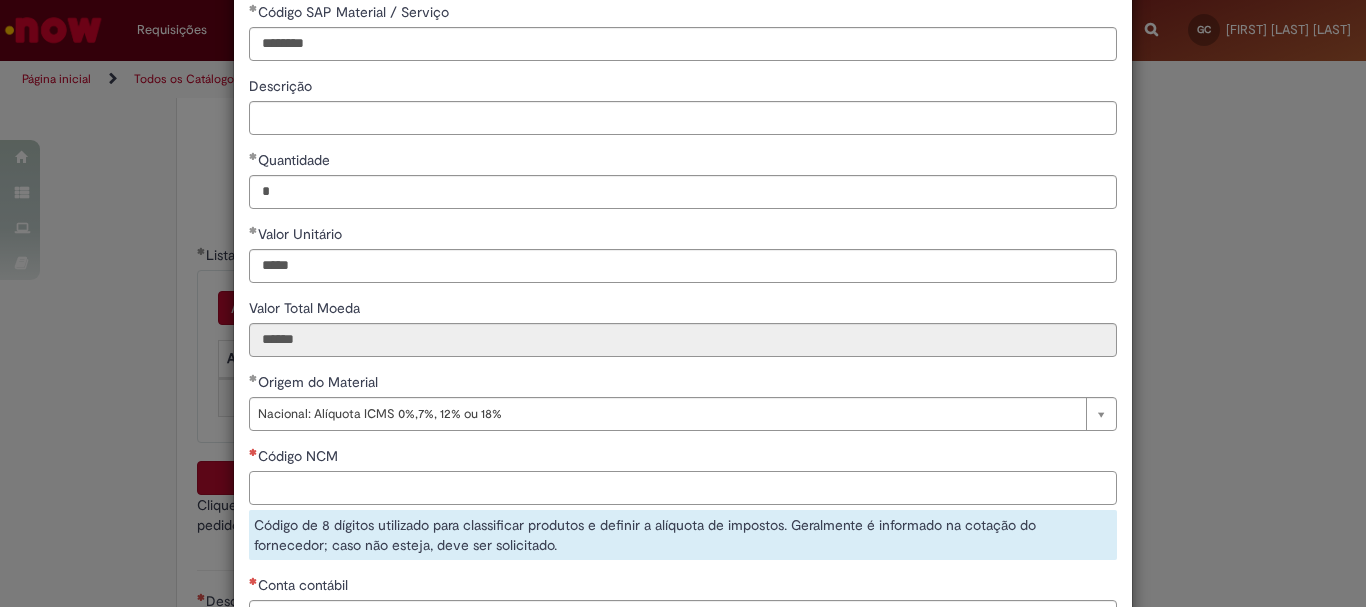 click on "Código NCM" at bounding box center (683, 488) 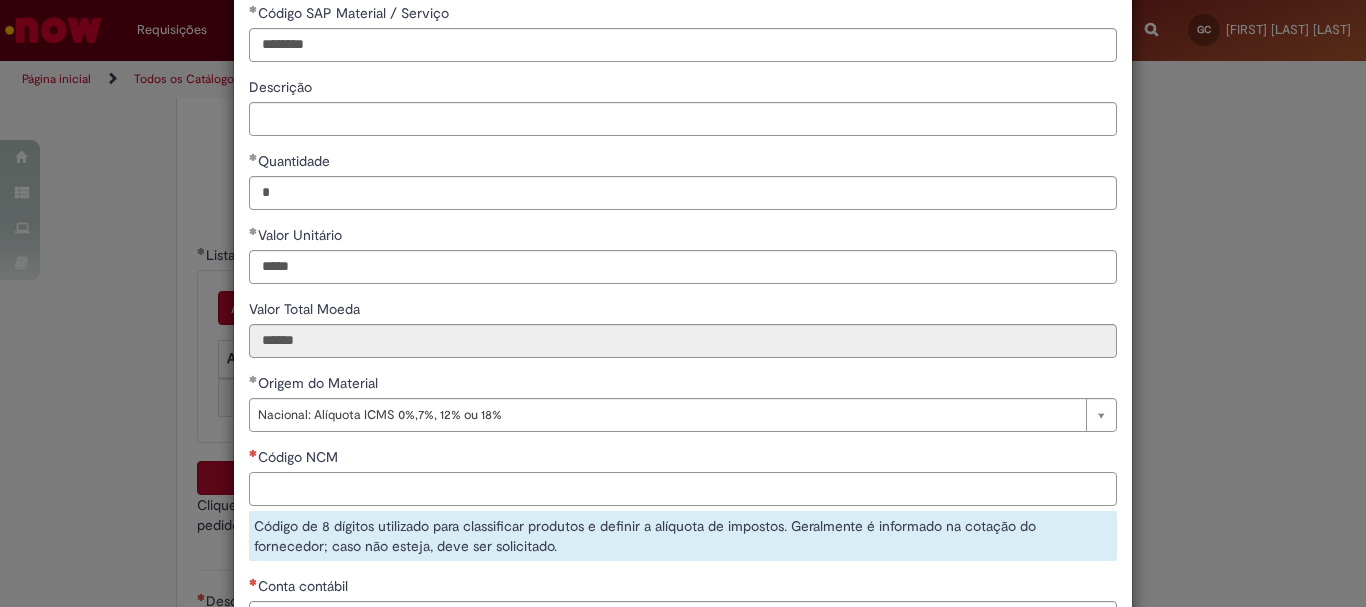 type on "*" 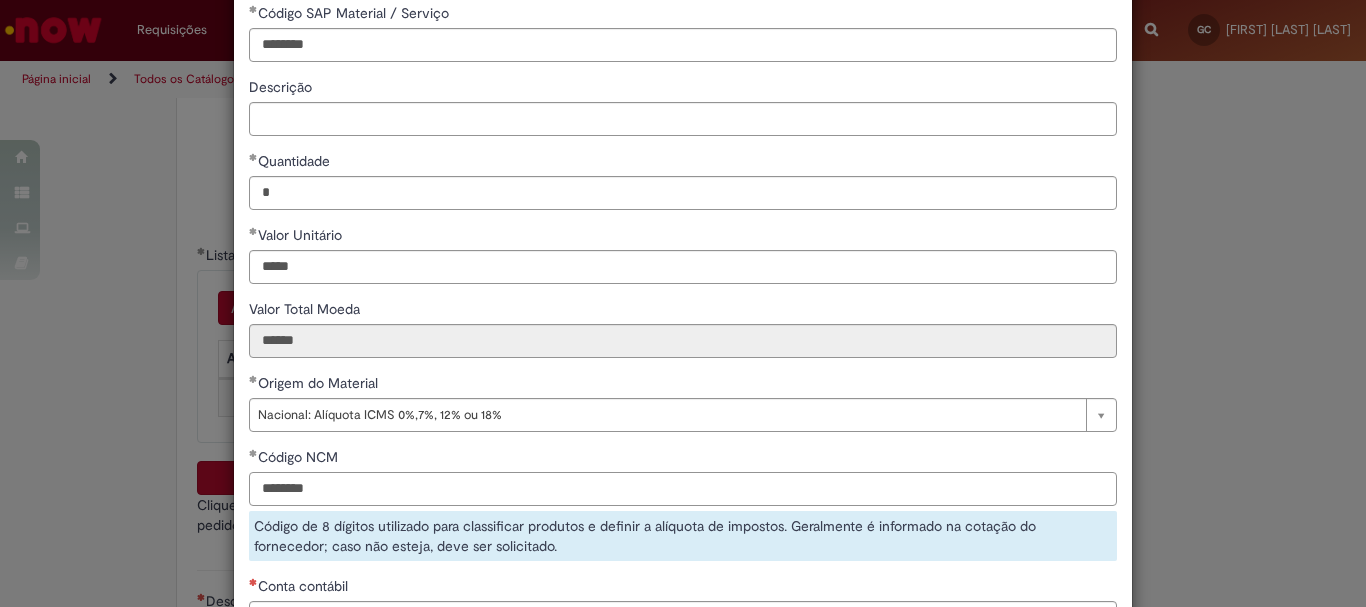 type on "********" 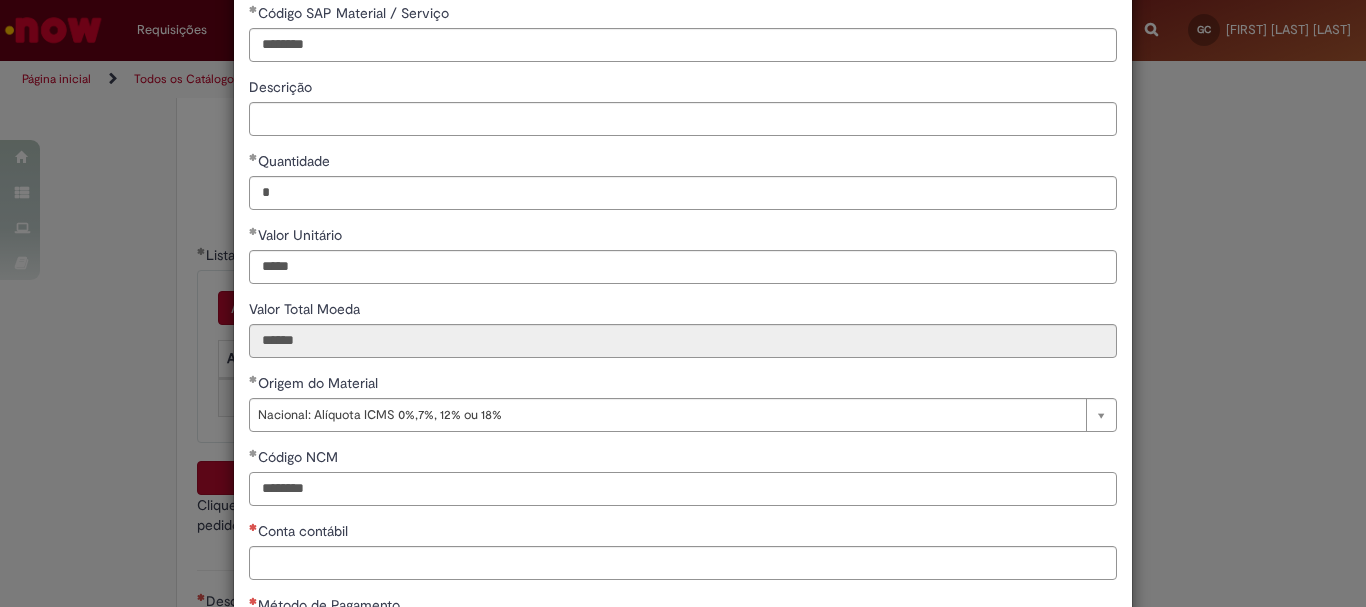 scroll, scrollTop: 273, scrollLeft: 0, axis: vertical 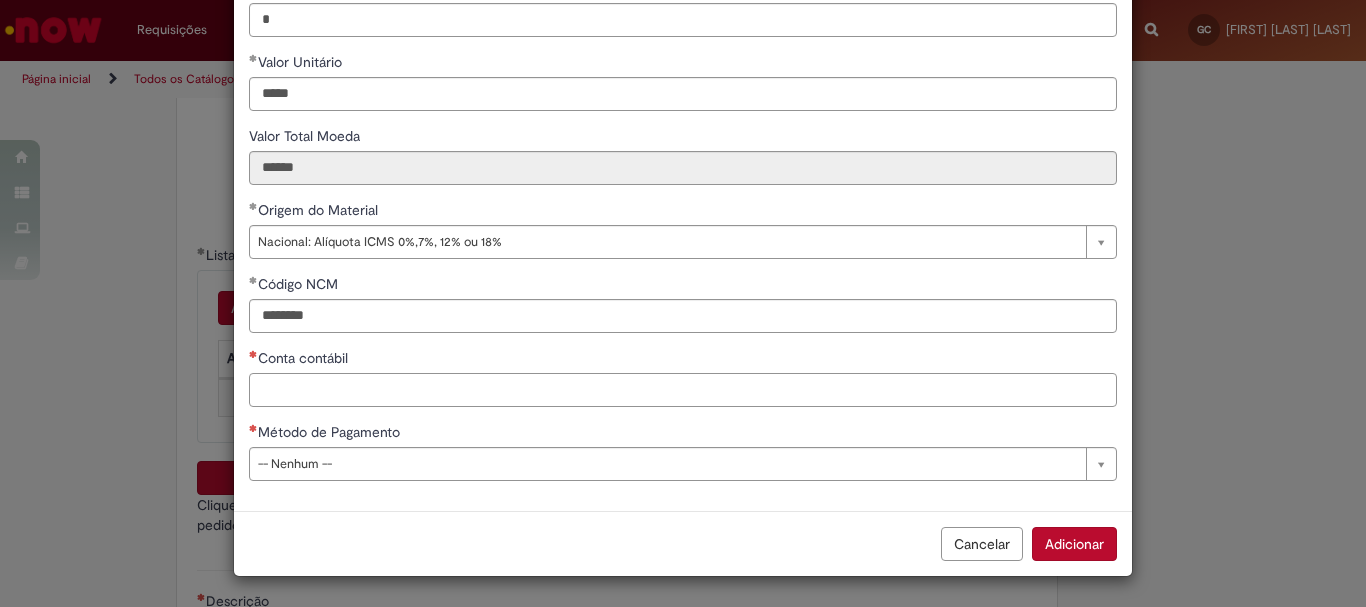 click on "Conta contábil" at bounding box center (683, 390) 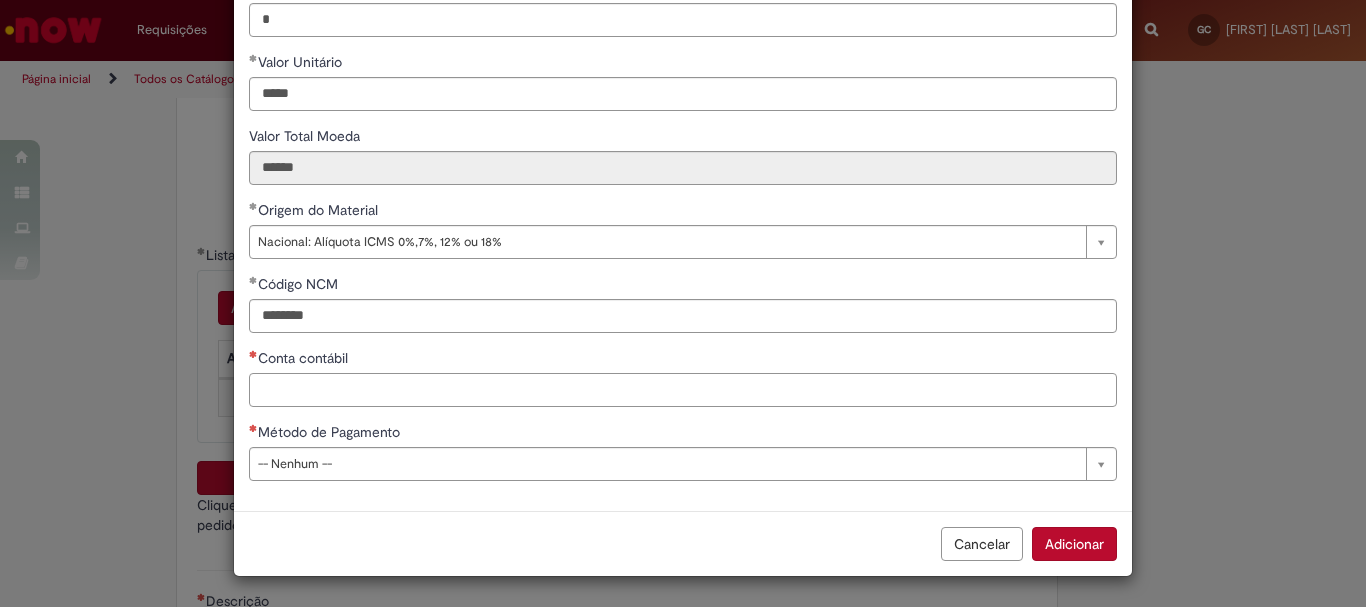 scroll, scrollTop: 0, scrollLeft: 0, axis: both 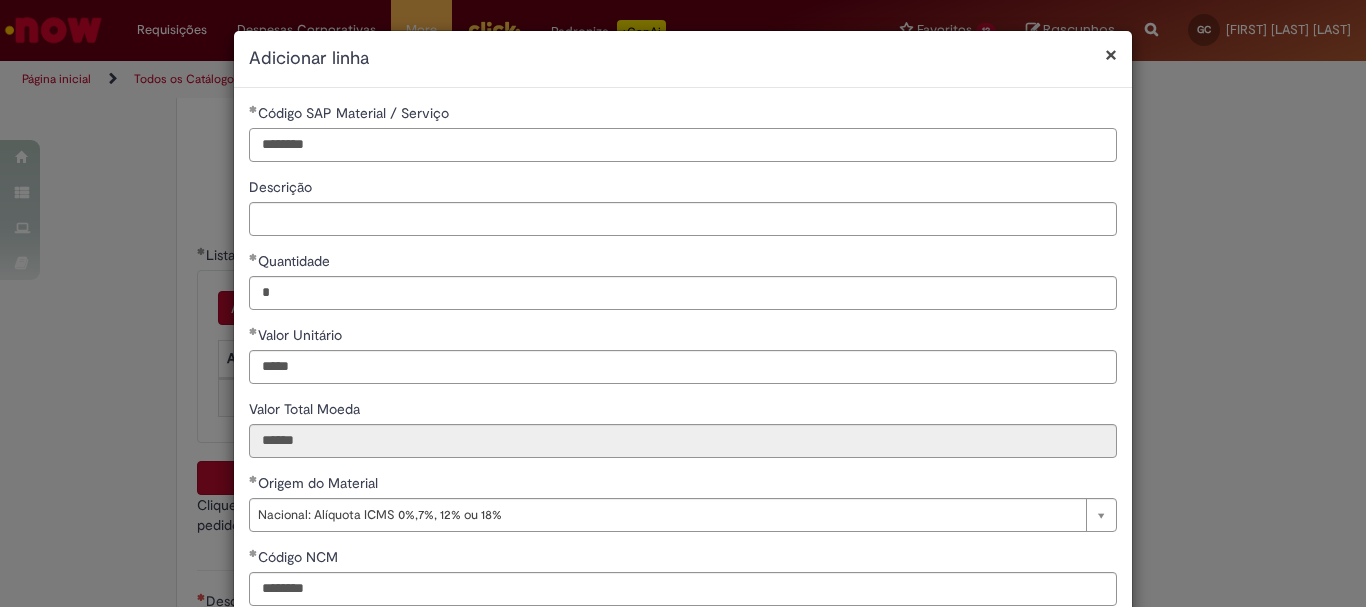 drag, startPoint x: 452, startPoint y: 148, endPoint x: 52, endPoint y: 90, distance: 404.18314 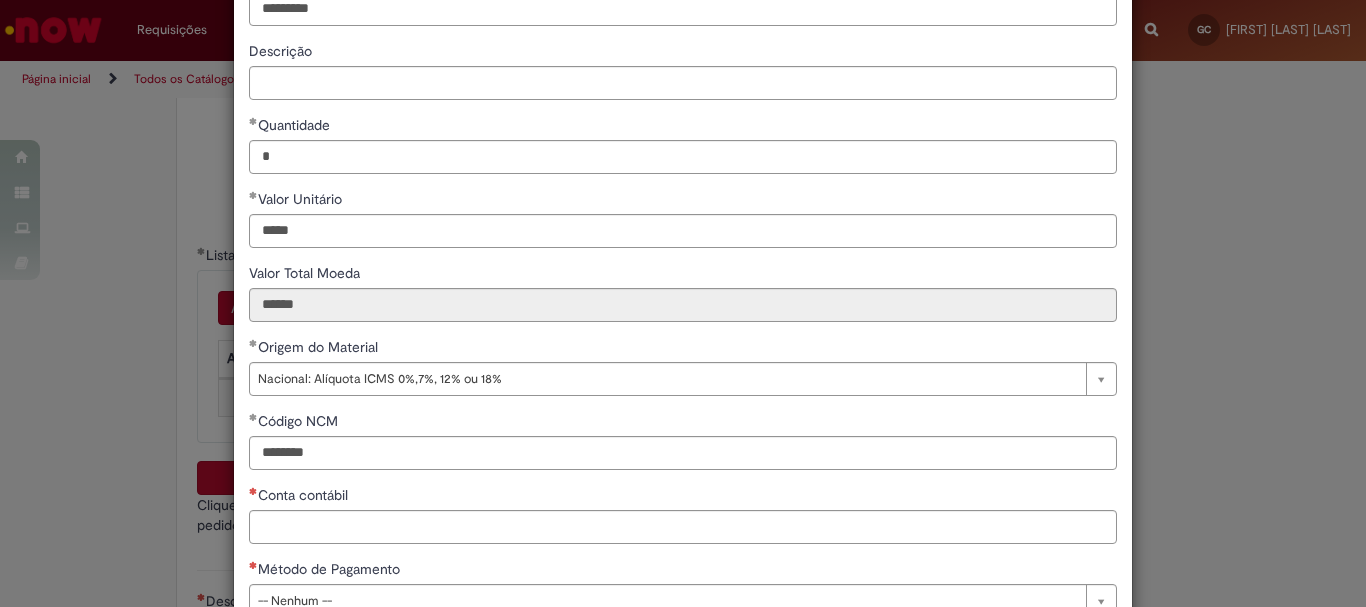 scroll, scrollTop: 273, scrollLeft: 0, axis: vertical 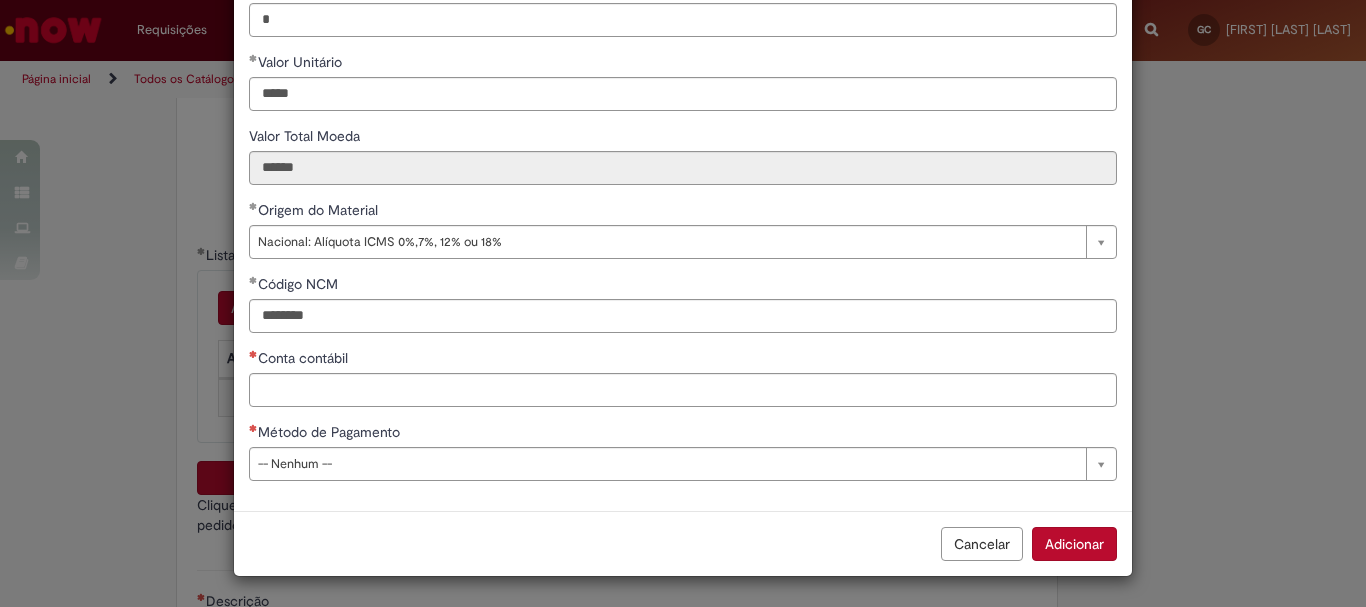type on "*********" 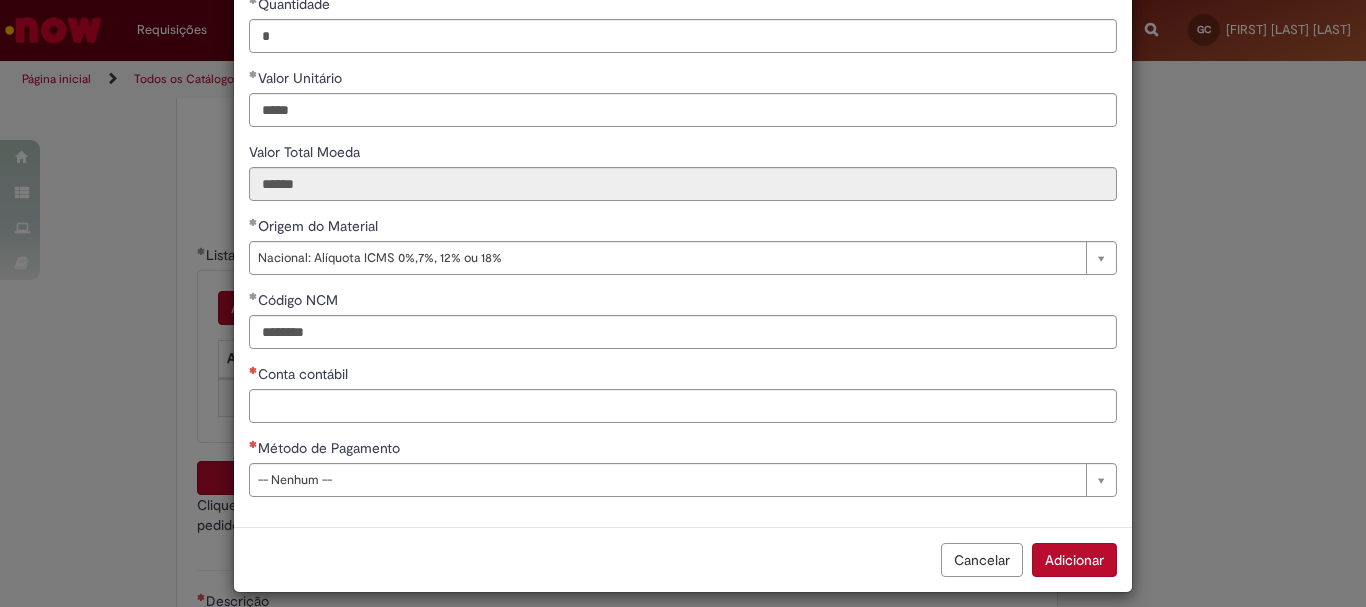 type 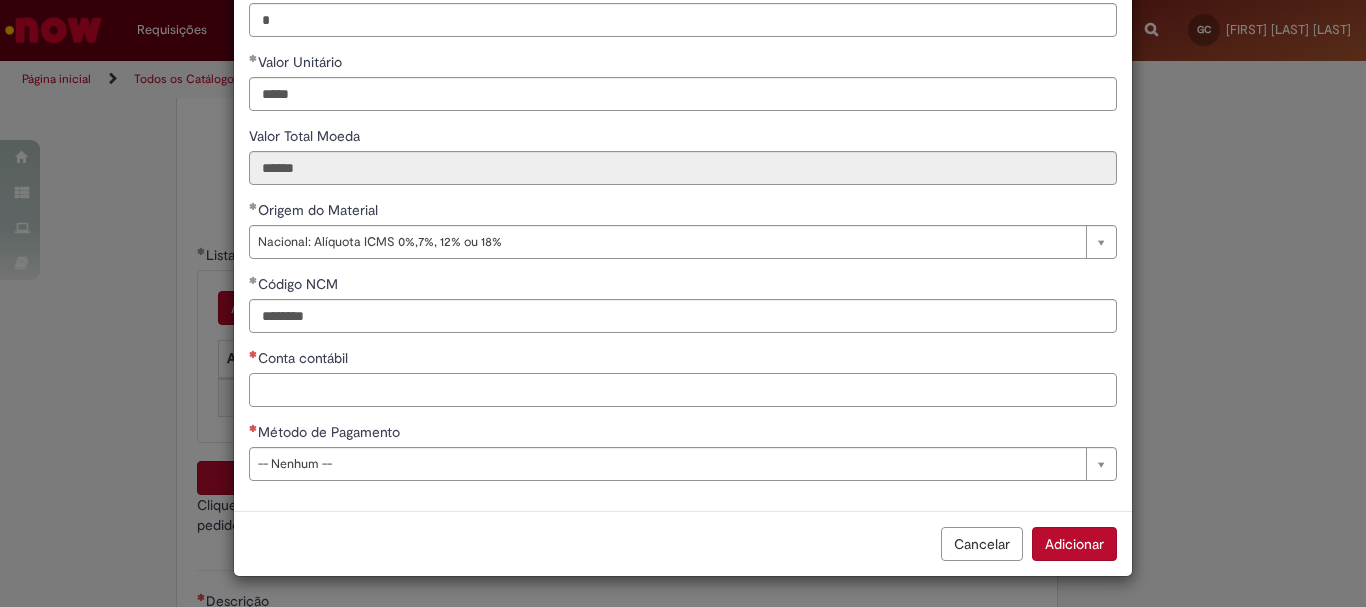 click on "Conta contábil" at bounding box center (683, 390) 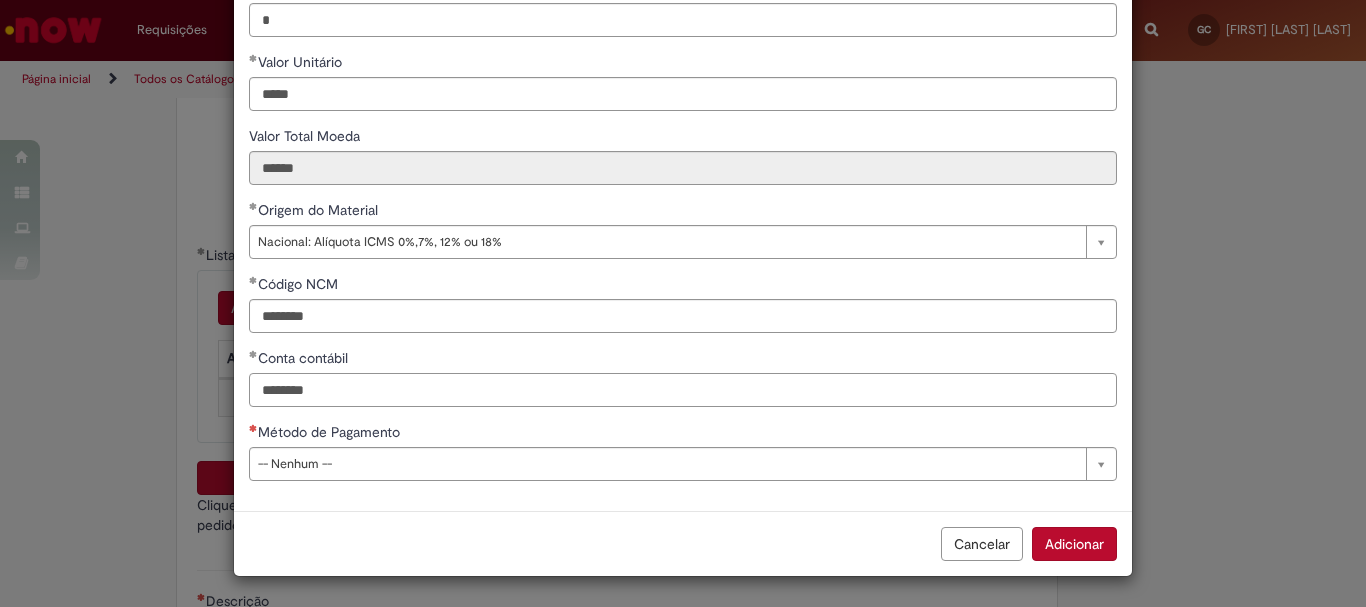 type on "********" 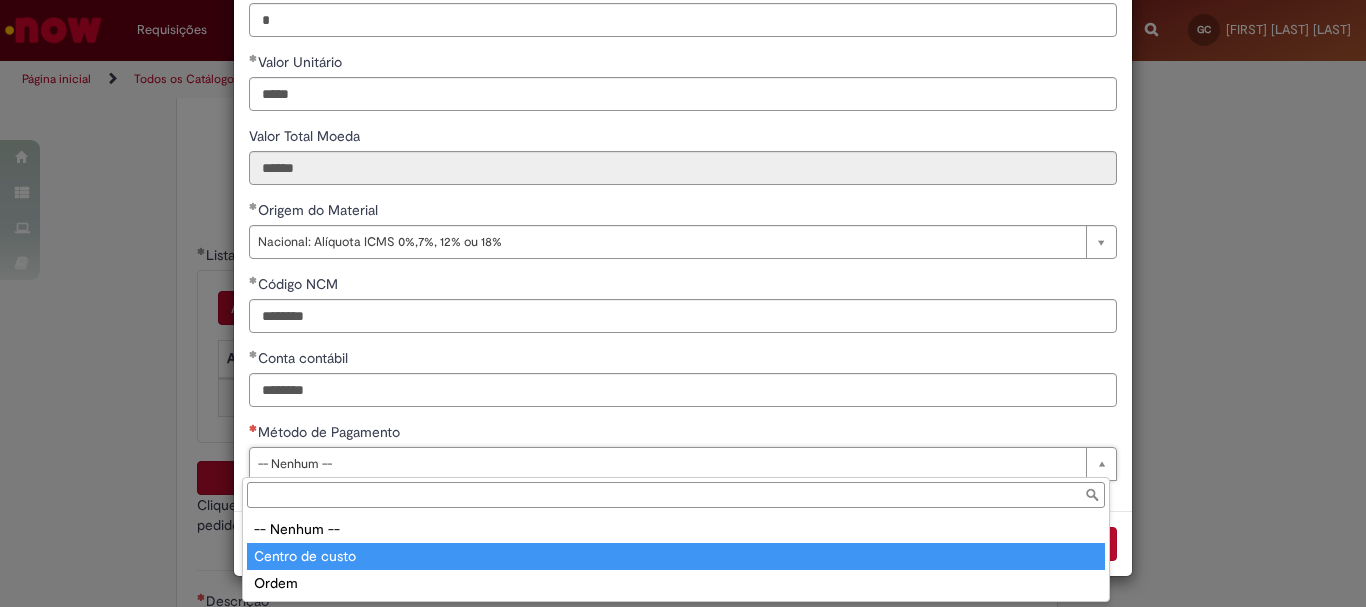 type on "**********" 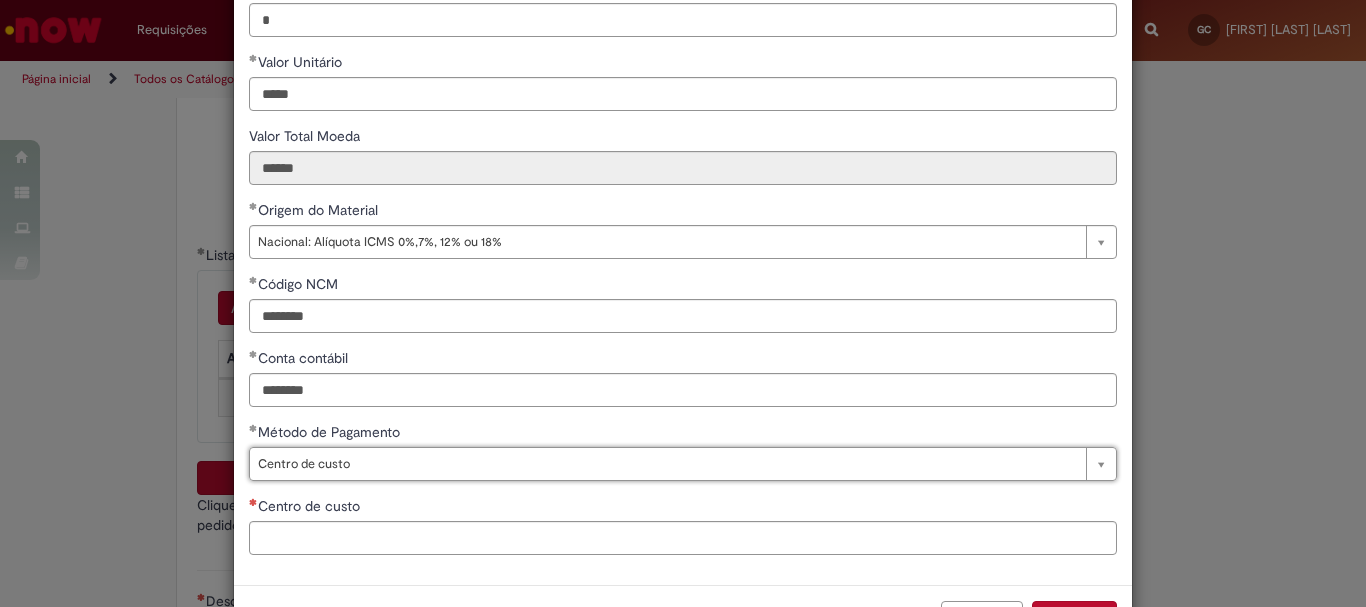 scroll, scrollTop: 363, scrollLeft: 0, axis: vertical 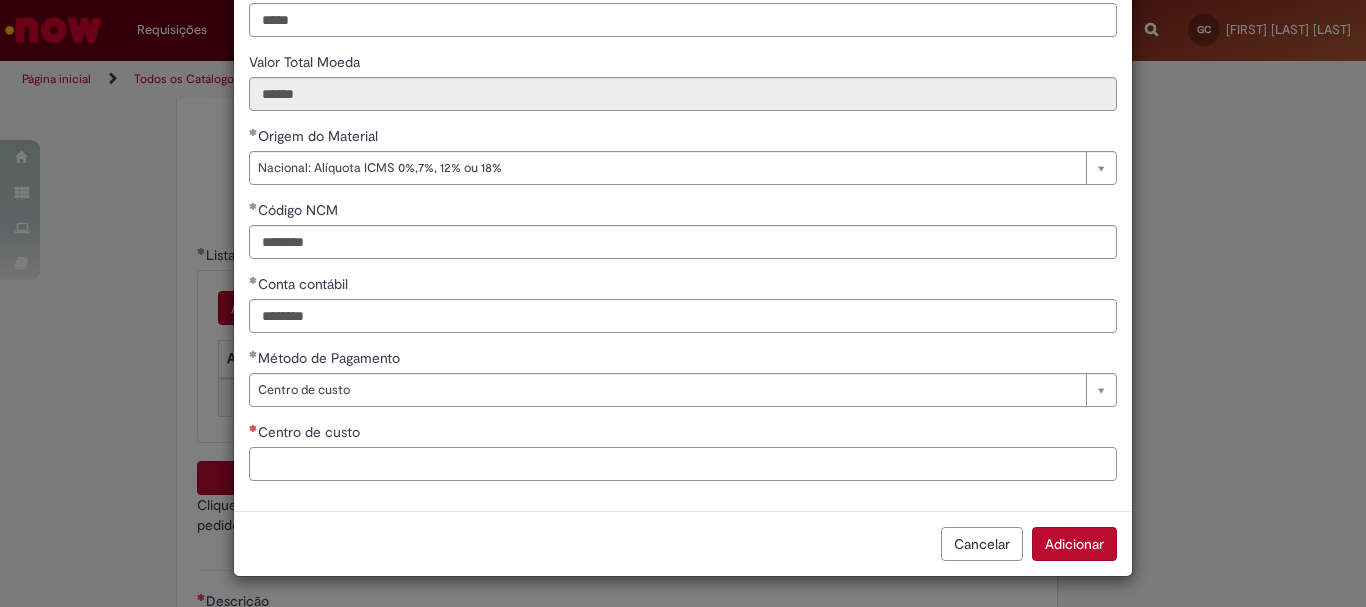 click on "Centro de custo" at bounding box center (683, 464) 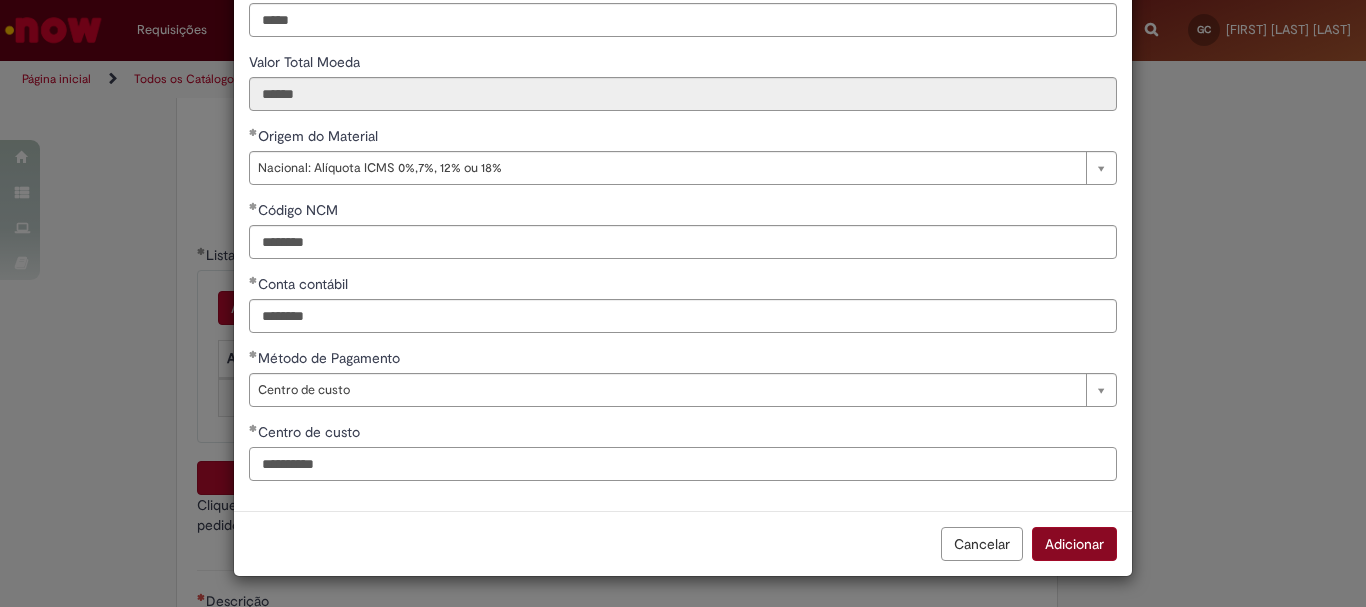 type on "**********" 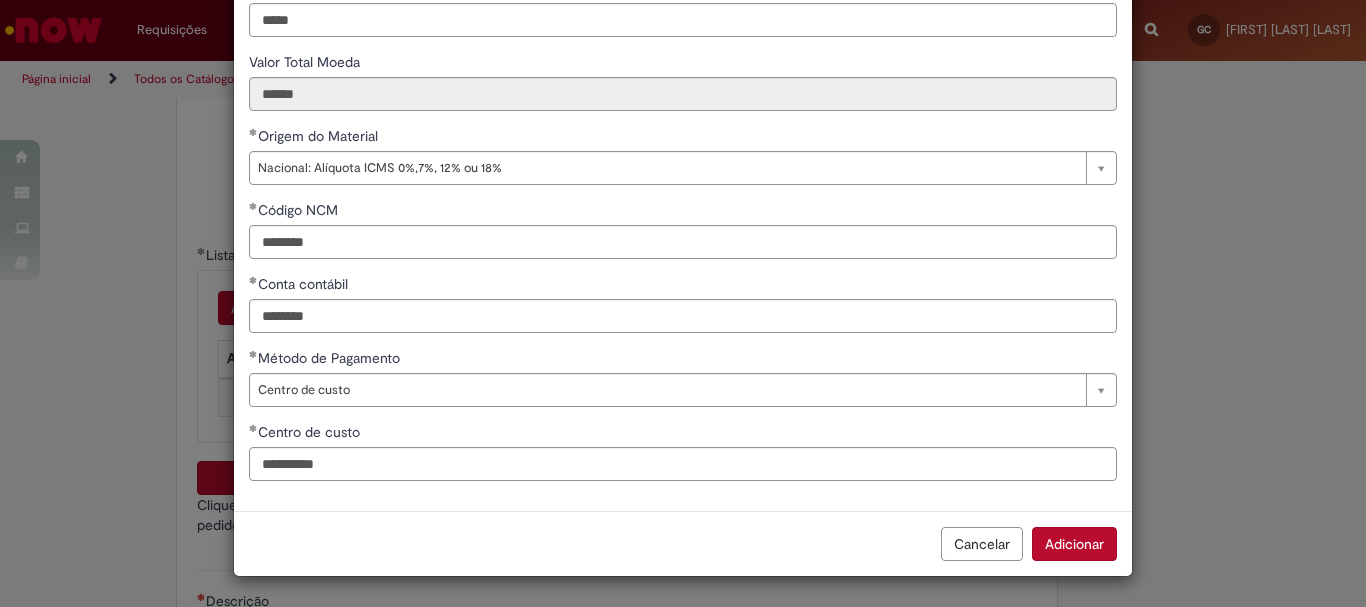 click on "Adicionar" at bounding box center [1074, 544] 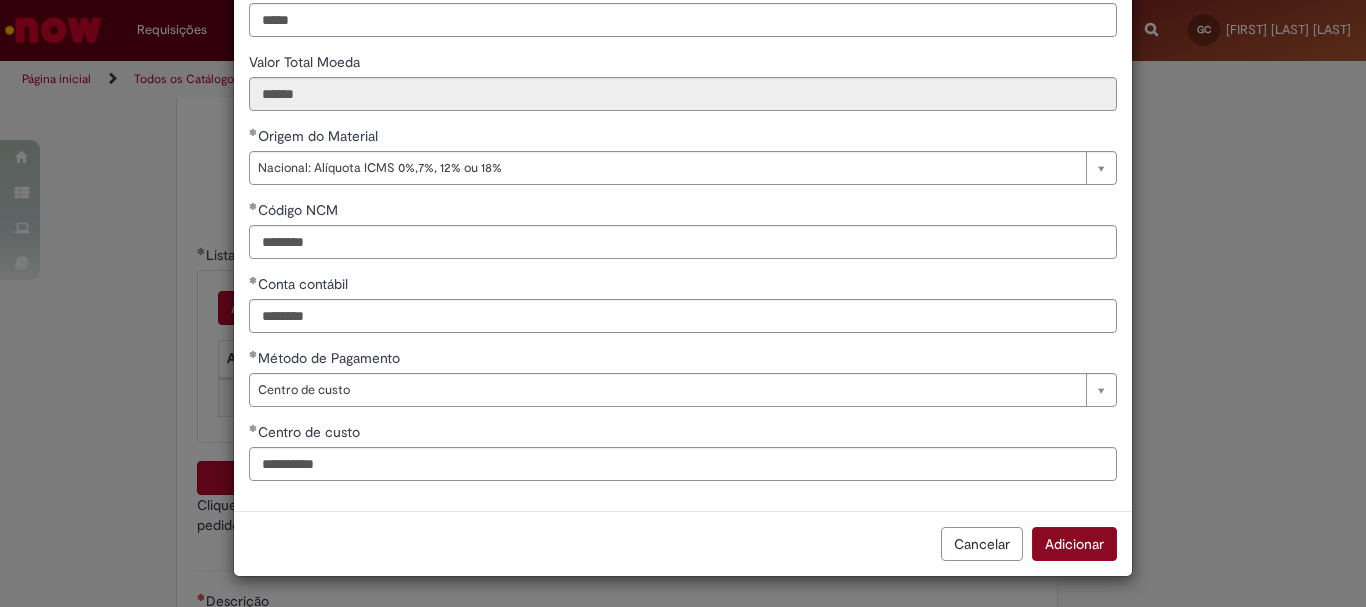 scroll, scrollTop: 0, scrollLeft: 0, axis: both 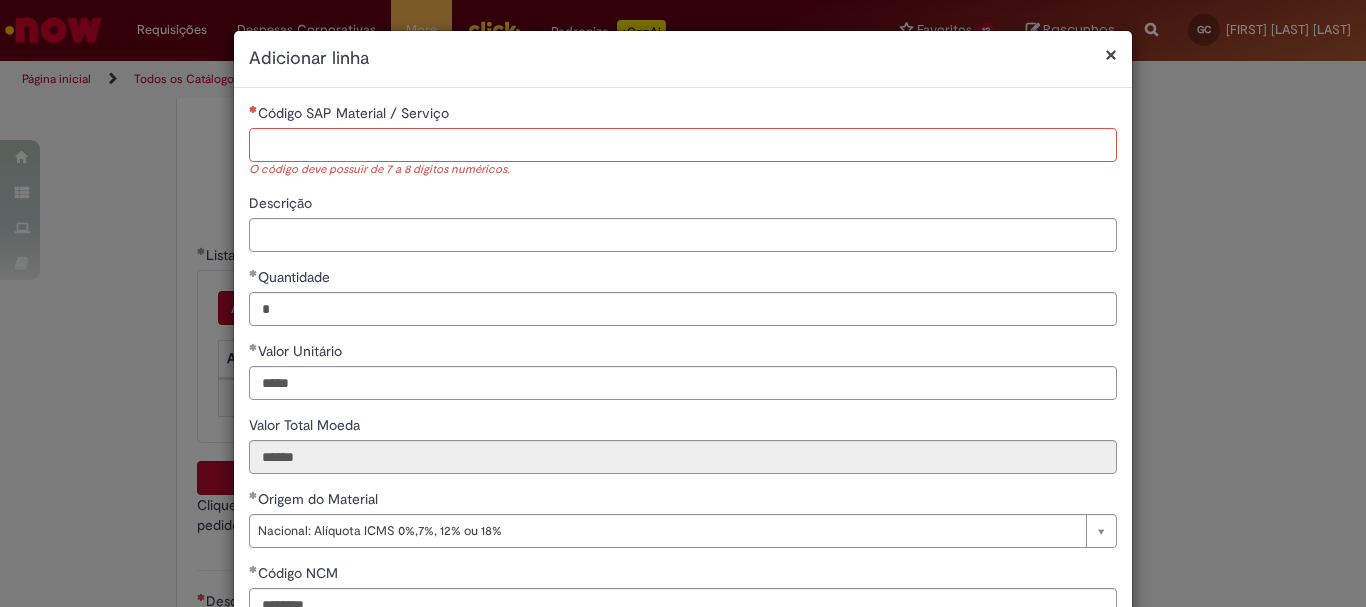 paste on "********" 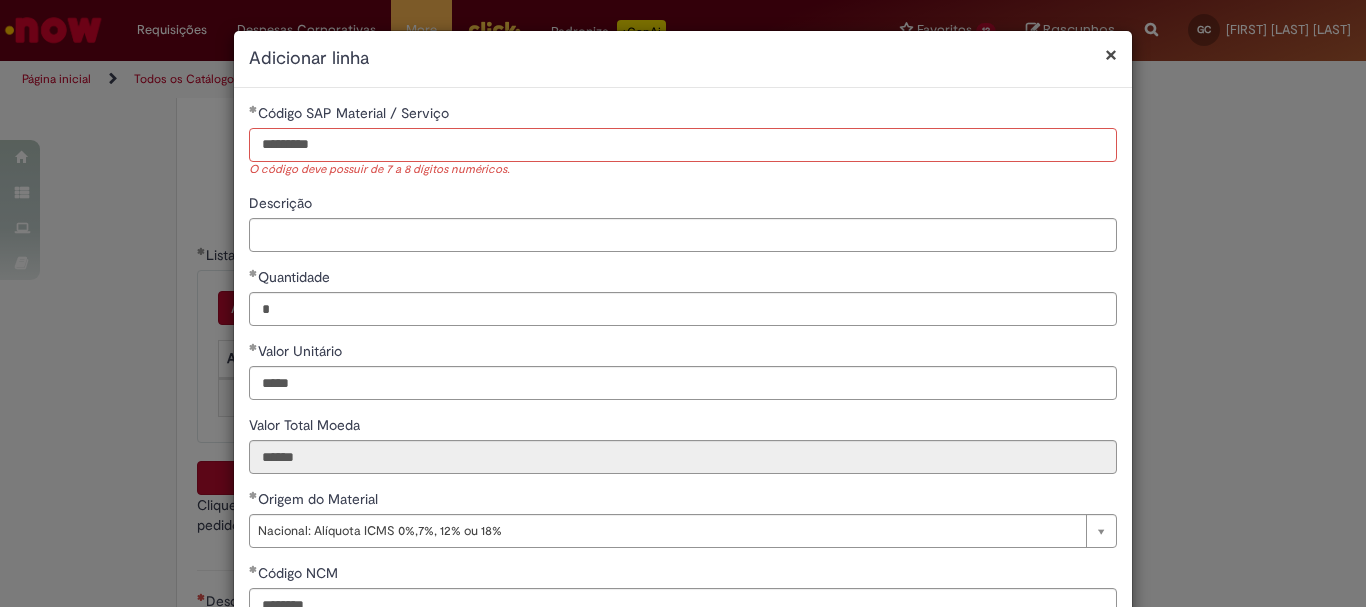 type on "********" 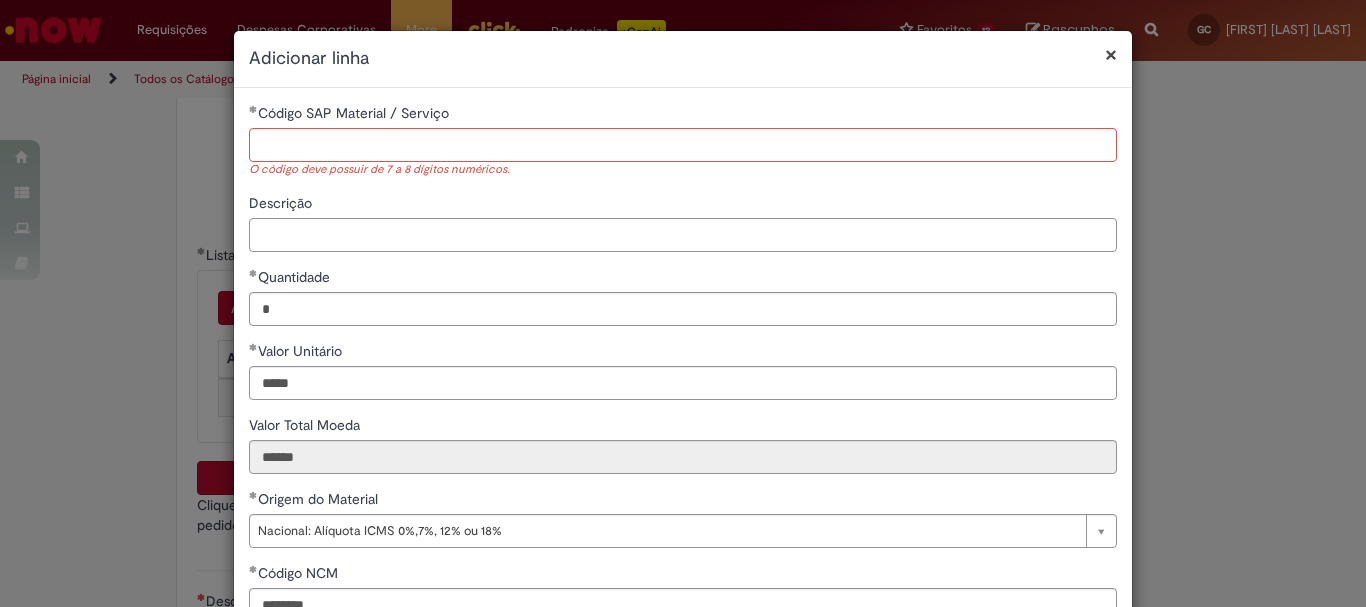 click on "Descrição" at bounding box center (683, 222) 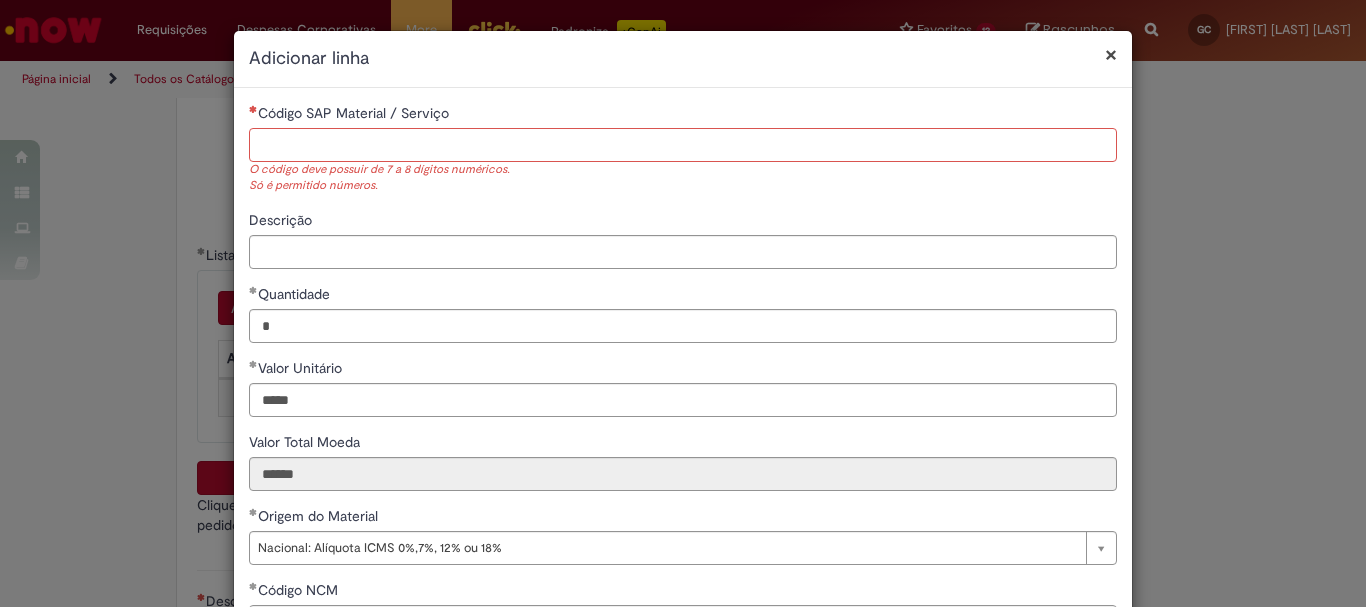 click on "Código SAP Material / Serviço" at bounding box center (683, 145) 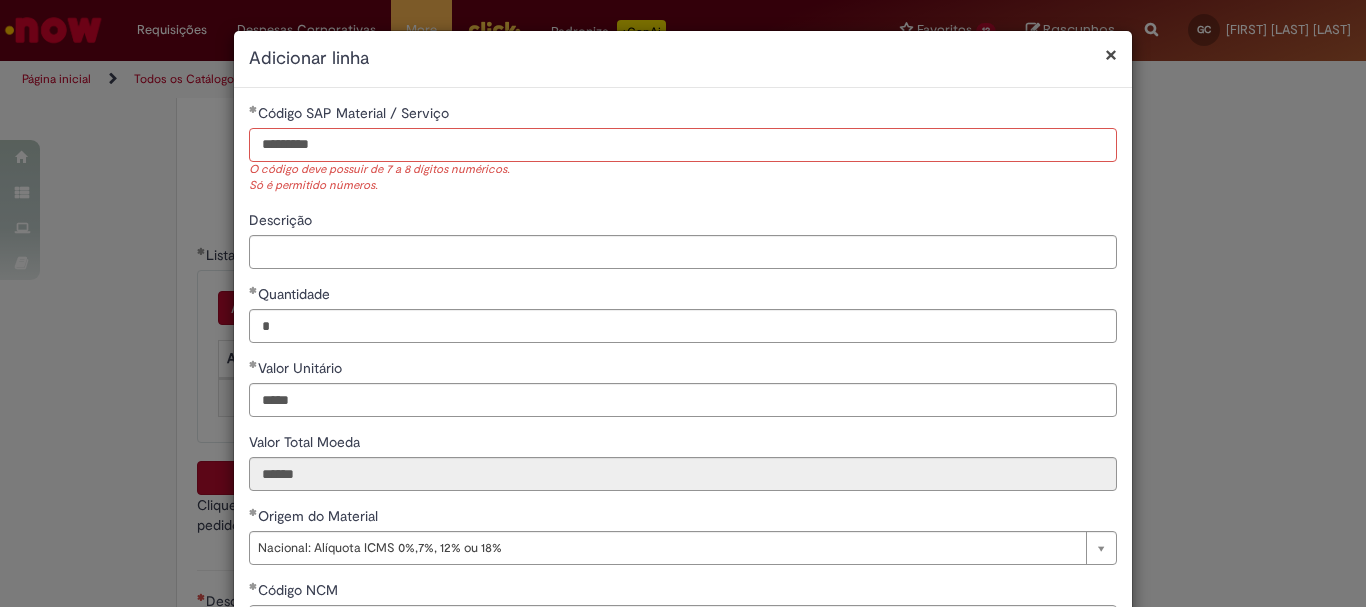 click on "********" at bounding box center [683, 145] 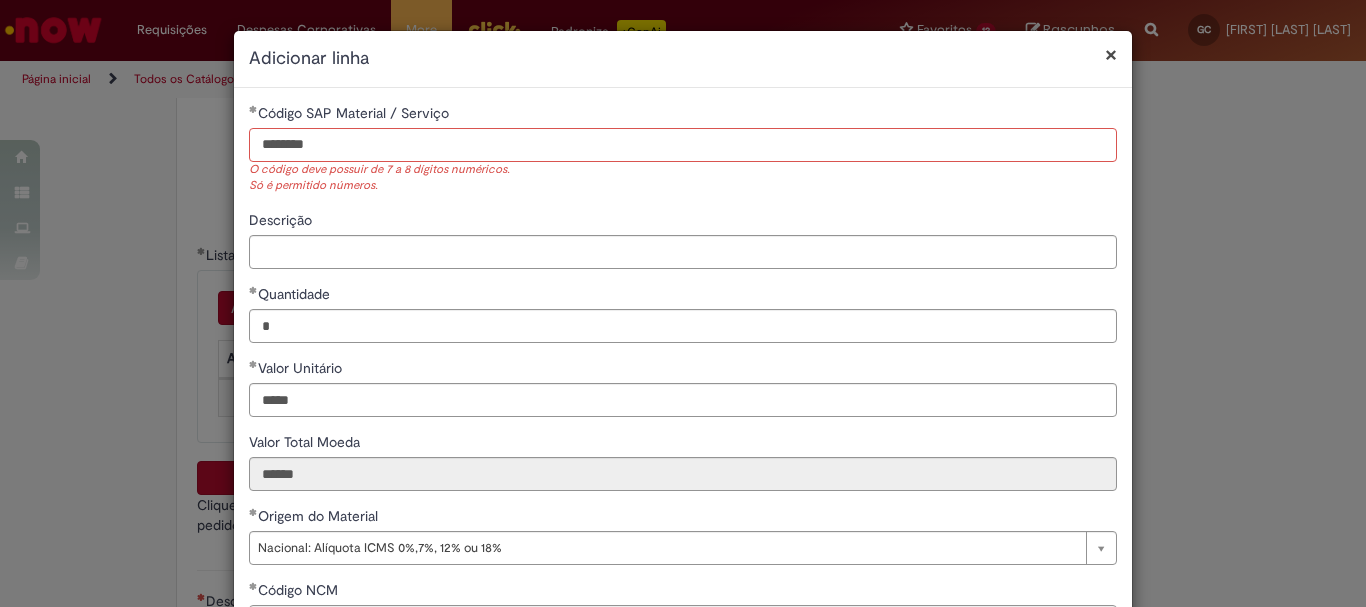 scroll, scrollTop: 380, scrollLeft: 0, axis: vertical 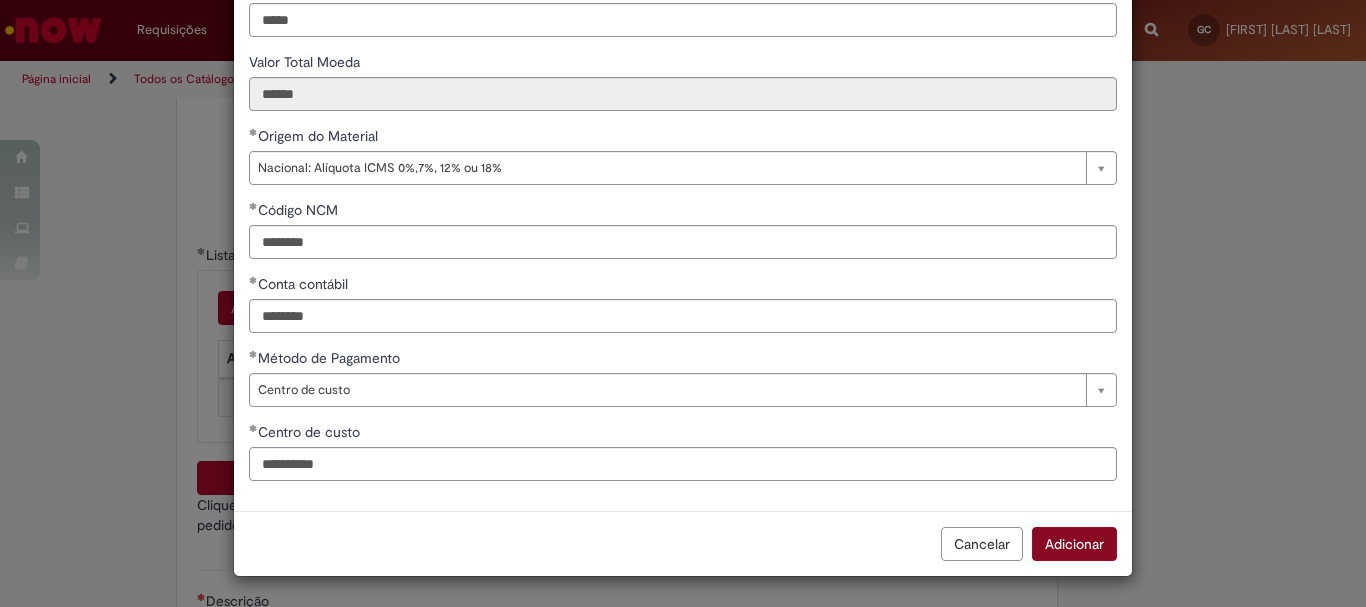 type on "********" 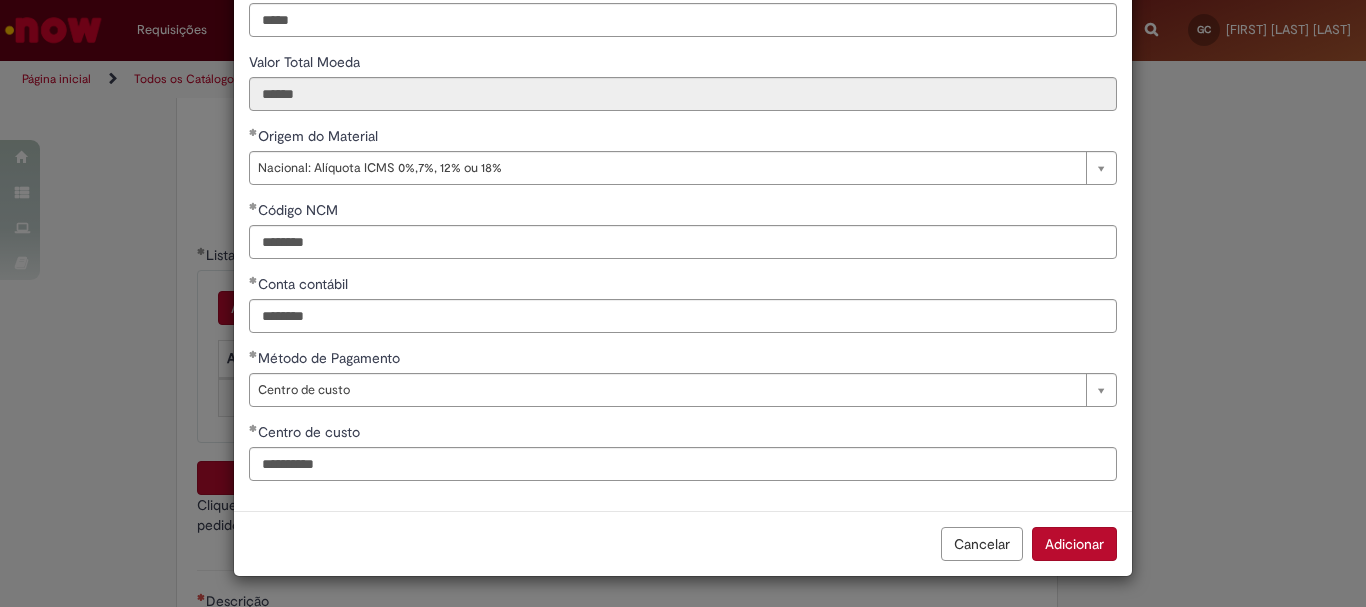 click on "Adicionar" at bounding box center [1074, 544] 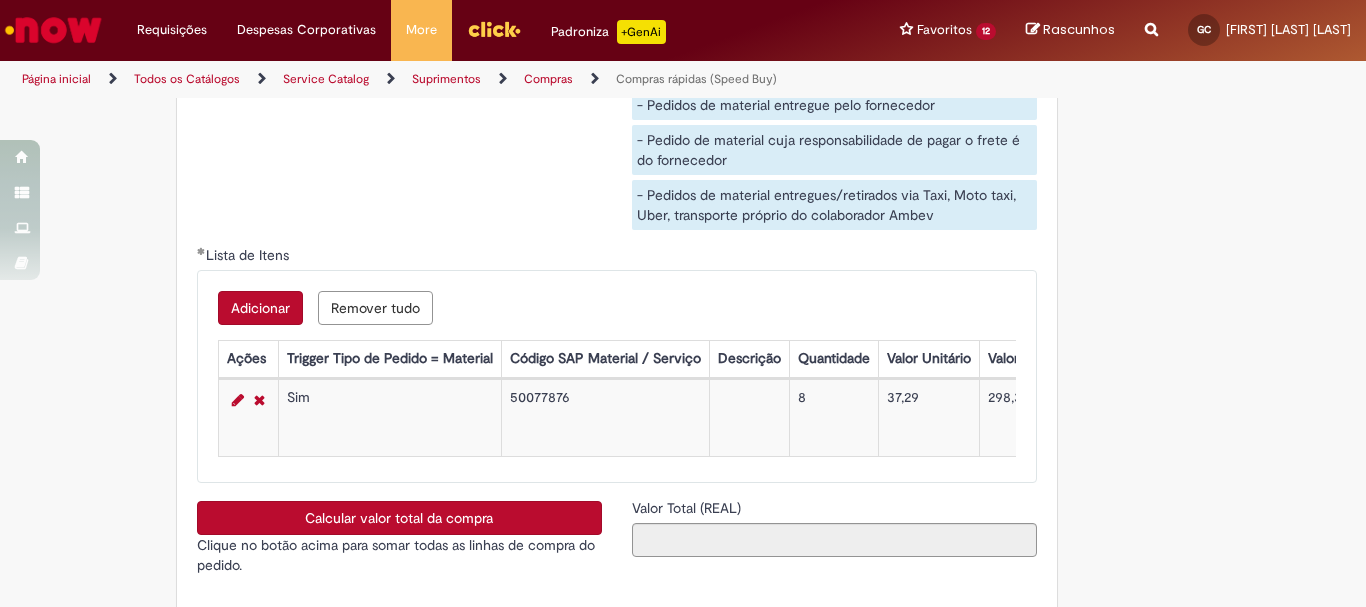 scroll, scrollTop: 347, scrollLeft: 0, axis: vertical 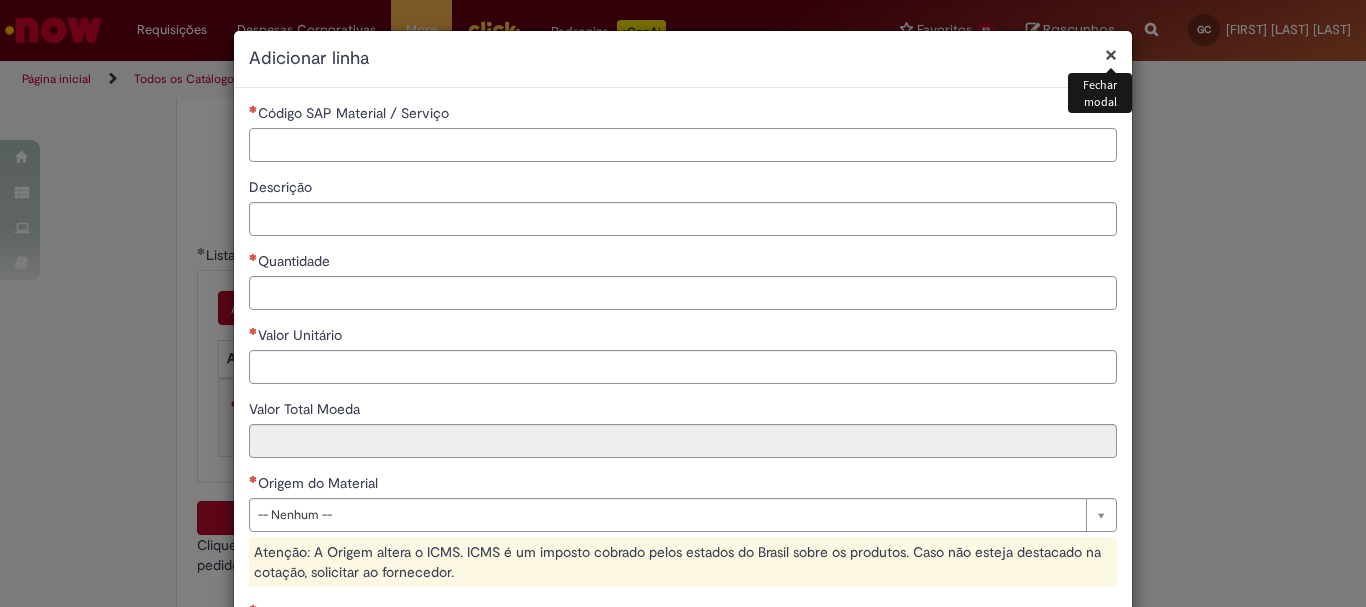 click on "Código SAP Material / Serviço" at bounding box center (683, 145) 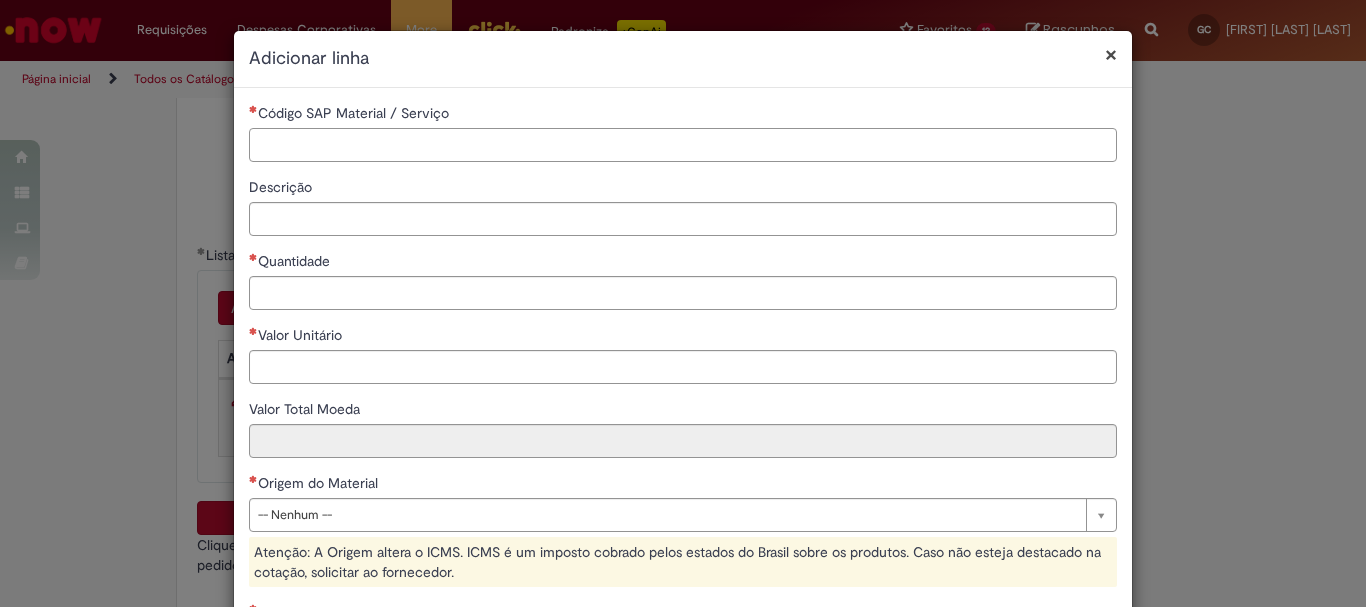 paste on "********" 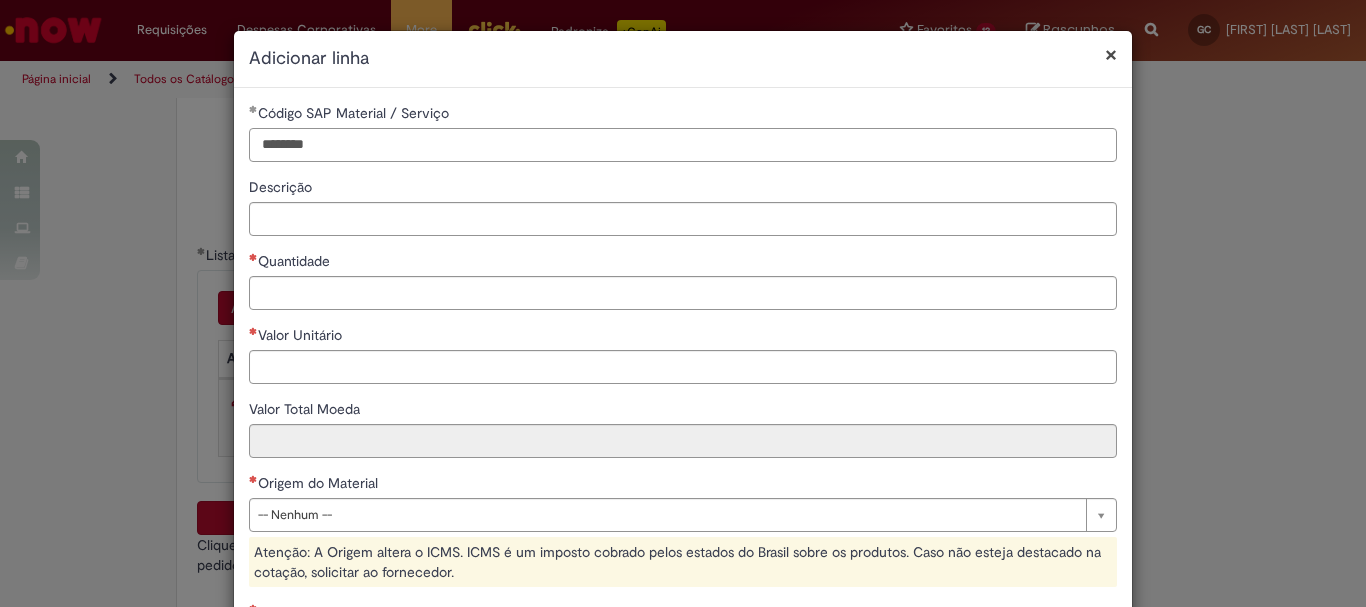 type on "********" 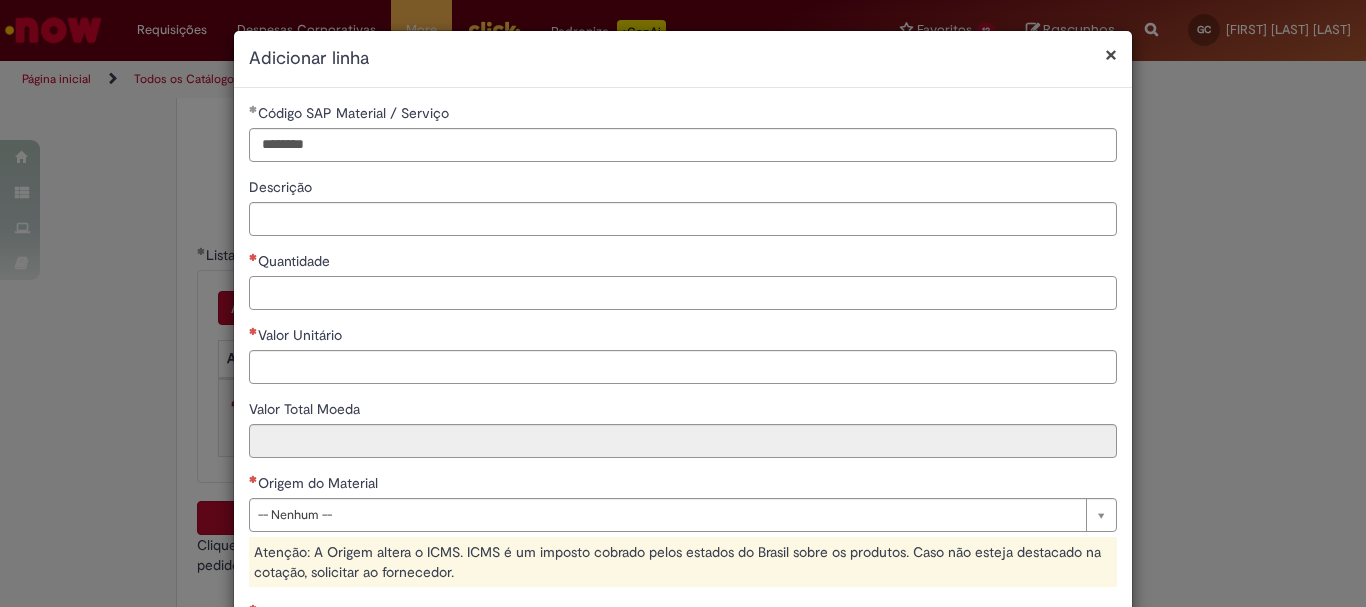 click on "Quantidade" at bounding box center (683, 293) 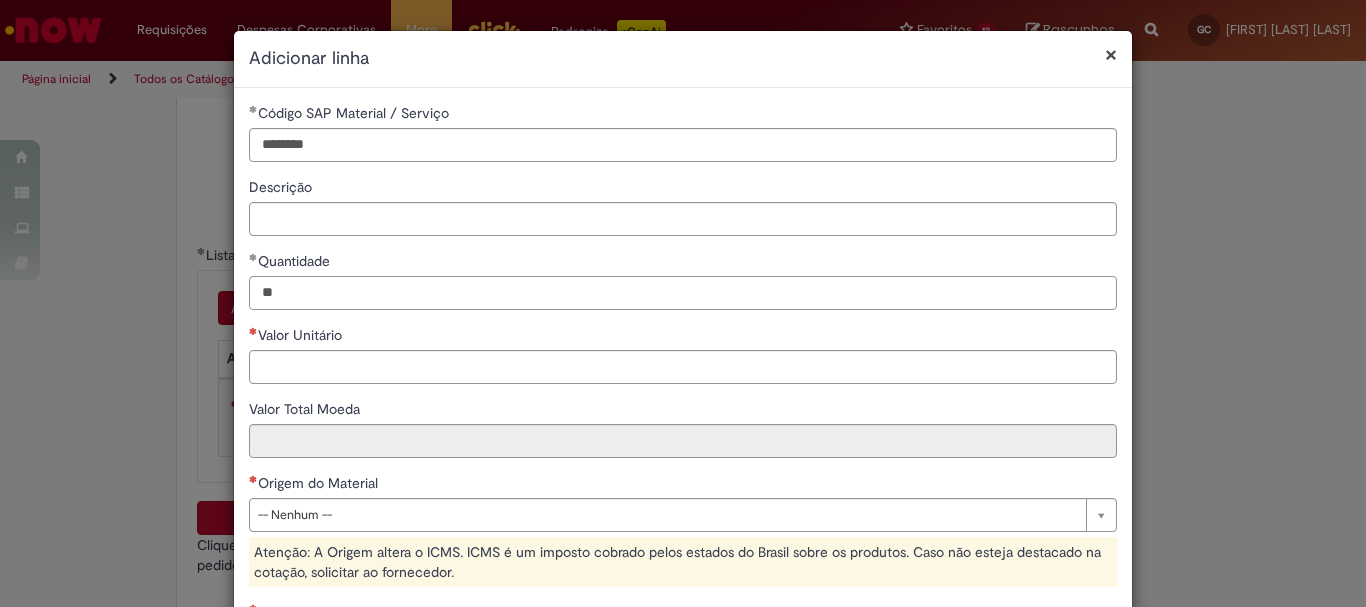type on "**" 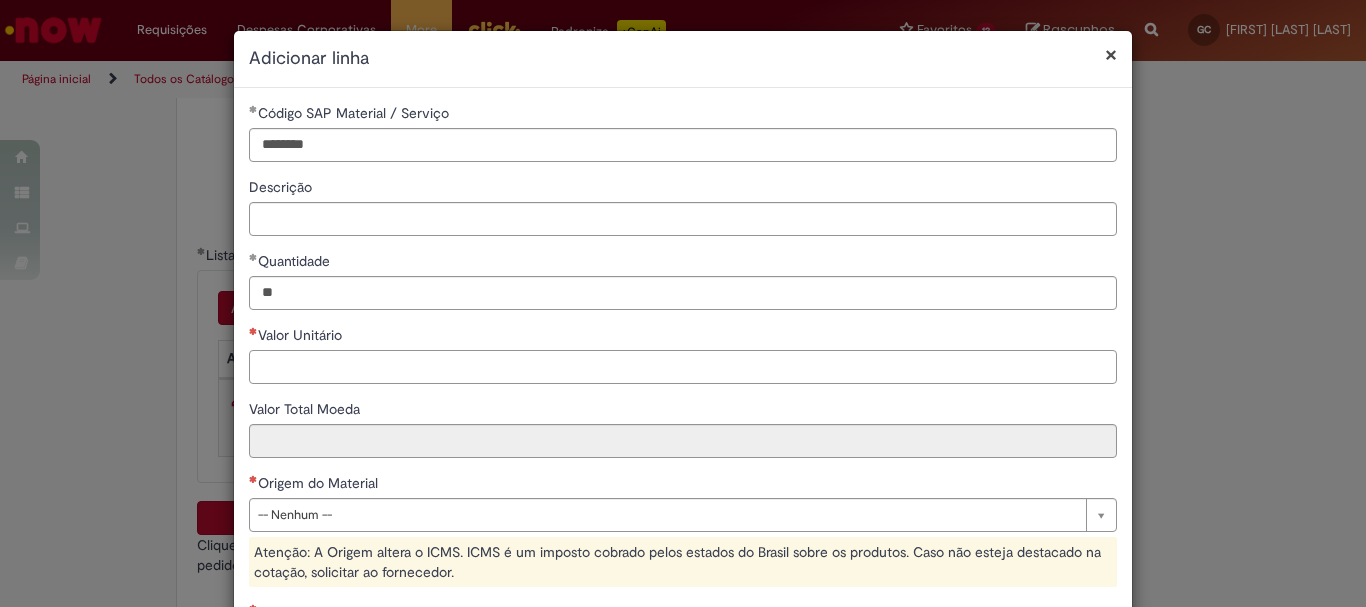 click on "Valor Unitário" at bounding box center (683, 367) 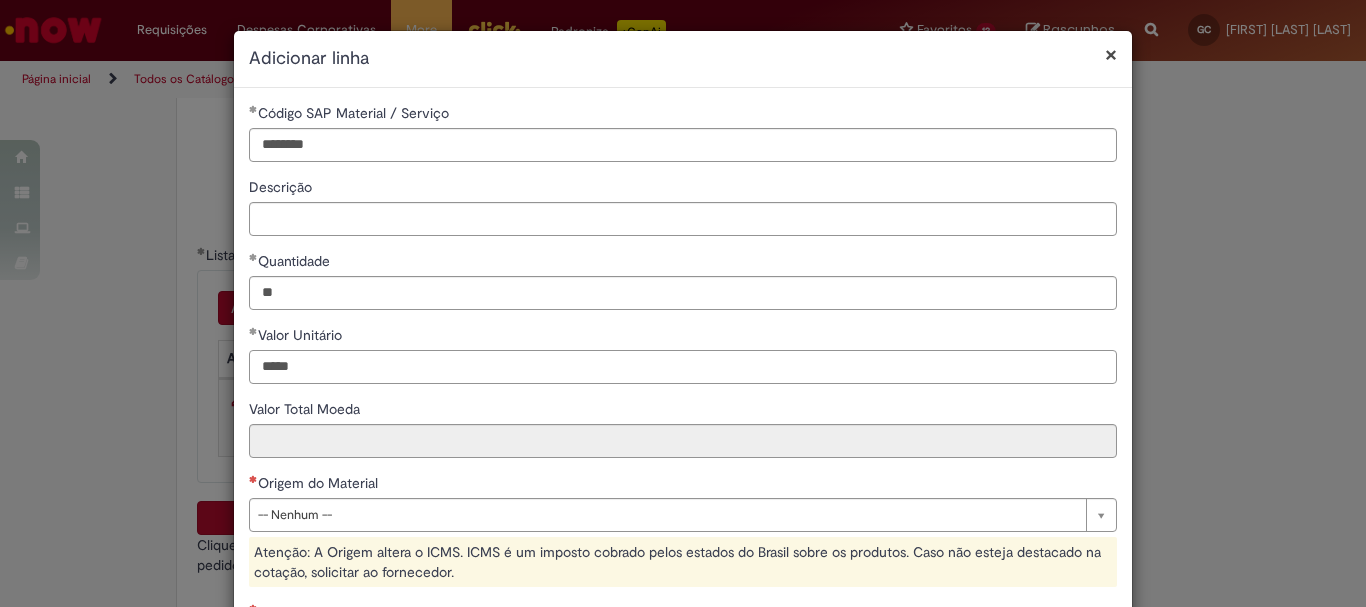 type on "*****" 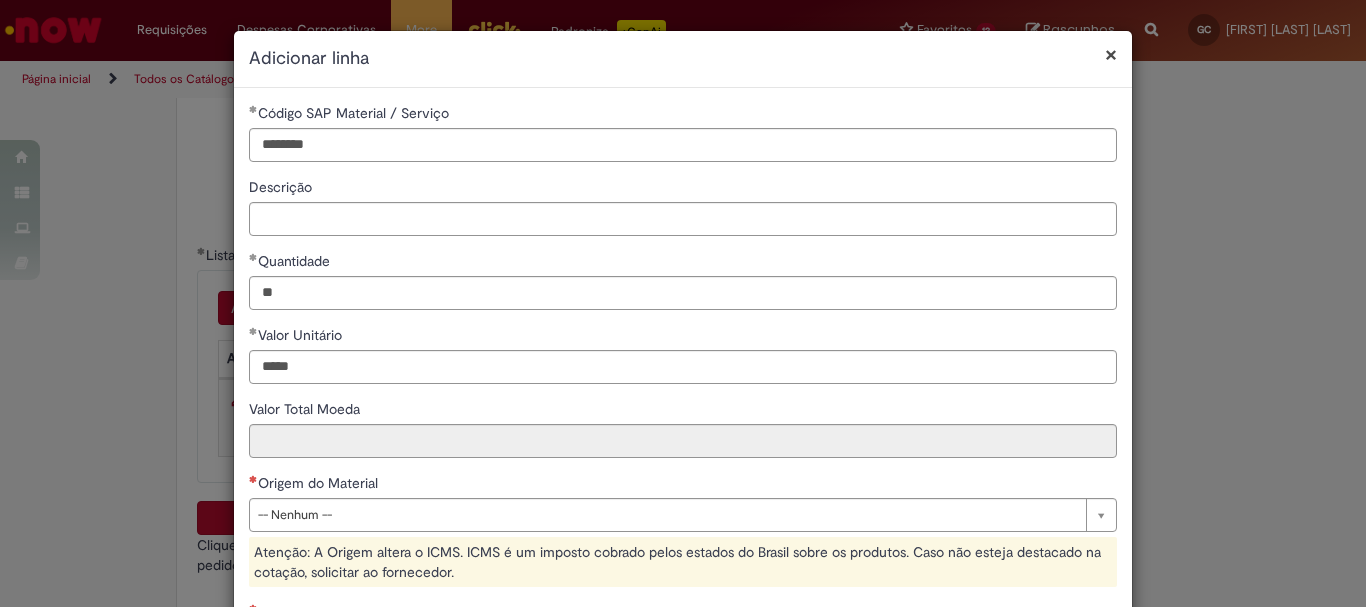 type on "******" 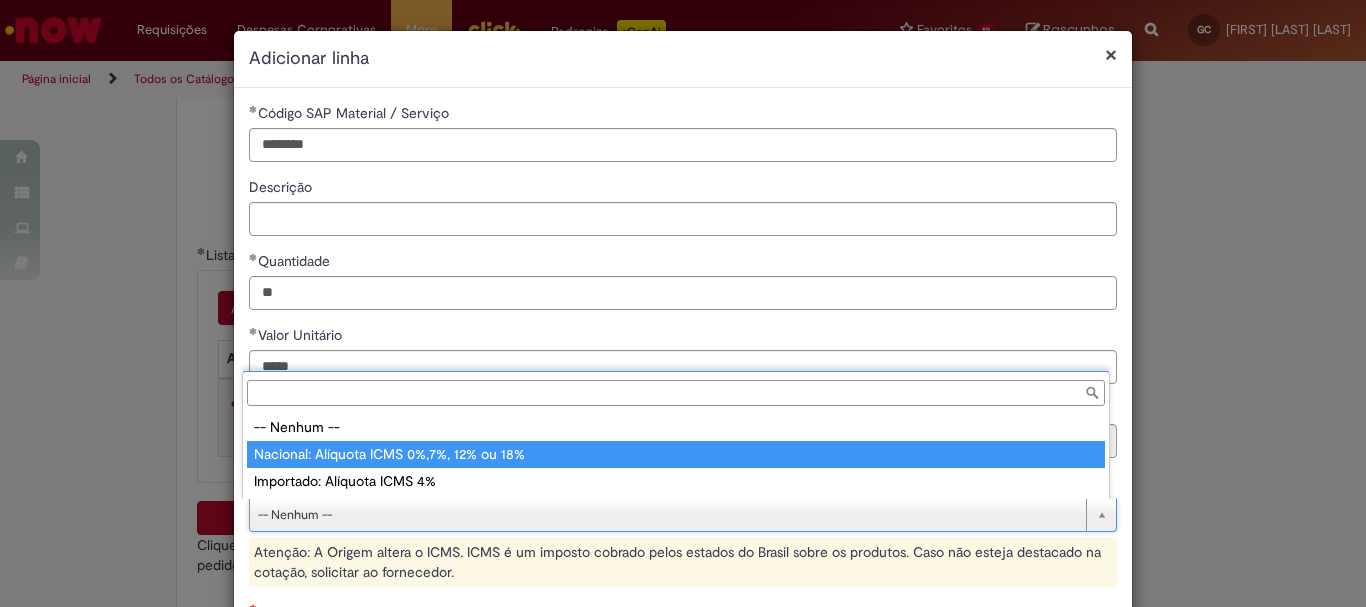 type on "**********" 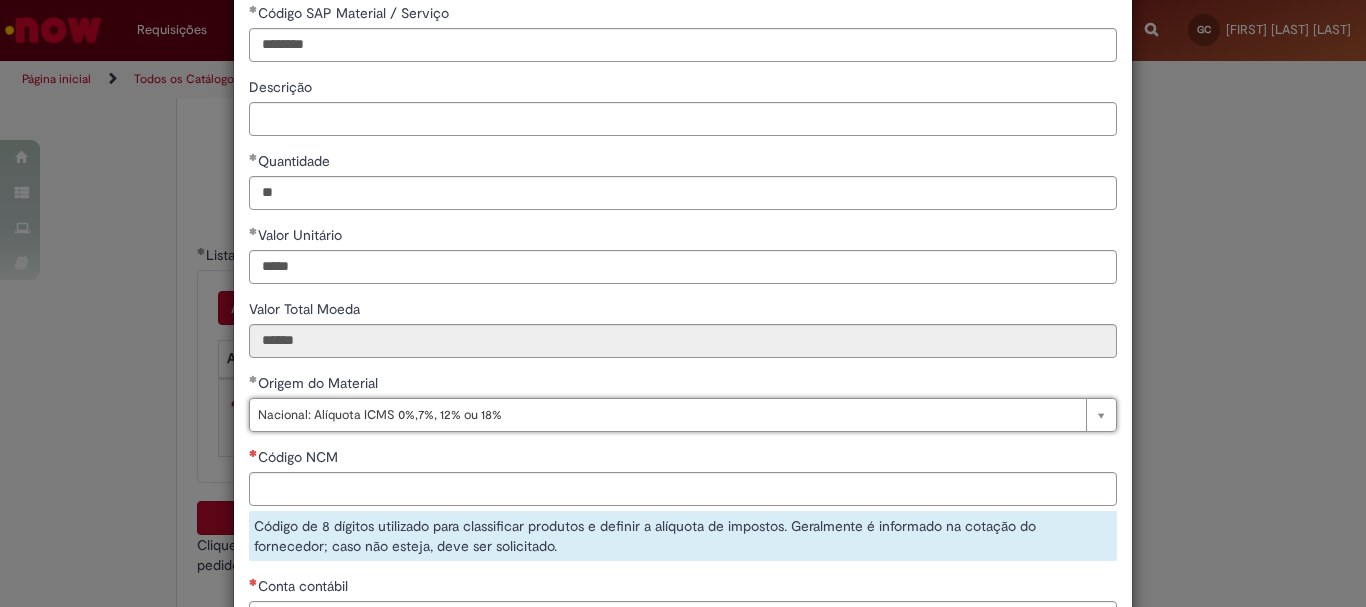 click on "Código NCM" at bounding box center [683, 459] 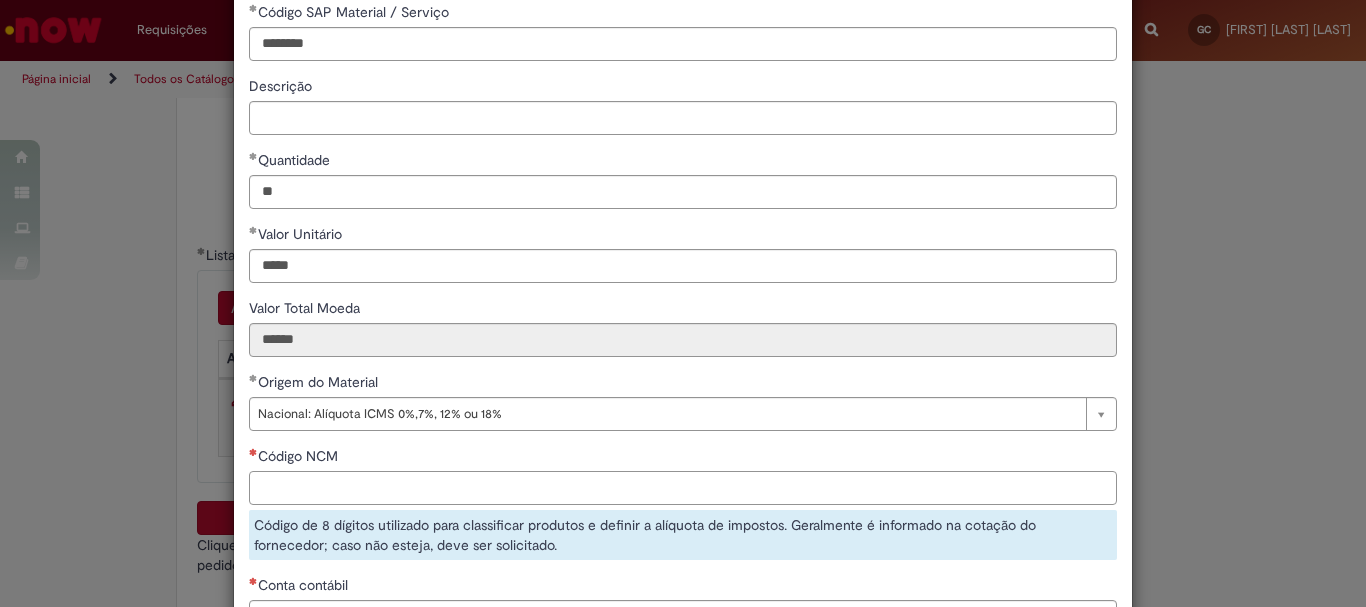 click on "Código NCM" at bounding box center (683, 488) 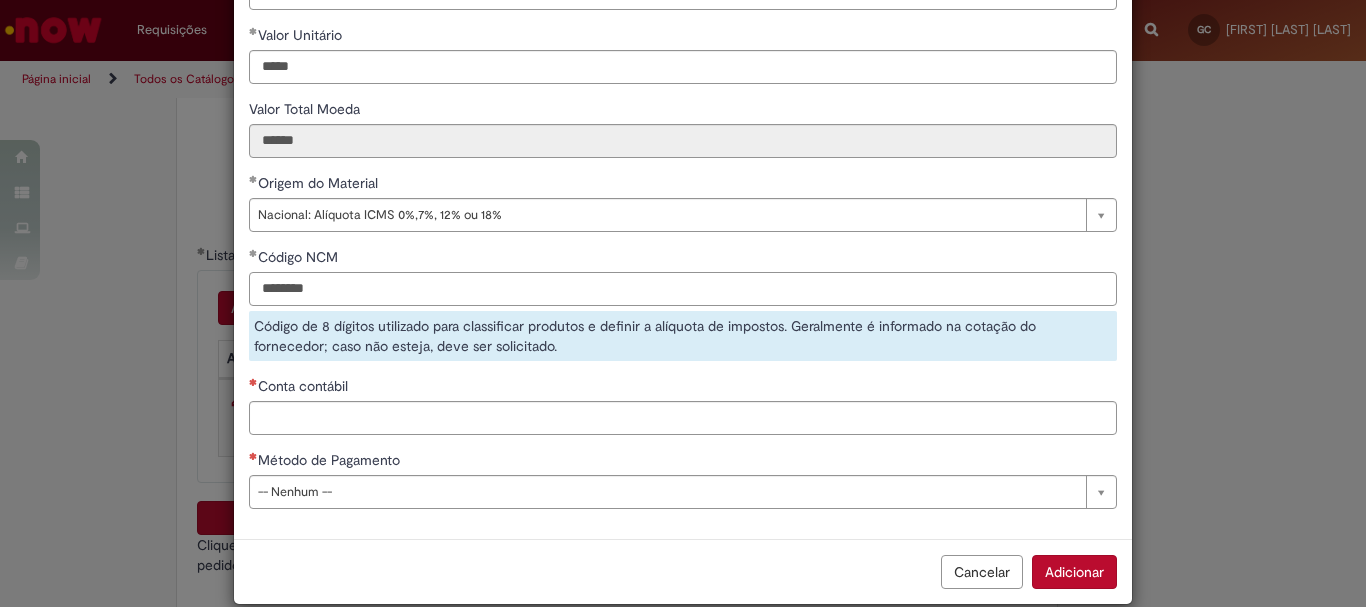 type on "********" 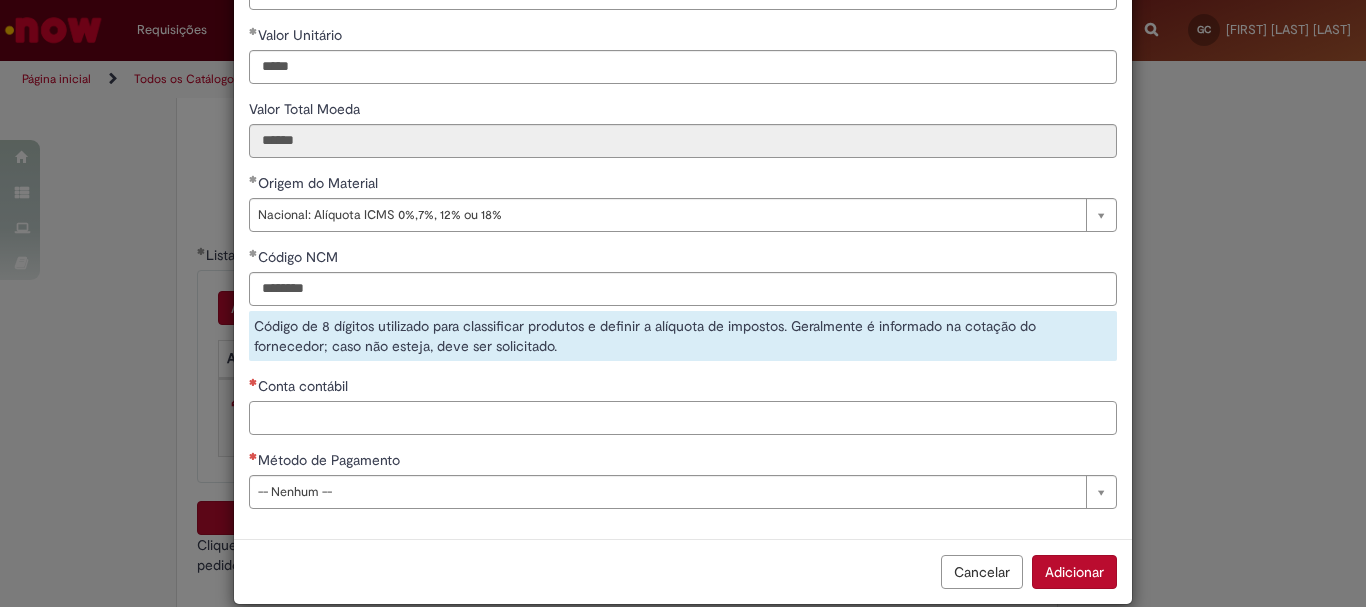 click on "**********" at bounding box center (683, 163) 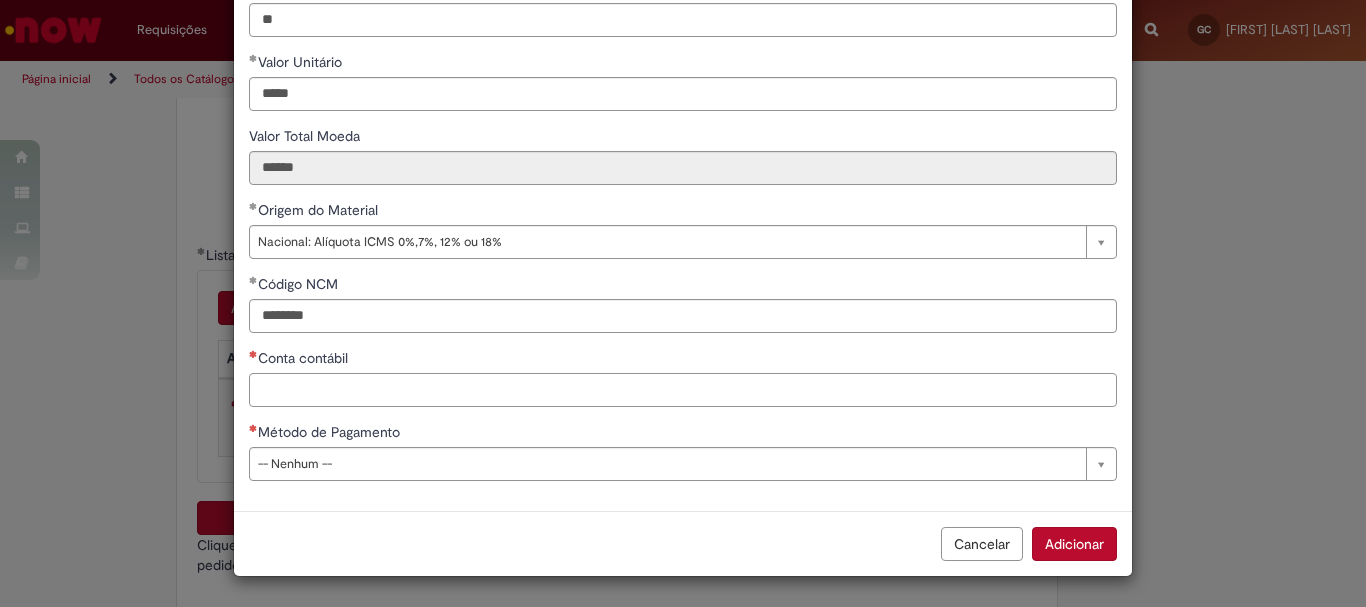 scroll, scrollTop: 273, scrollLeft: 0, axis: vertical 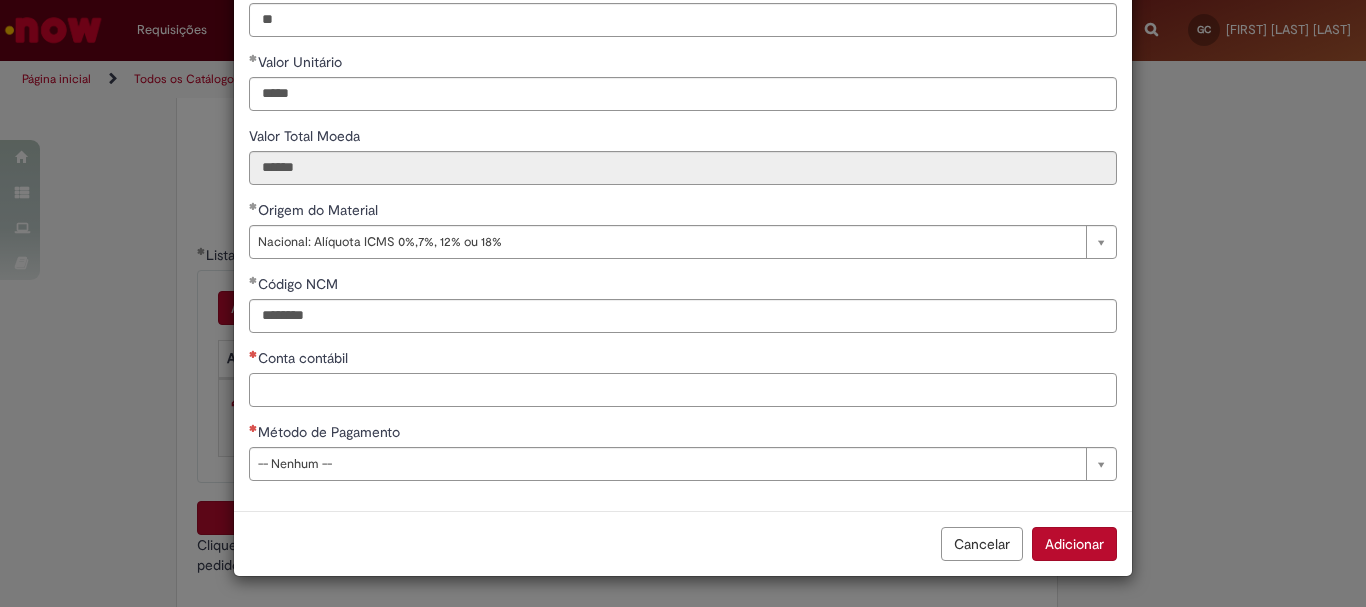 paste on "********" 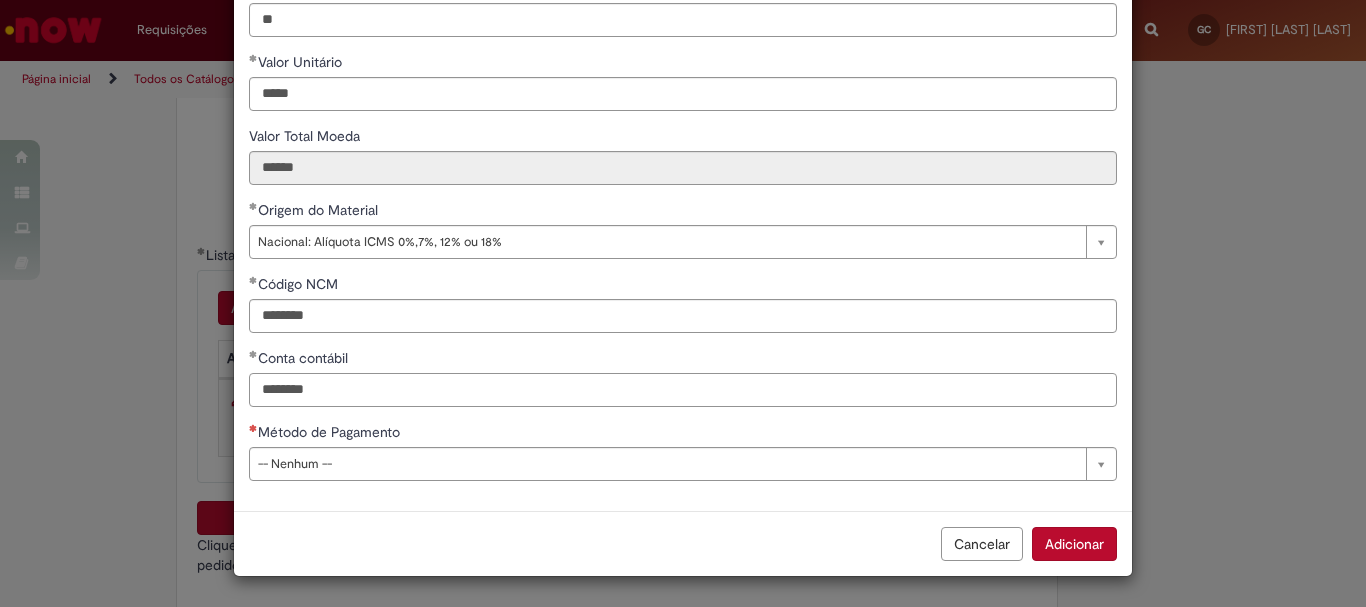 type on "********" 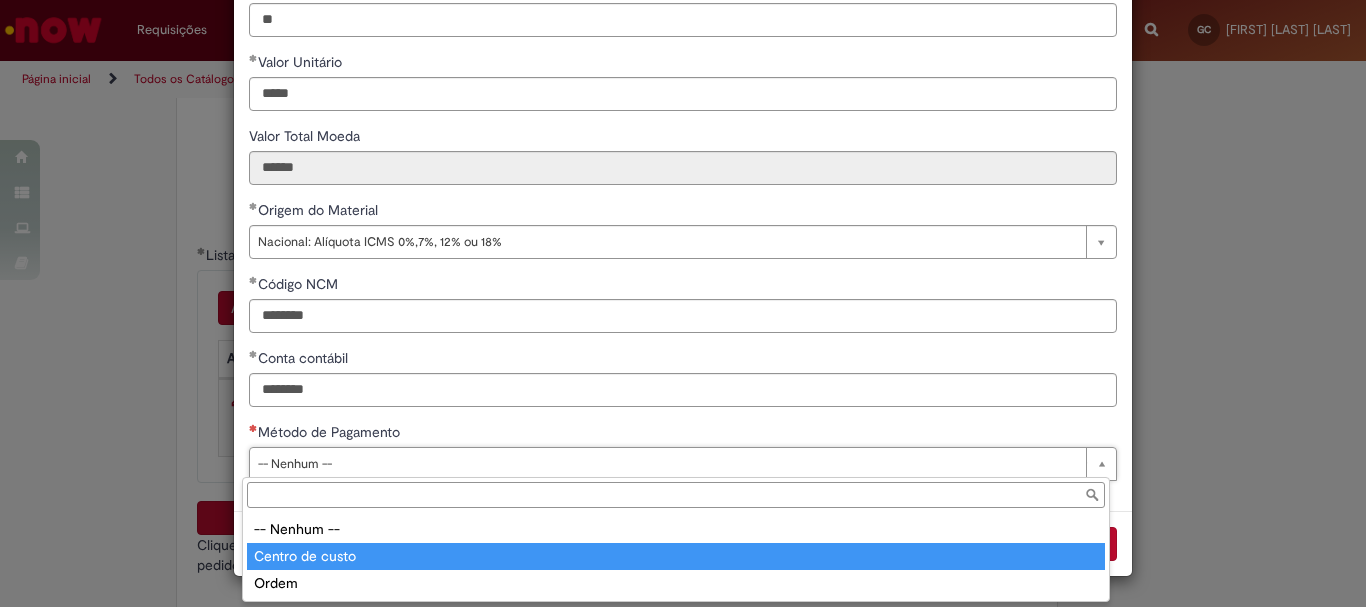 type on "**********" 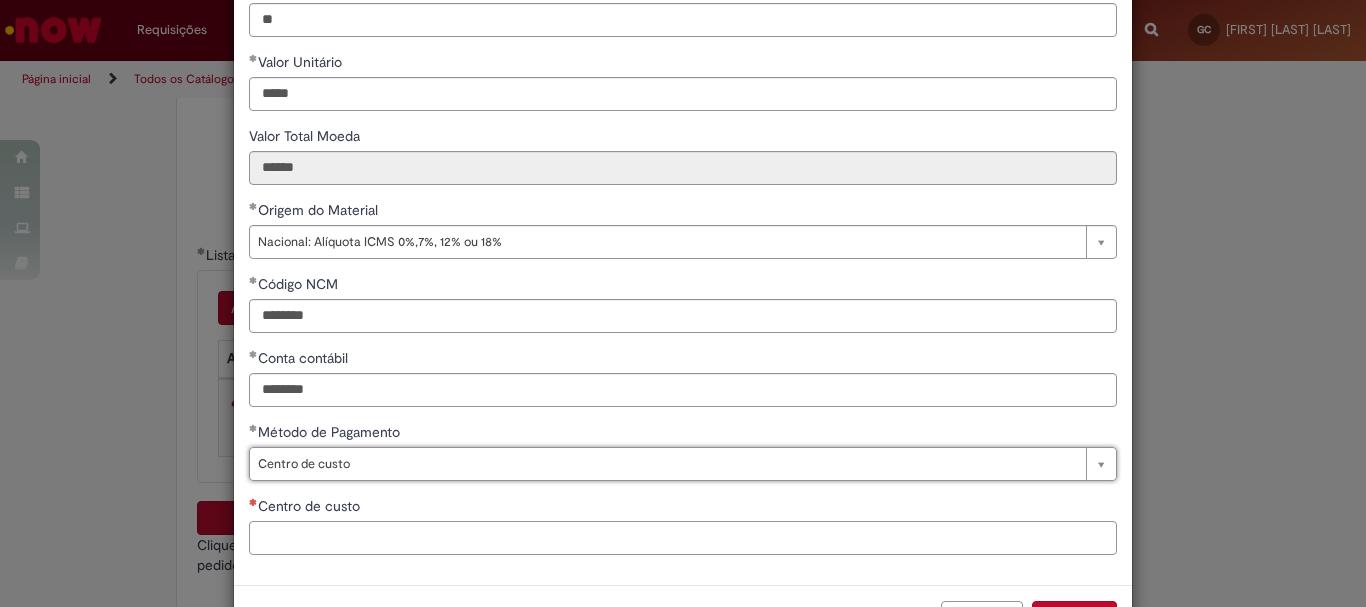 click on "Centro de custo" at bounding box center [683, 538] 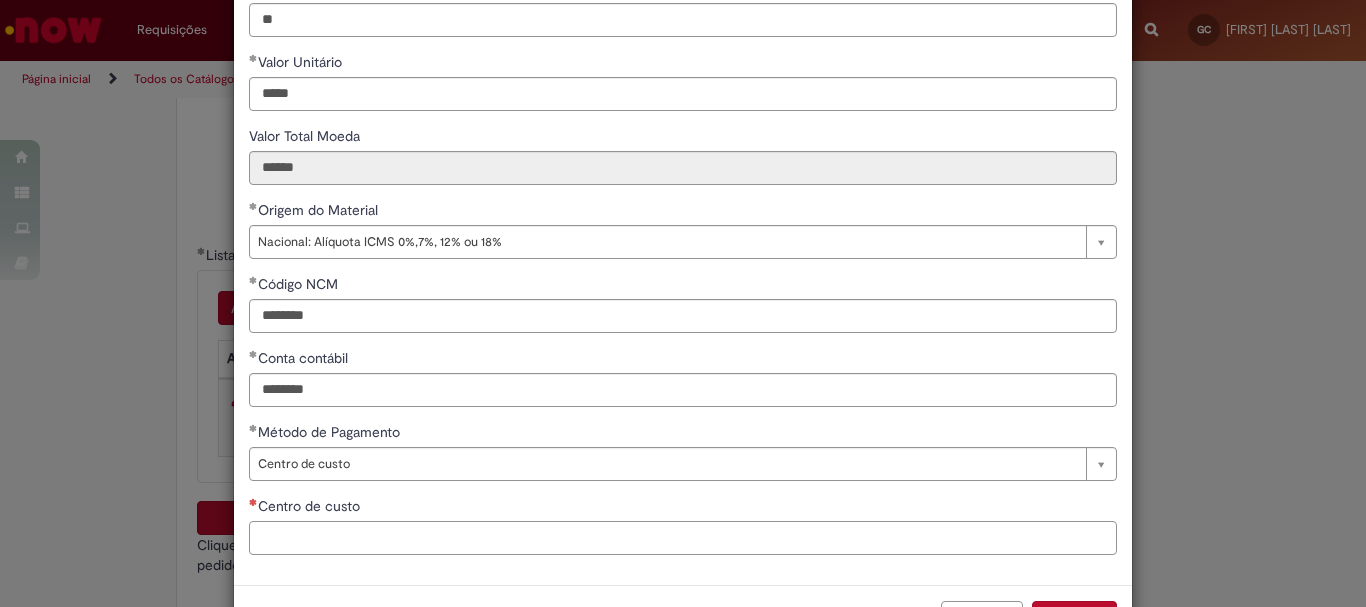 paste on "**********" 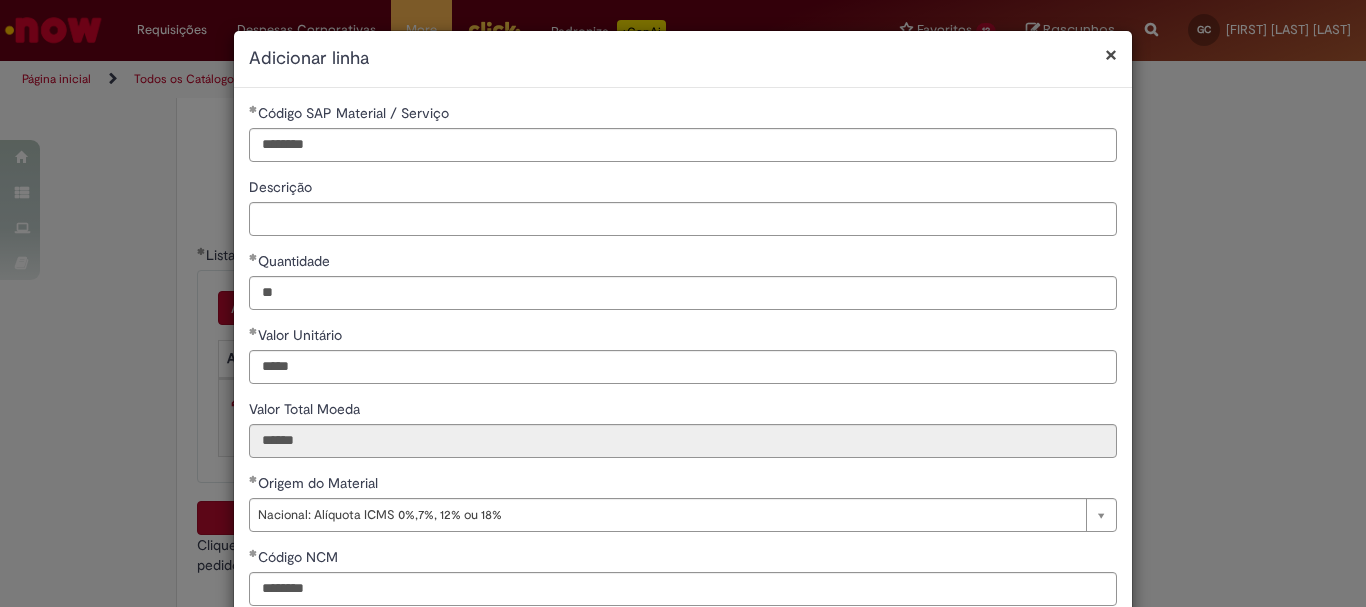 scroll, scrollTop: 347, scrollLeft: 0, axis: vertical 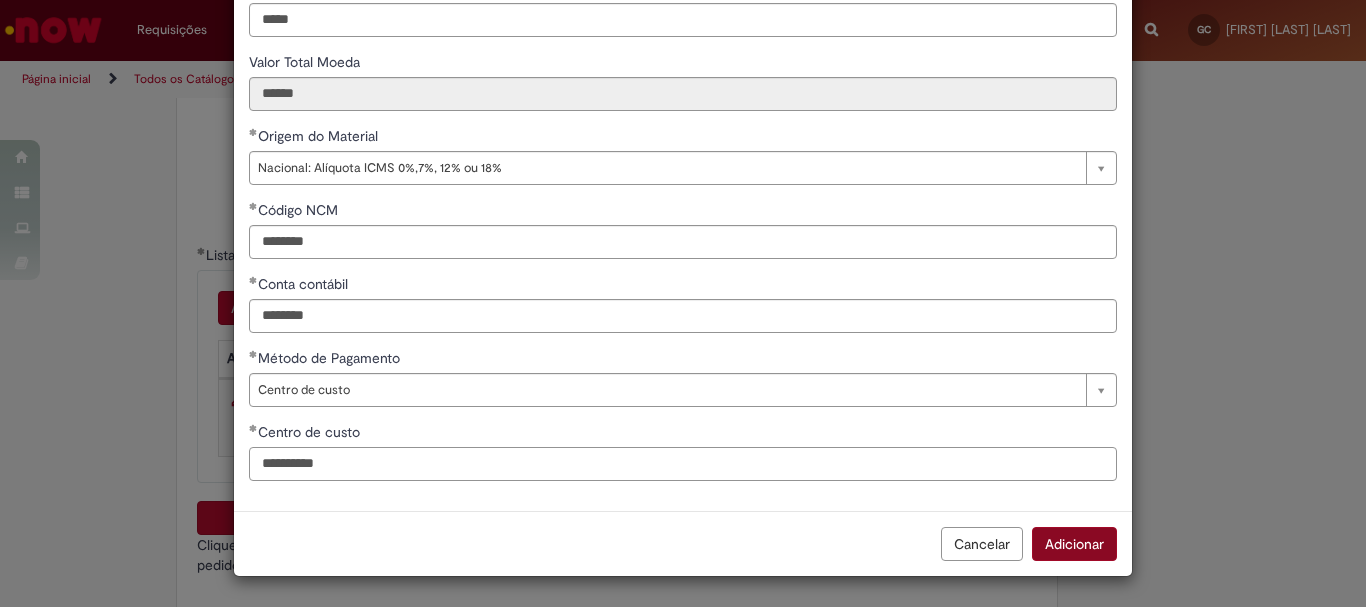 type on "**********" 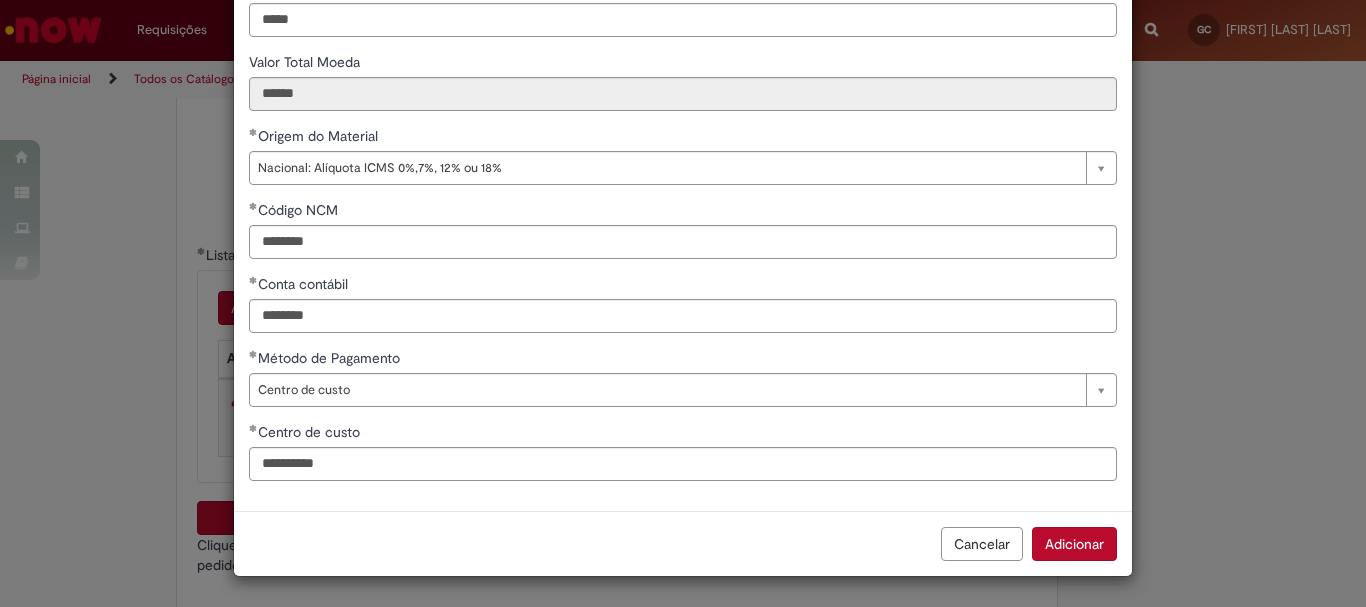 click on "Adicionar" at bounding box center (1074, 544) 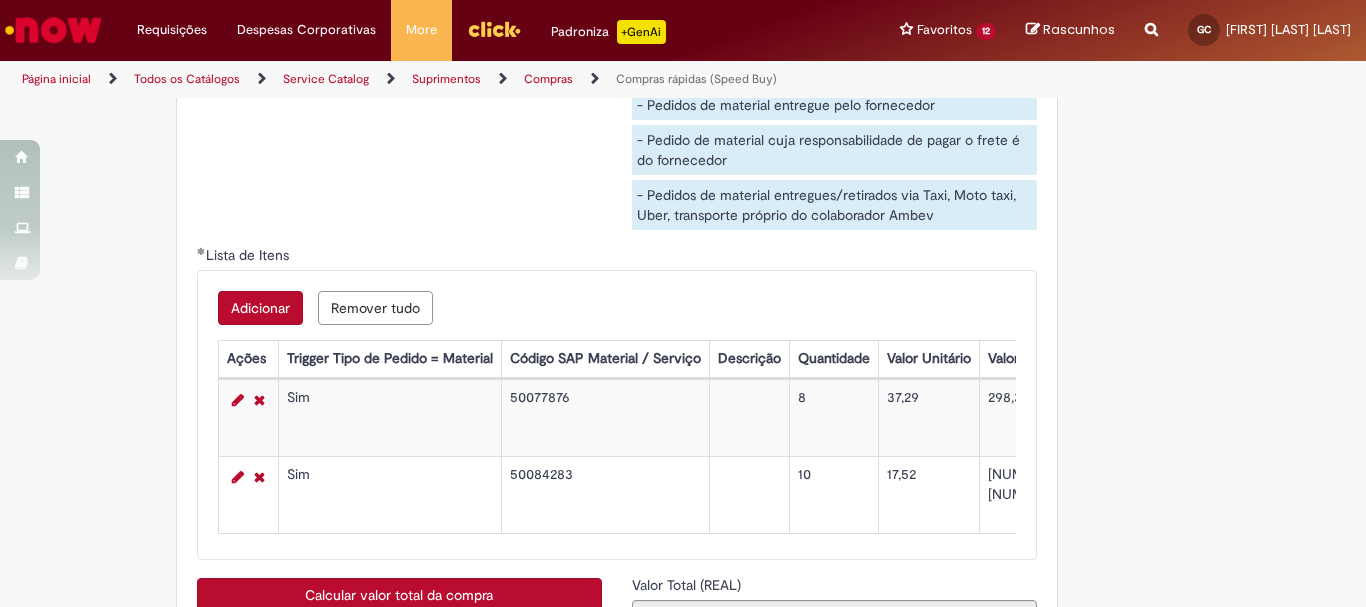 drag, startPoint x: 267, startPoint y: 308, endPoint x: 649, endPoint y: 420, distance: 398.08038 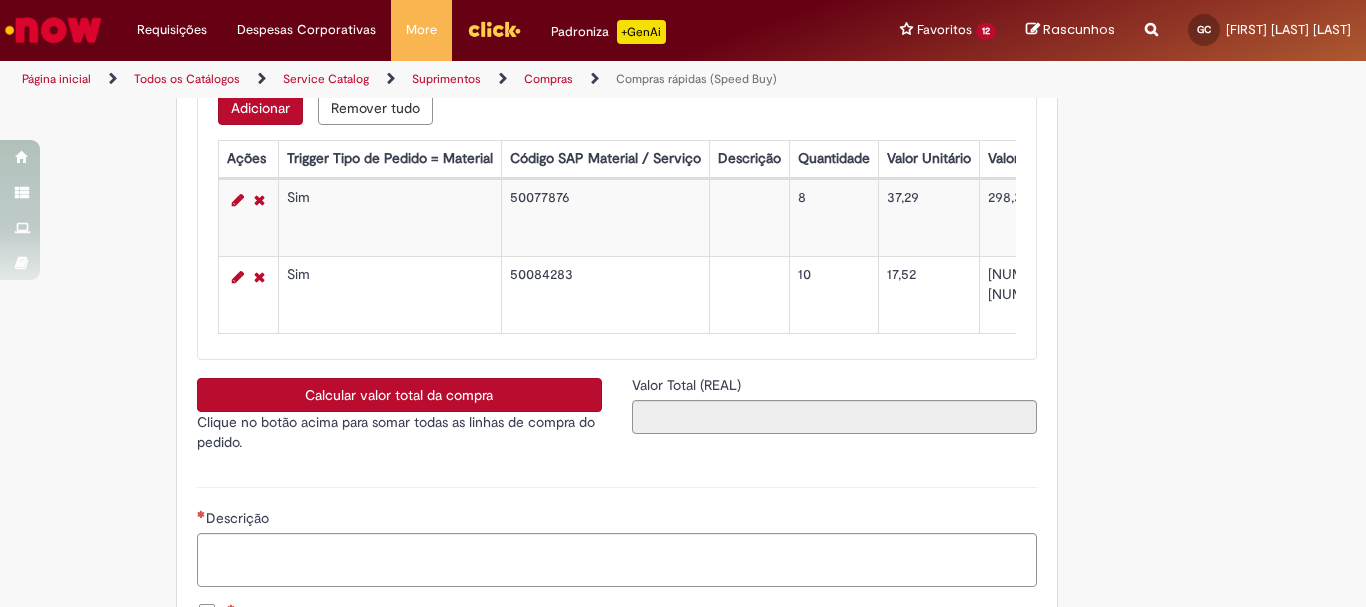 click on "Calcular valor total da compra" at bounding box center [399, 395] 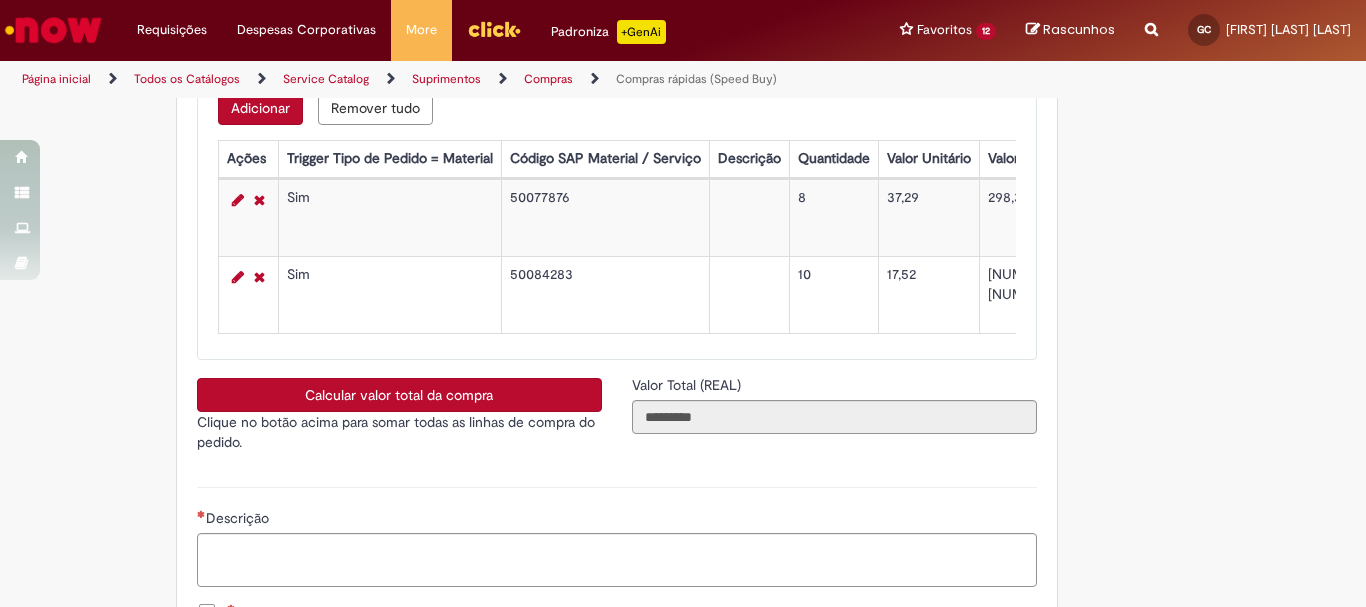 scroll, scrollTop: 3600, scrollLeft: 0, axis: vertical 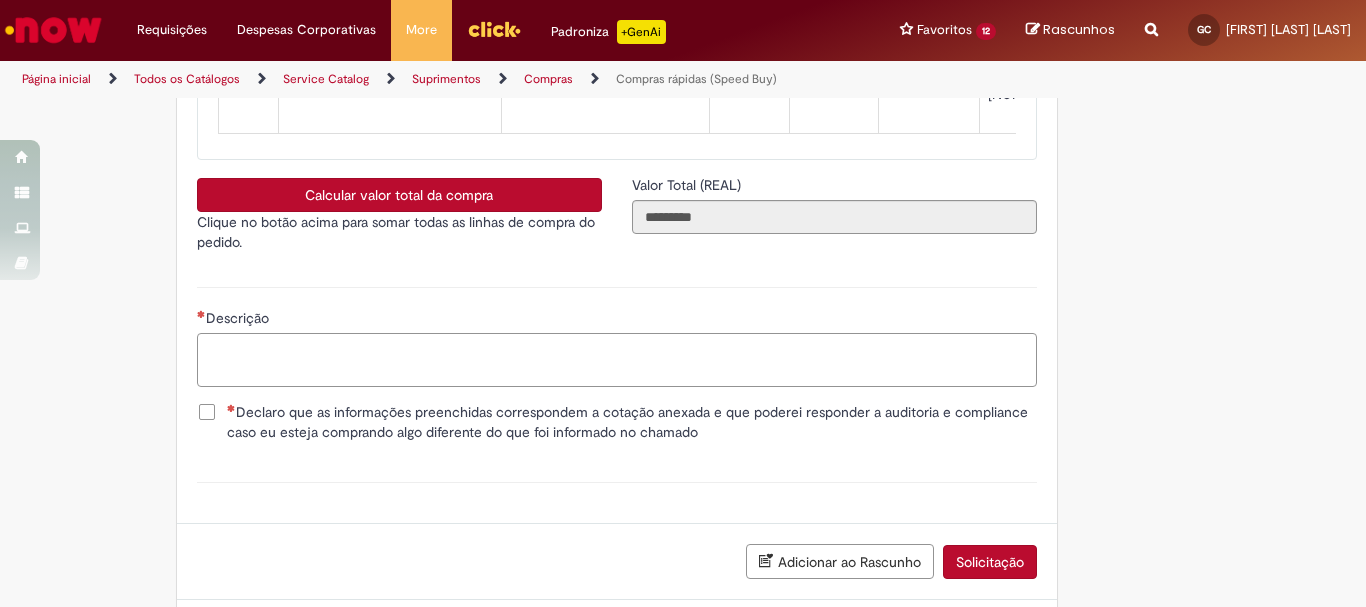 click on "Descrição" at bounding box center [617, 360] 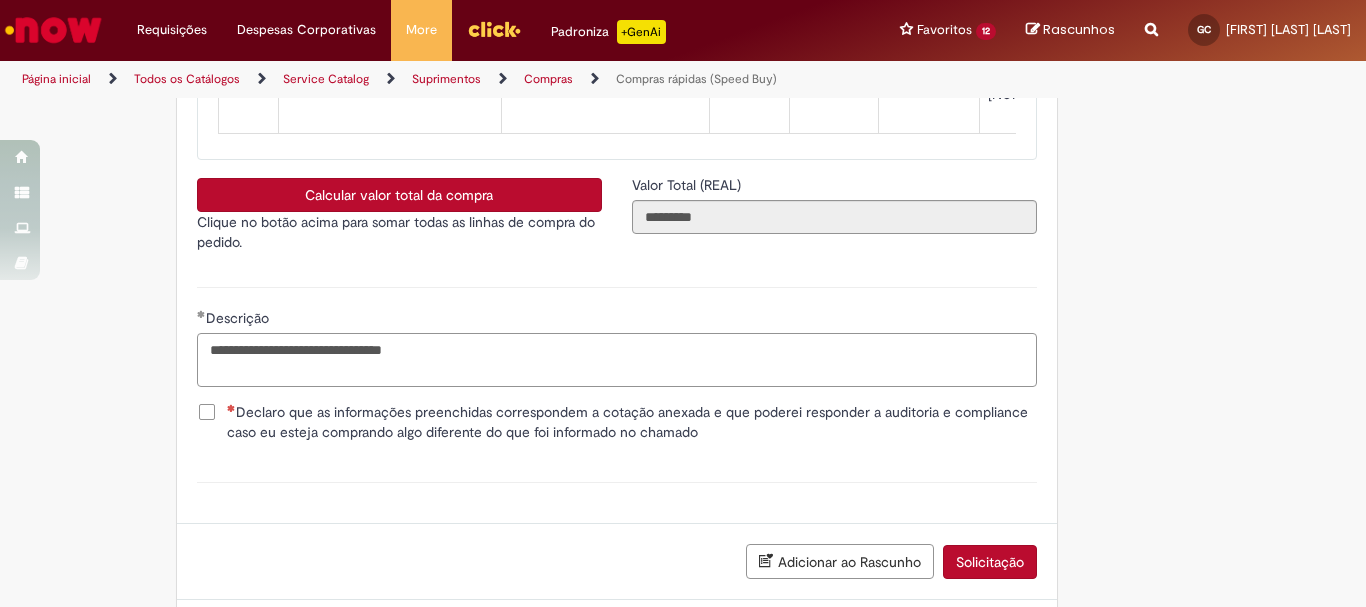 type on "**********" 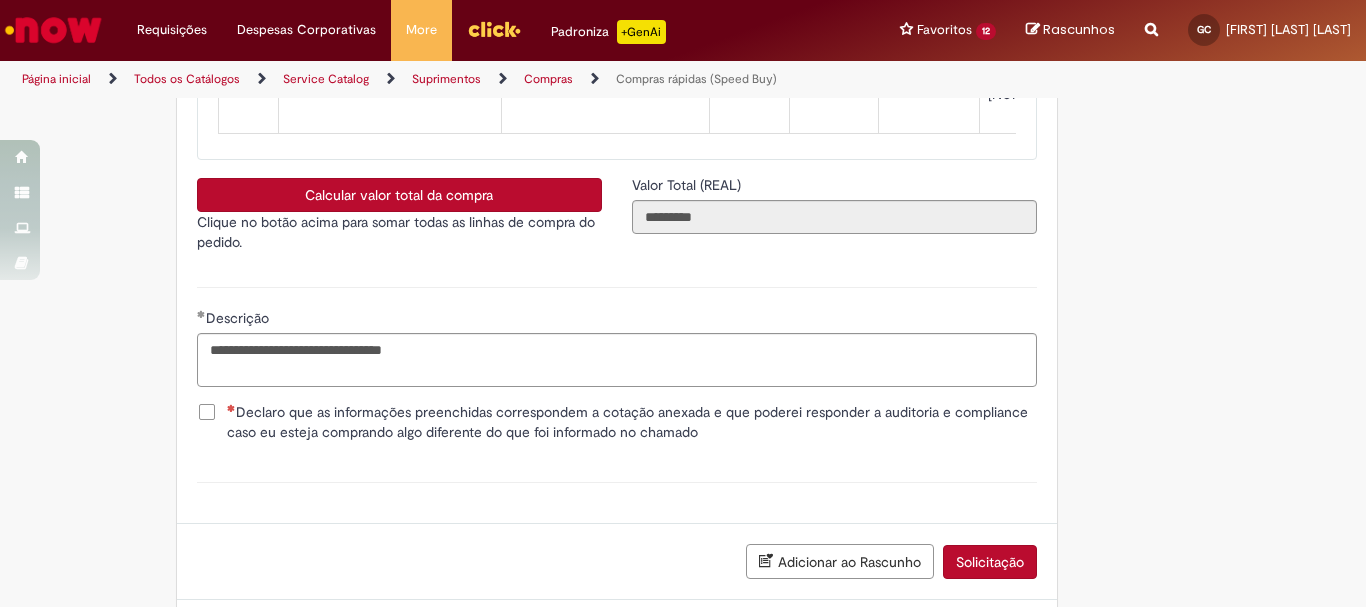 click on "**********" at bounding box center (617, 334) 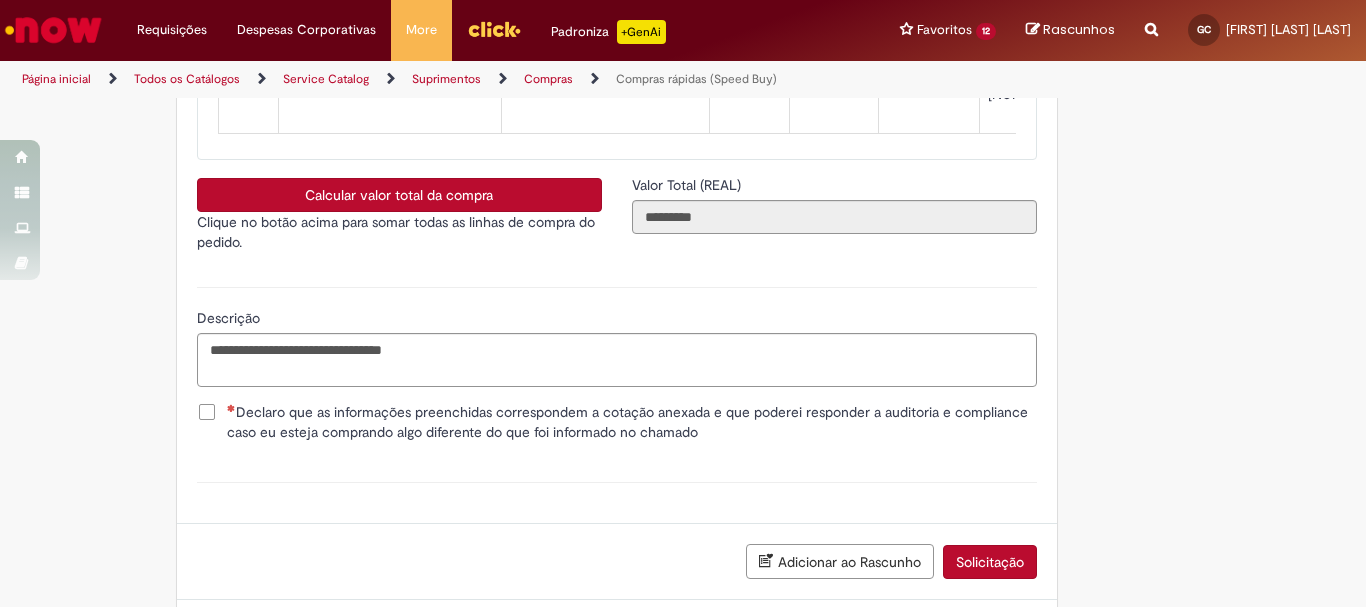 click on "Declaro que as informações preenchidas correspondem a cotação anexada e que poderei responder a auditoria e compliance caso eu esteja comprando algo diferente do que foi informado no chamado" at bounding box center [632, 422] 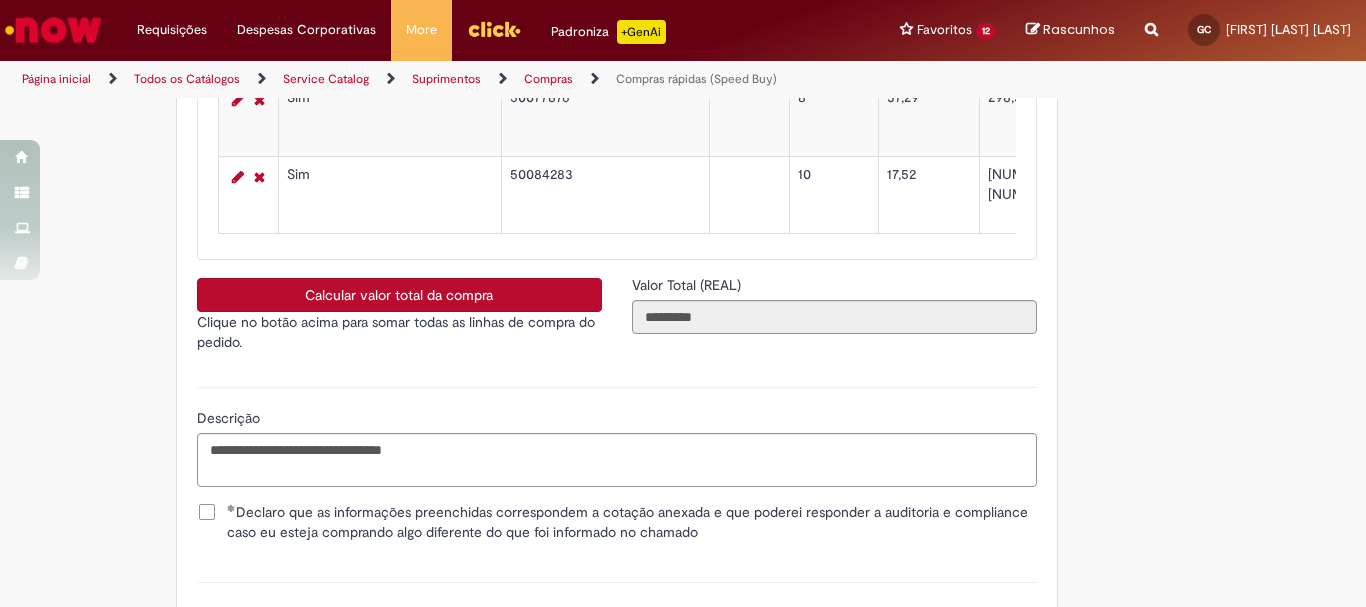 scroll, scrollTop: 3600, scrollLeft: 0, axis: vertical 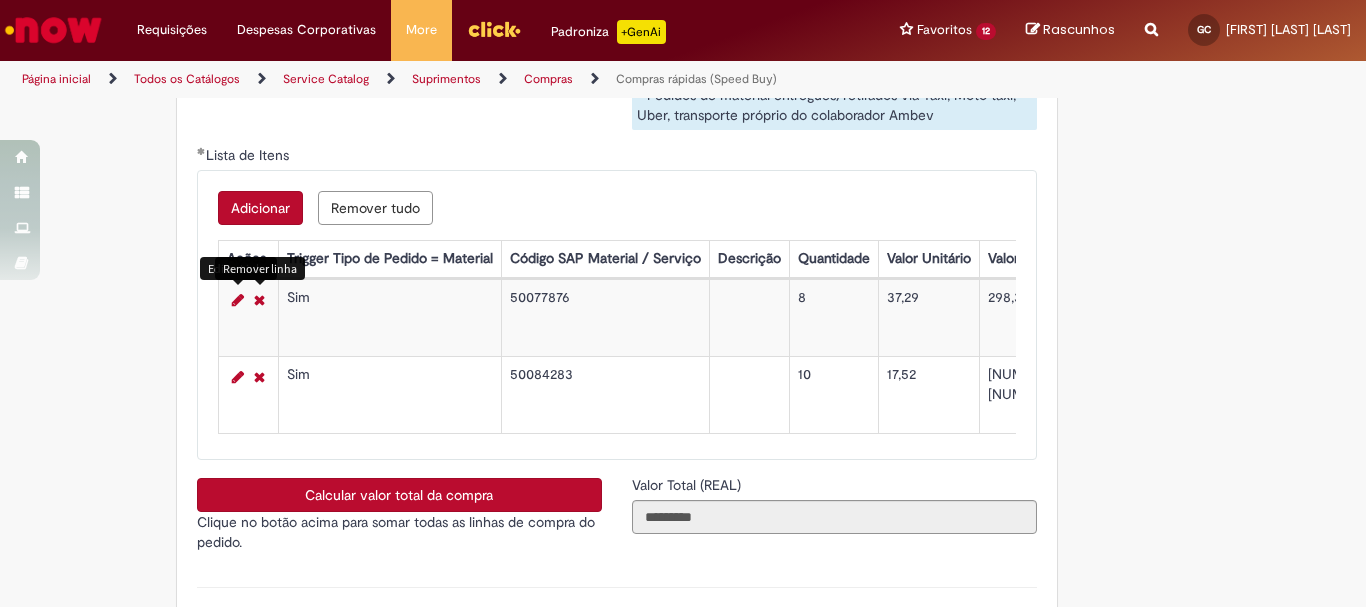 click at bounding box center [238, 300] 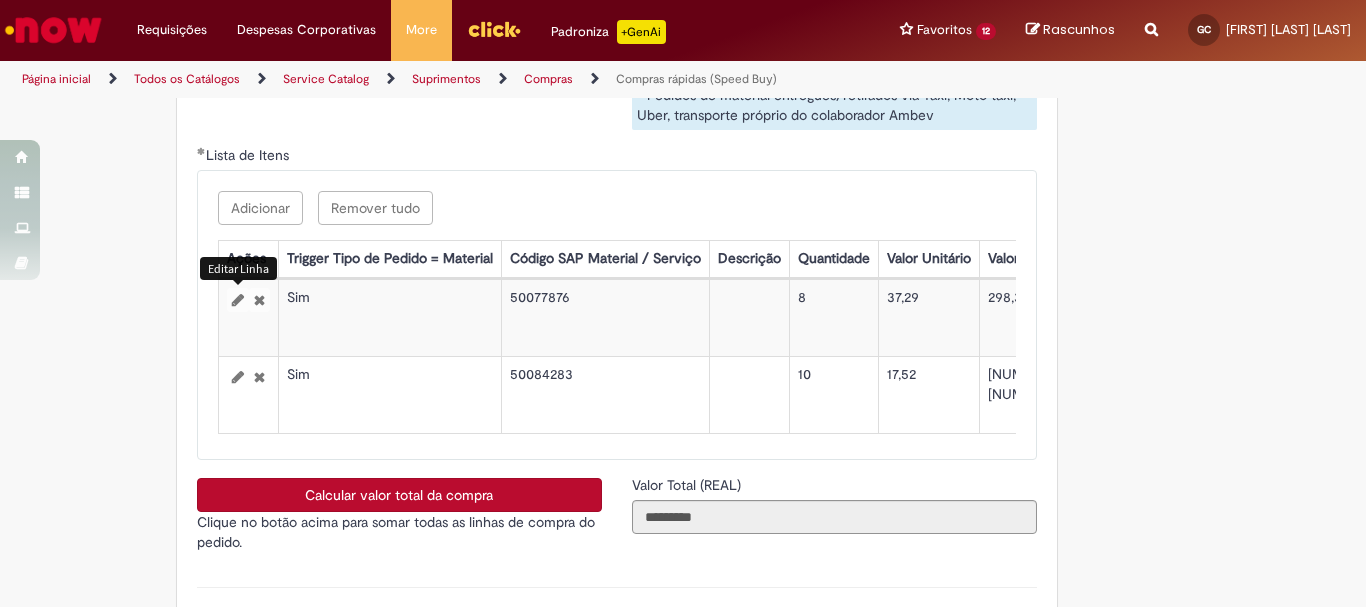 select on "*" 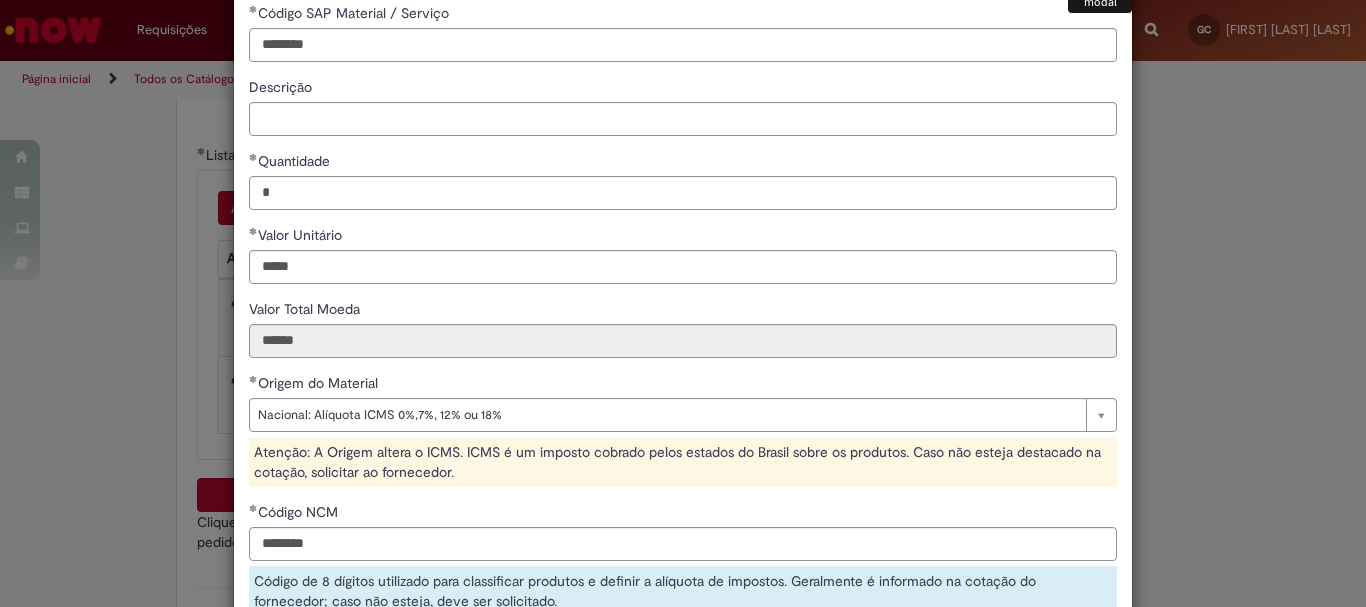 scroll, scrollTop: 300, scrollLeft: 0, axis: vertical 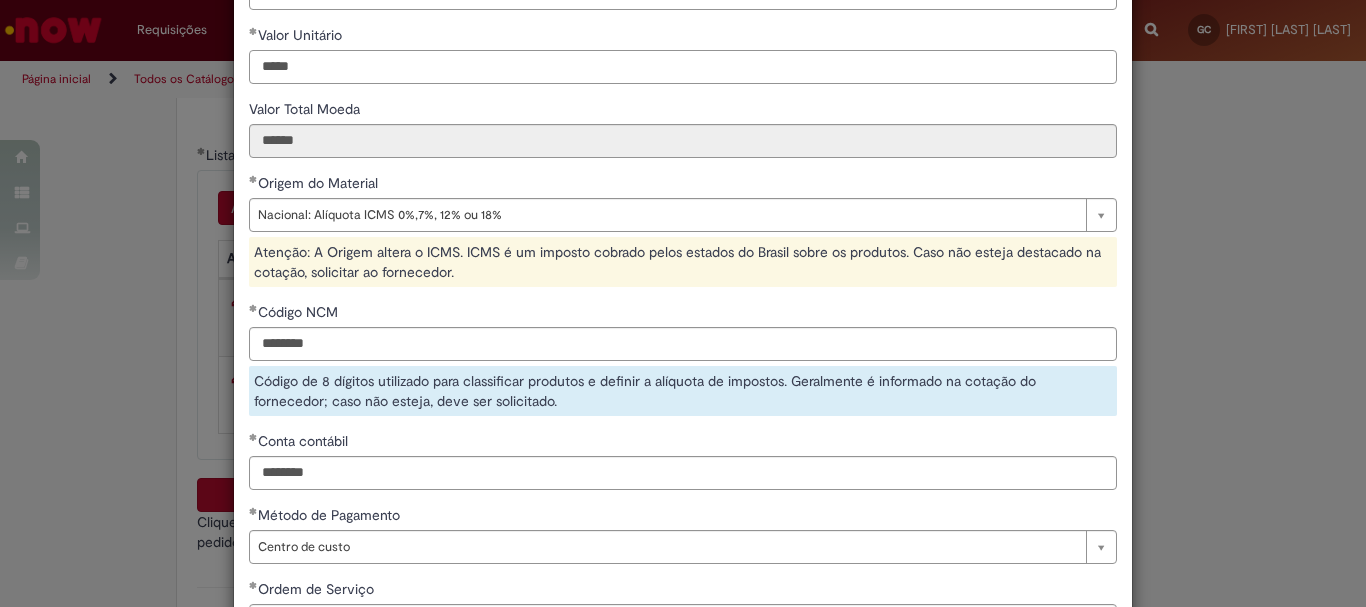 click on "*****" at bounding box center (683, 67) 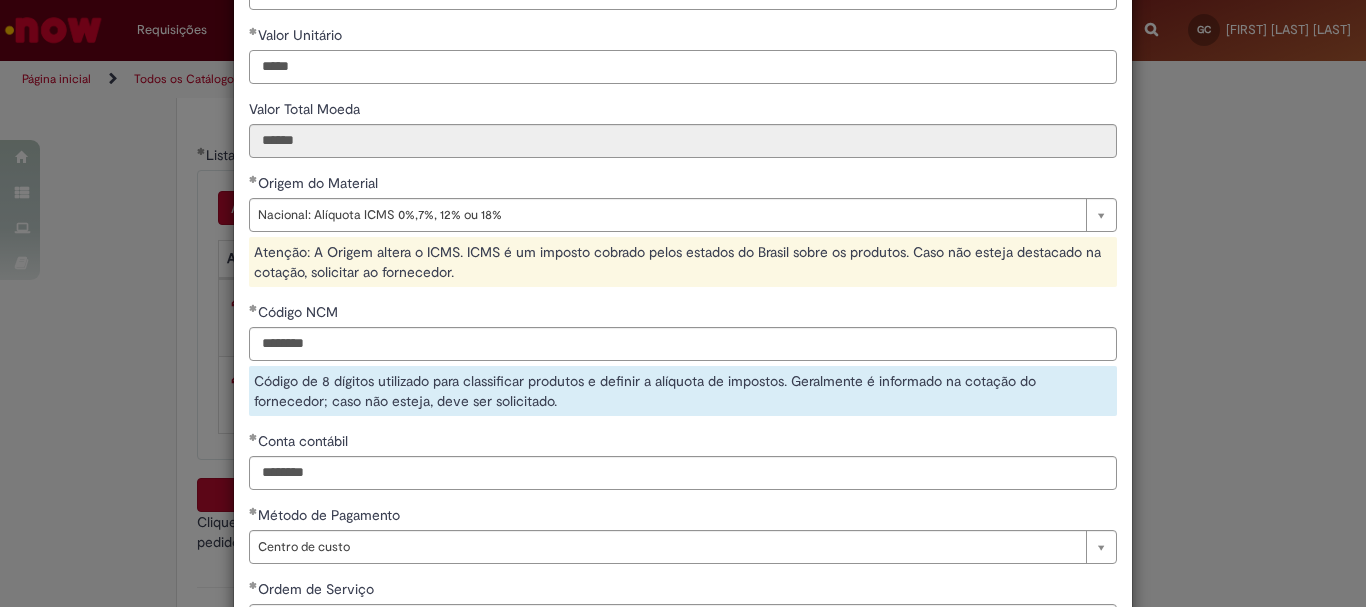 scroll, scrollTop: 200, scrollLeft: 0, axis: vertical 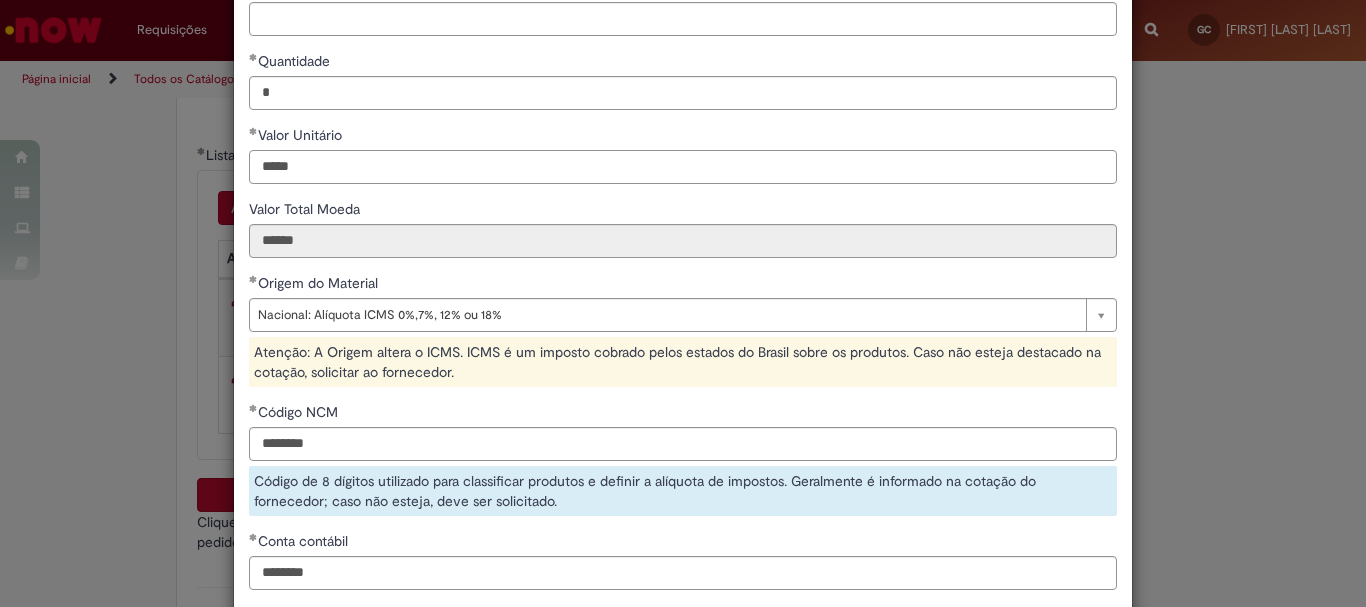 drag, startPoint x: 399, startPoint y: 181, endPoint x: 0, endPoint y: 160, distance: 399.55225 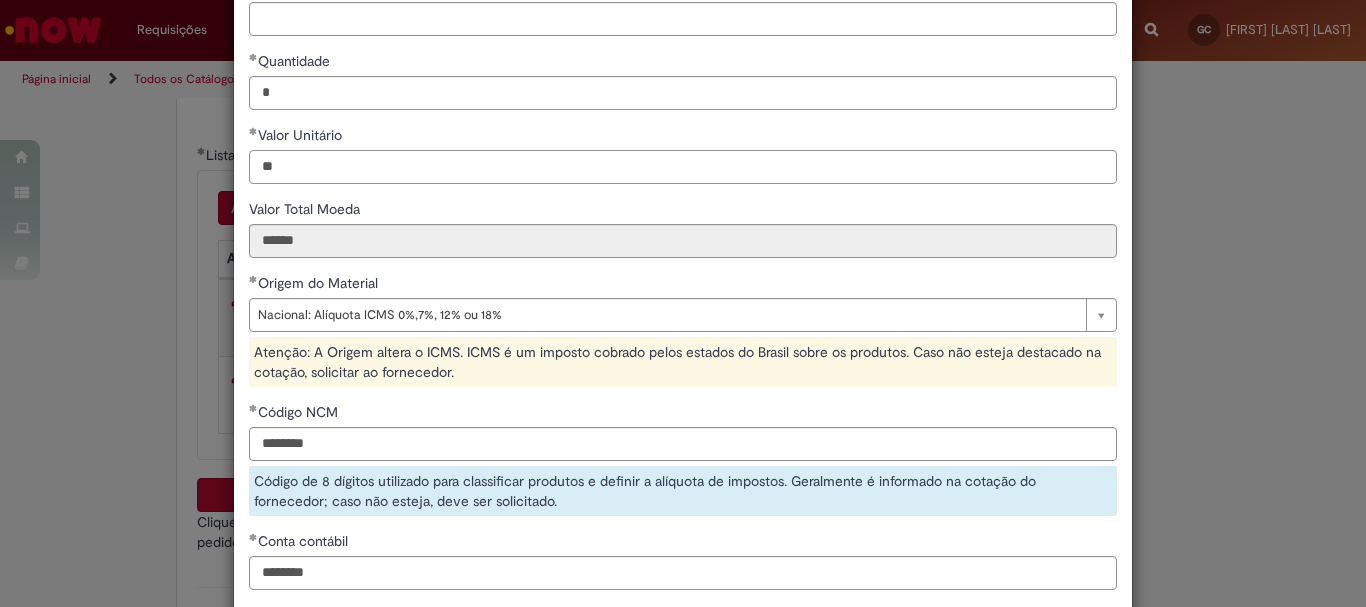 type on "*" 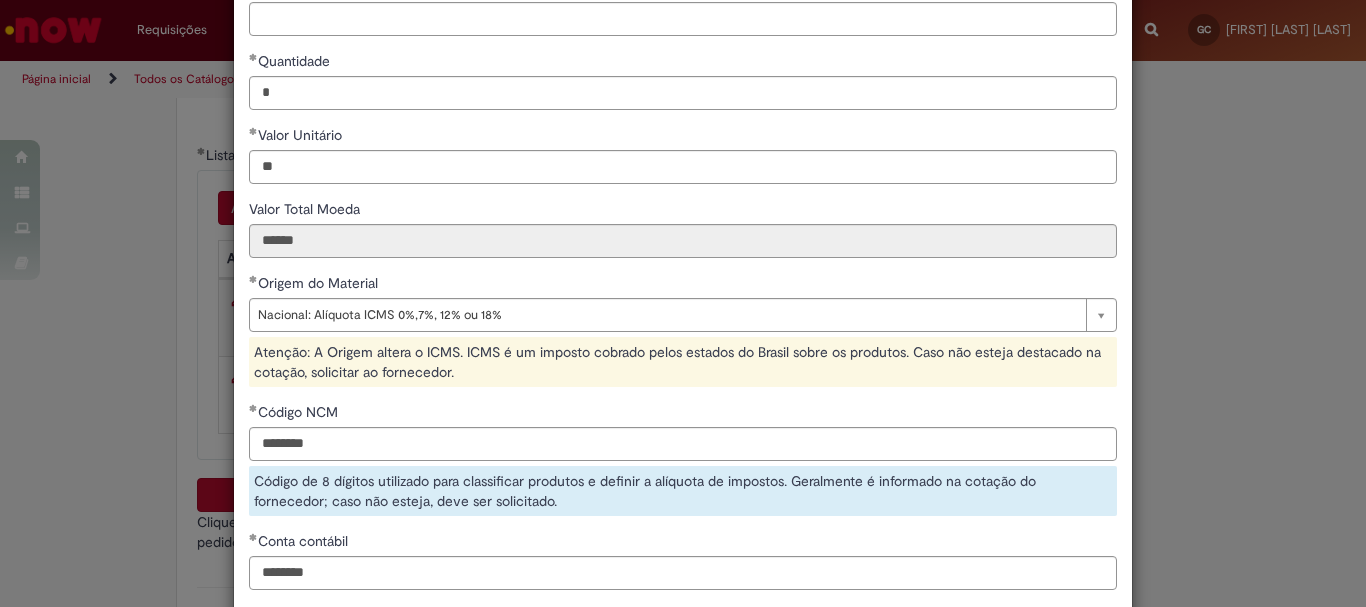 type on "*****" 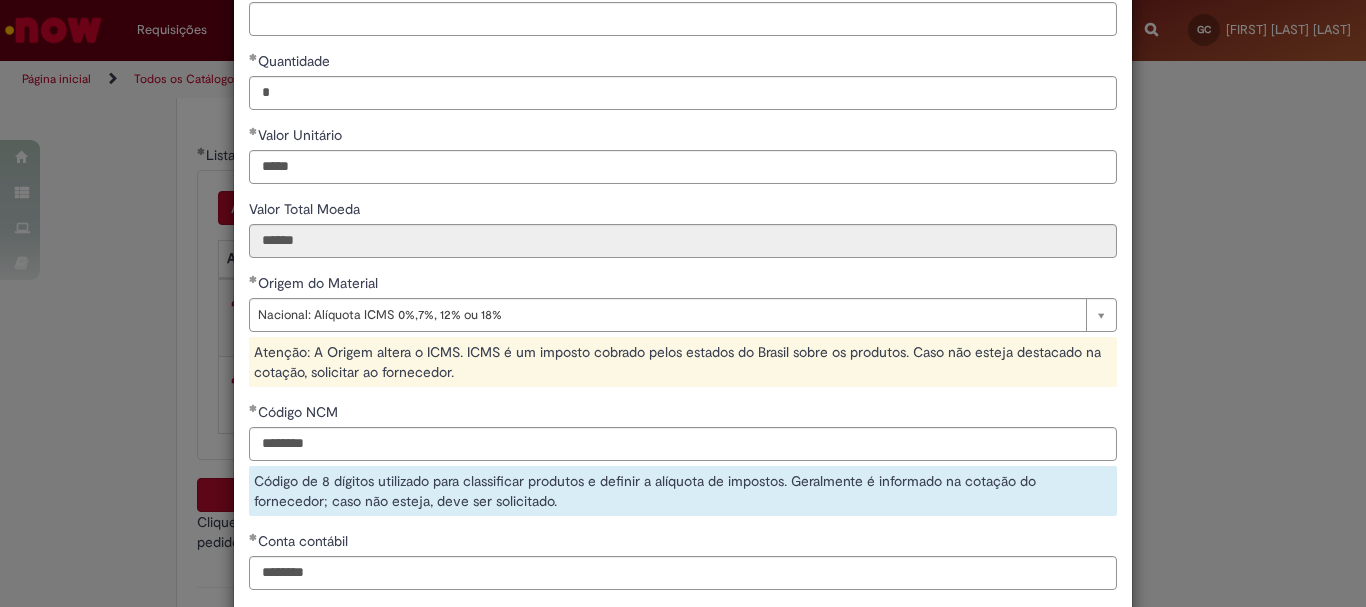 click on "Valor Total Moeda" at bounding box center [683, 211] 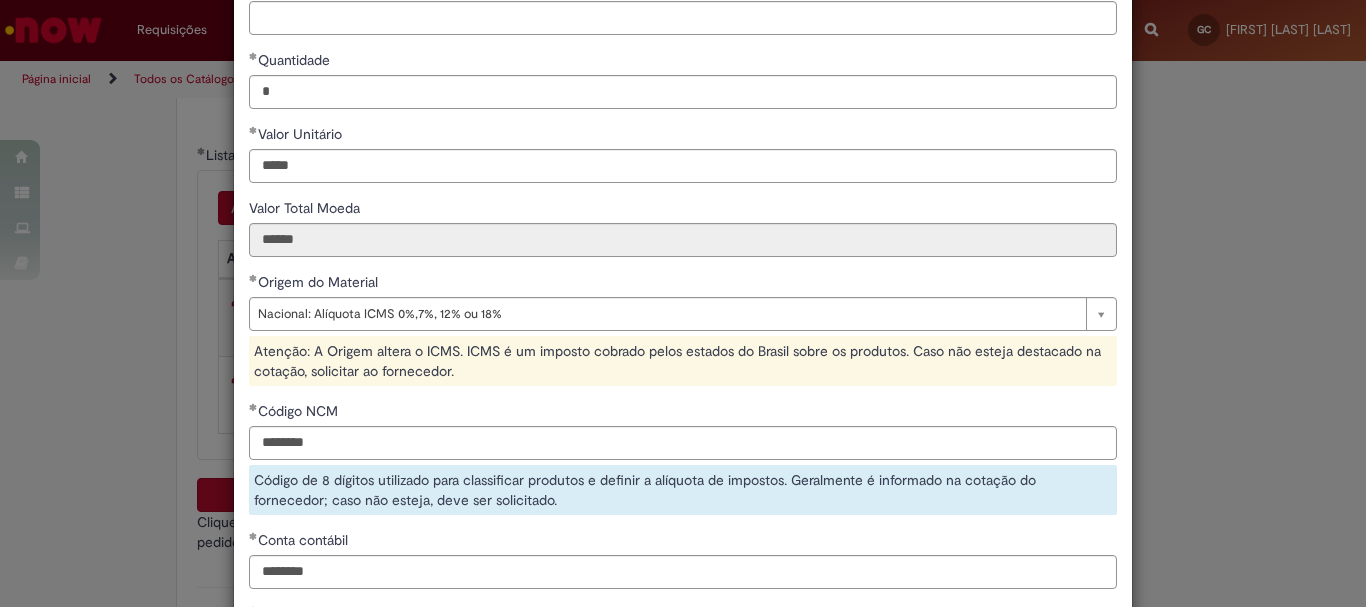 scroll, scrollTop: 459, scrollLeft: 0, axis: vertical 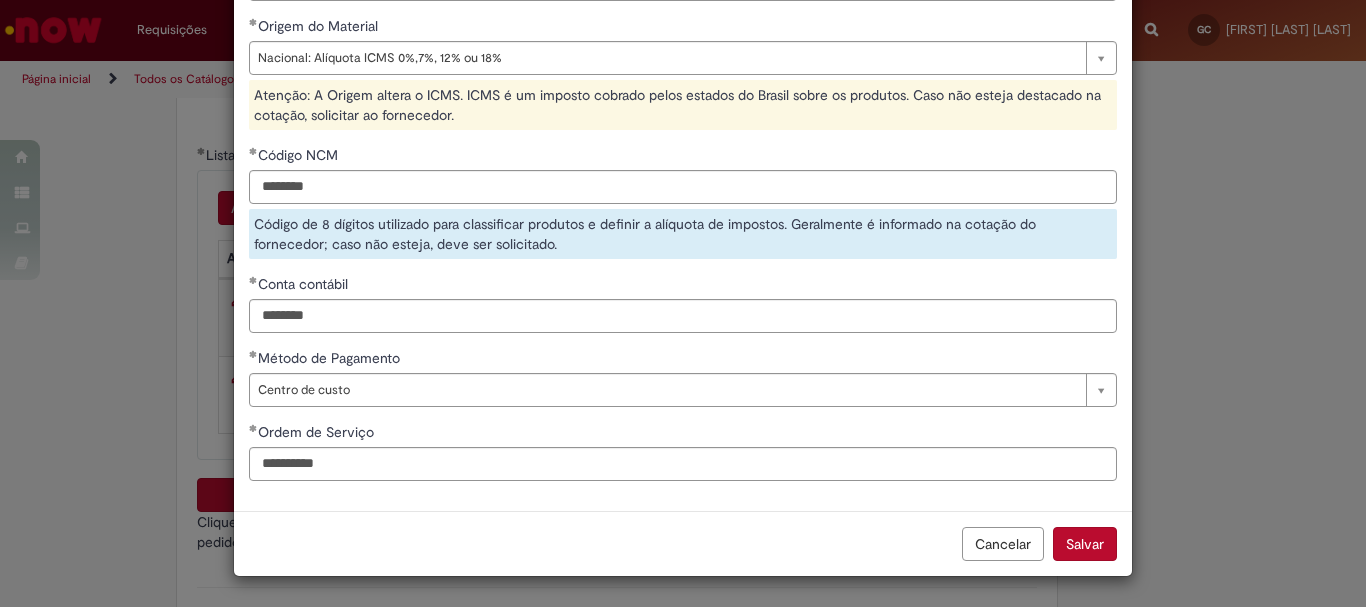 click on "Salvar" at bounding box center [1085, 544] 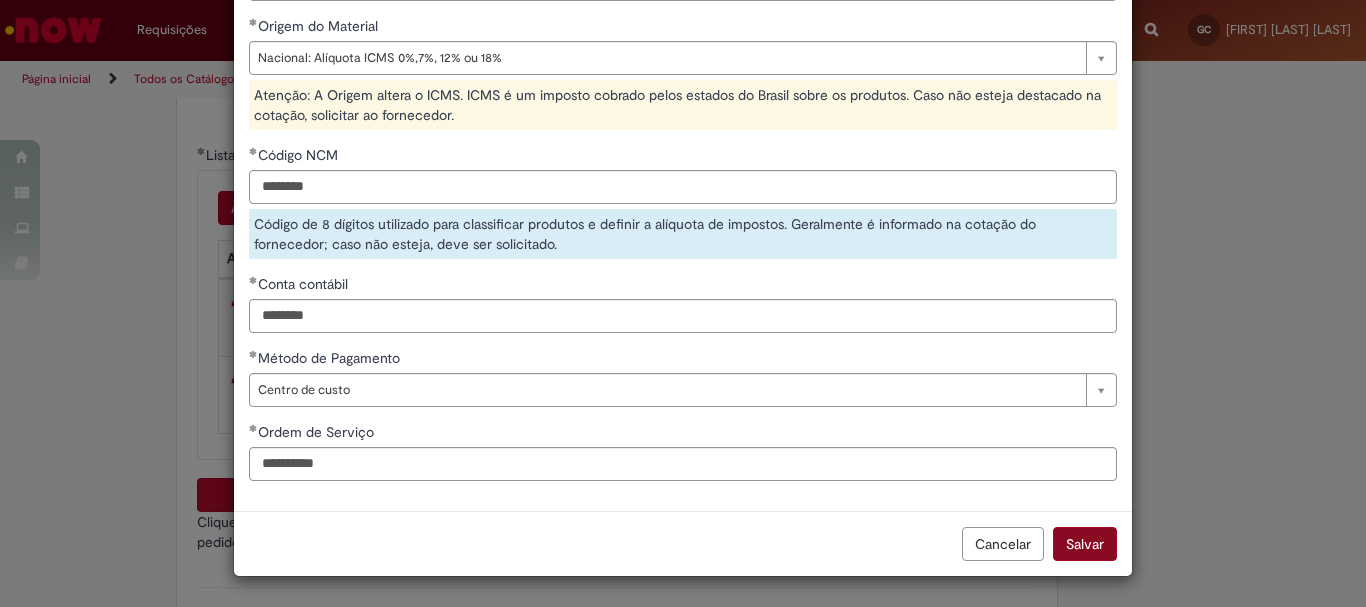 scroll, scrollTop: 457, scrollLeft: 0, axis: vertical 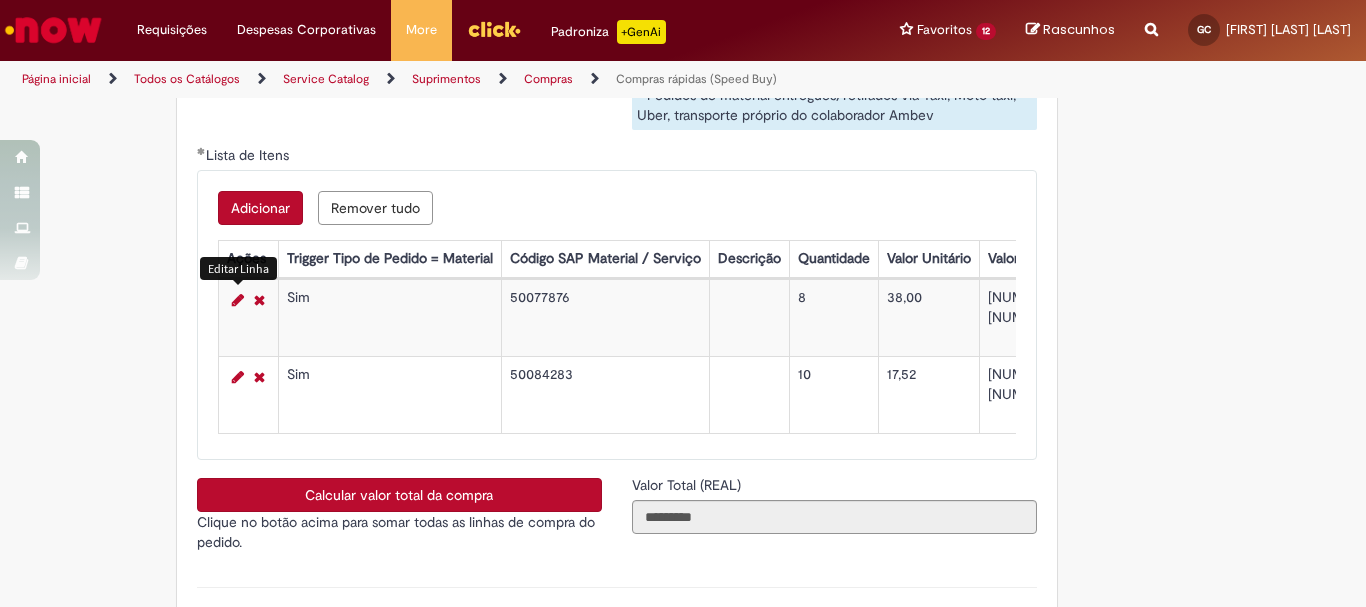 click on "Calcular valor total da compra" at bounding box center [399, 495] 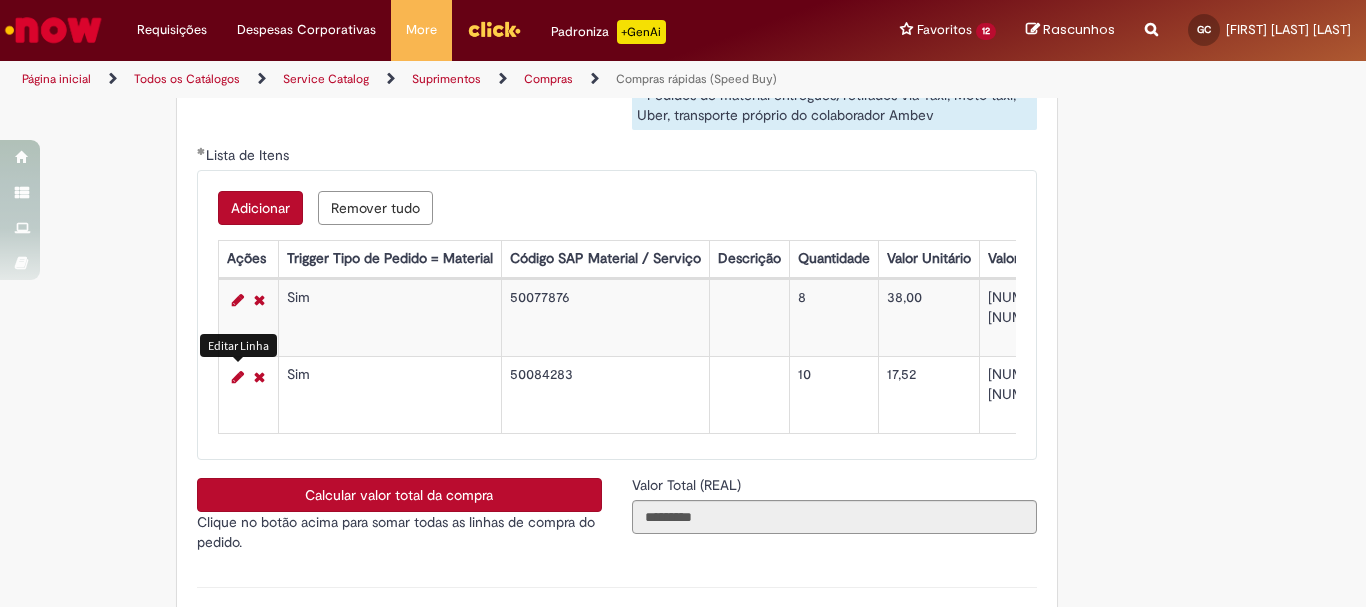 click at bounding box center (238, 377) 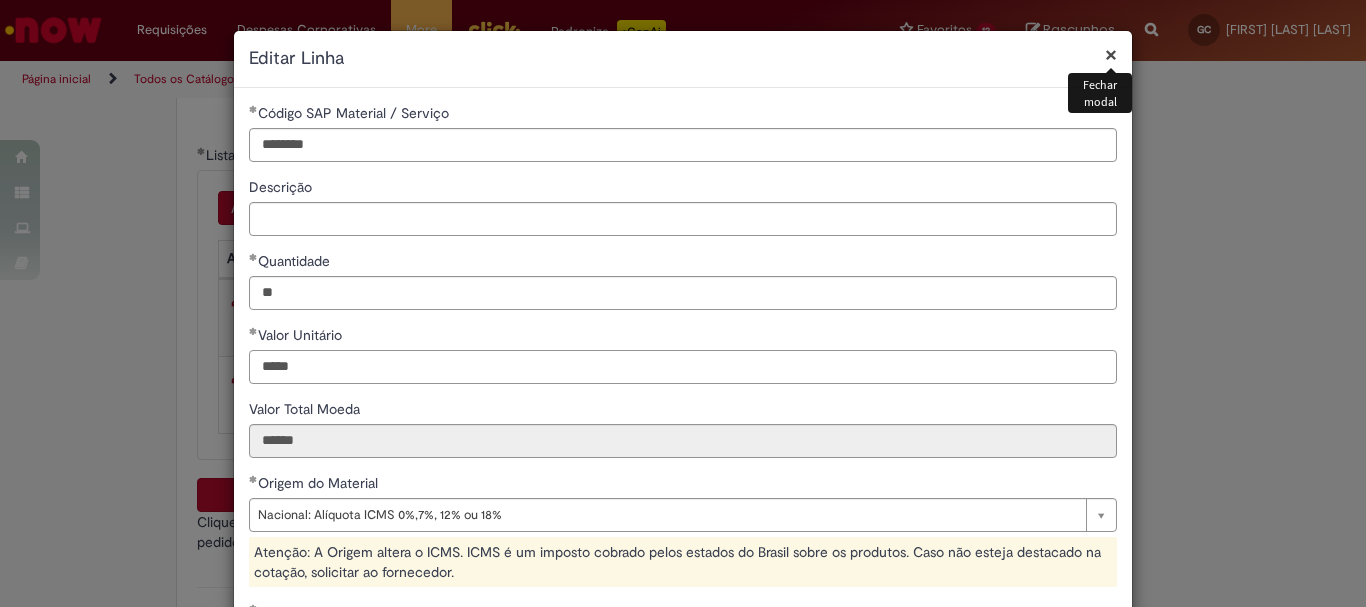 click on "*****" at bounding box center (683, 367) 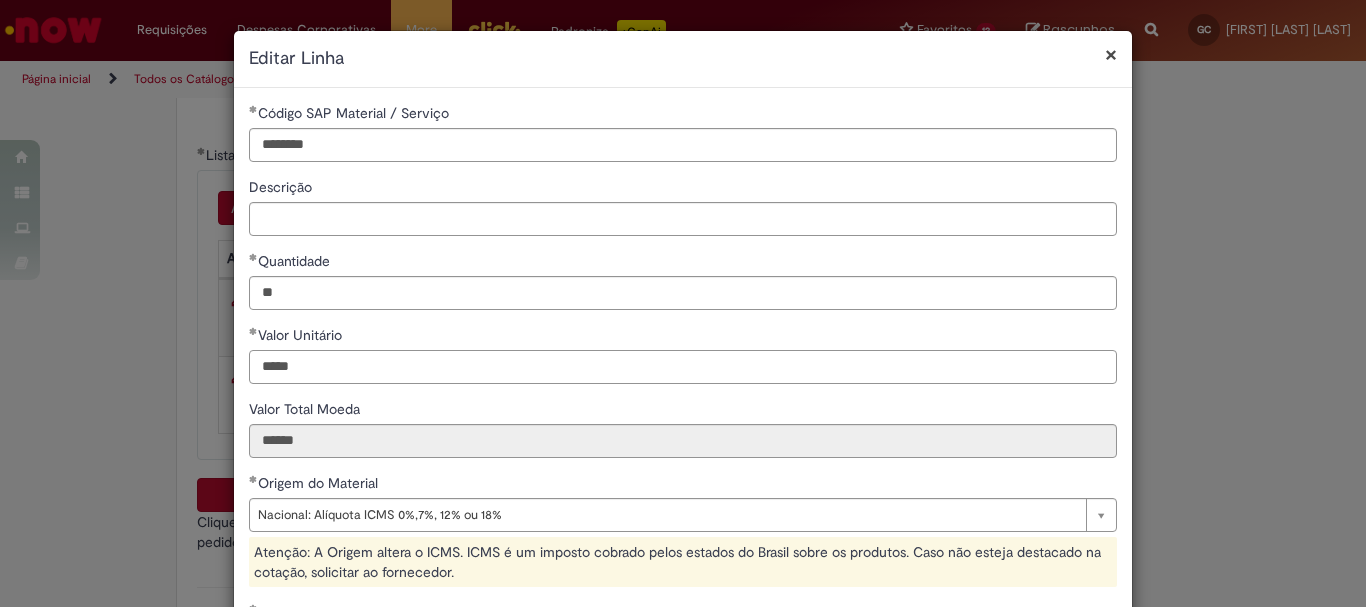 type on "*****" 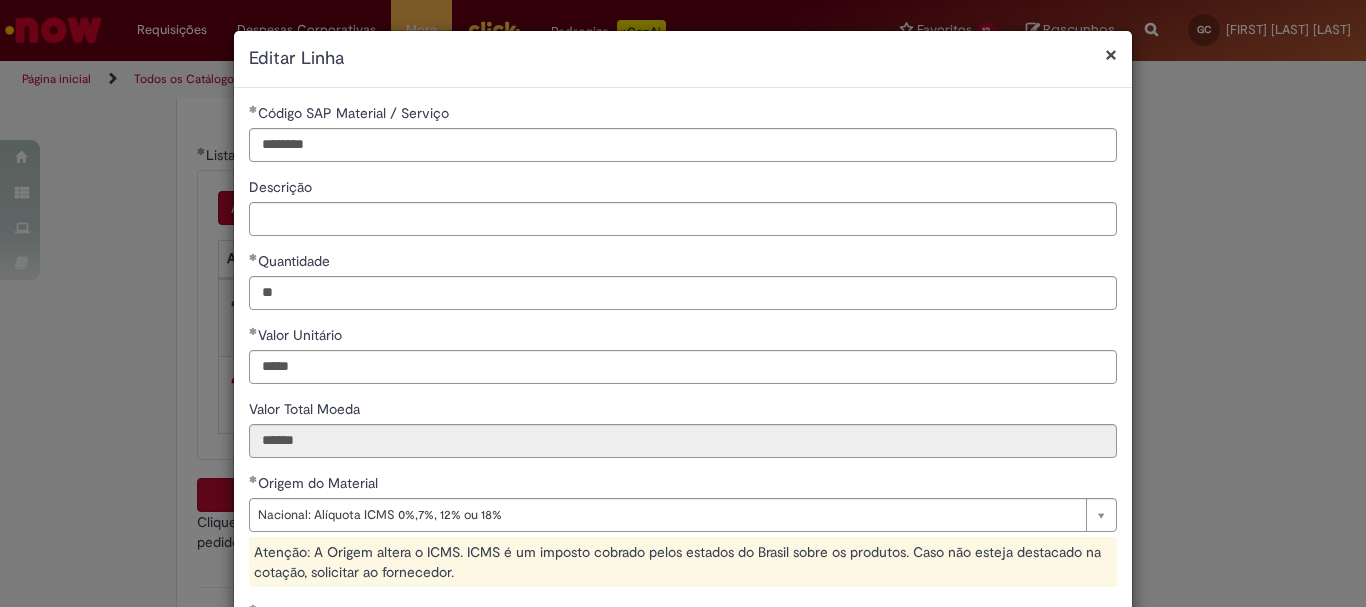 type on "******" 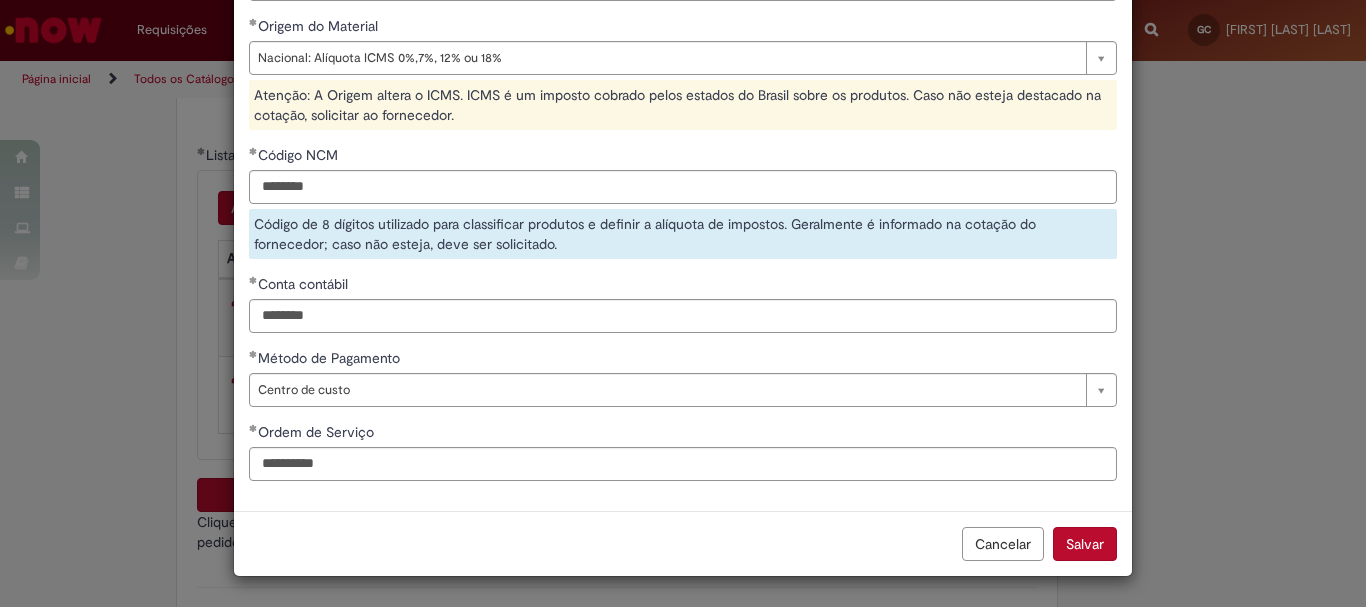 click on "Salvar" at bounding box center [1085, 544] 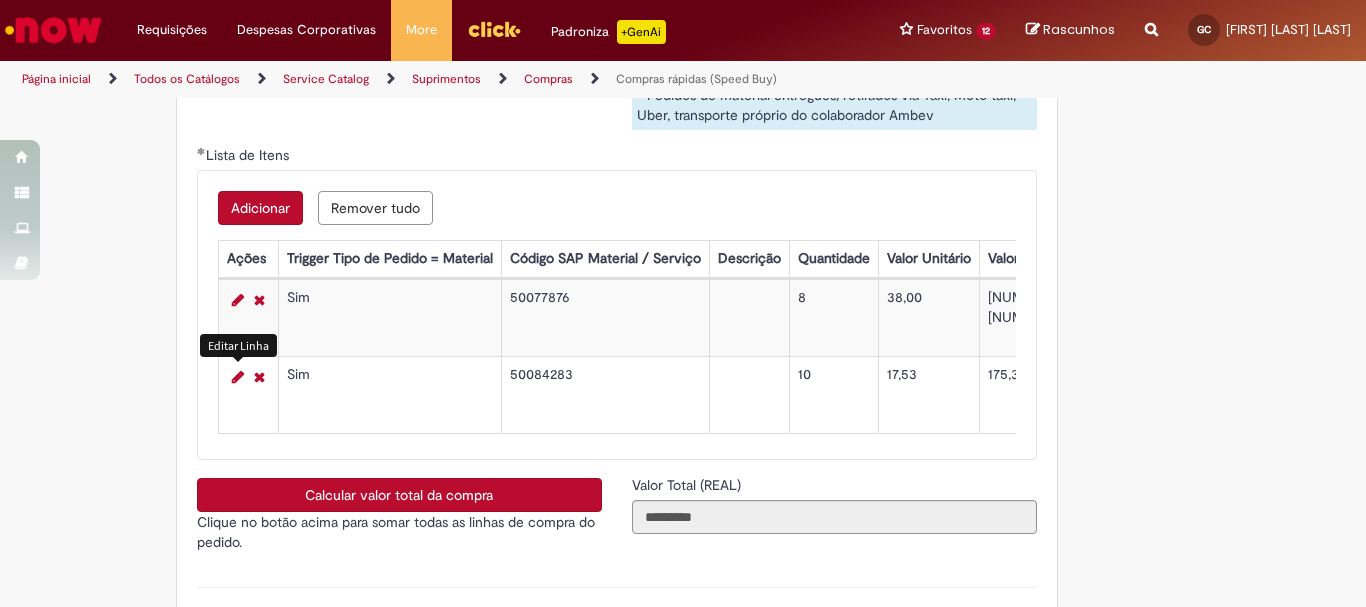 scroll, scrollTop: 457, scrollLeft: 0, axis: vertical 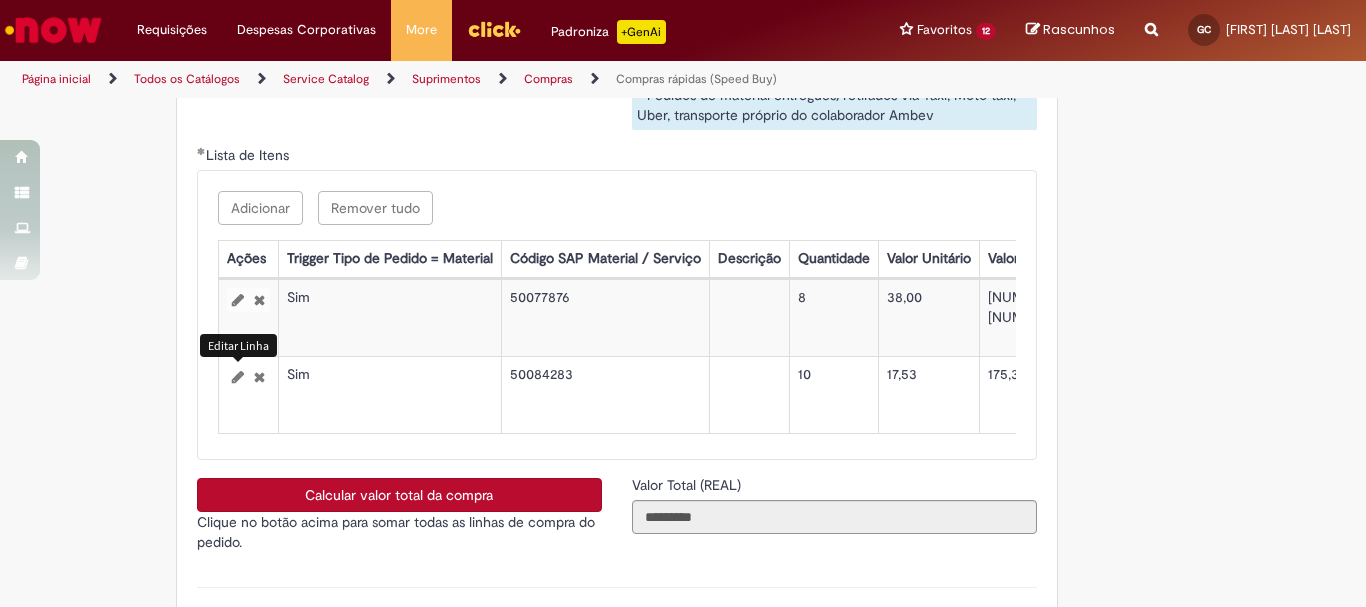 select on "*" 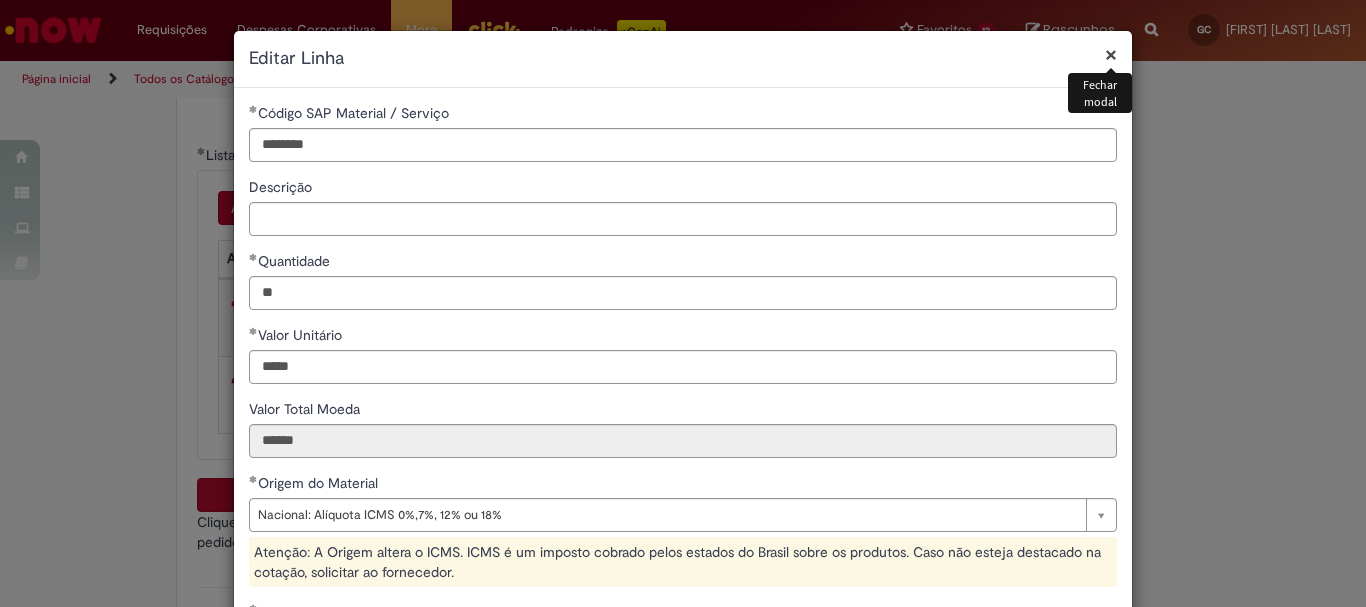 click on "×" at bounding box center [1111, 54] 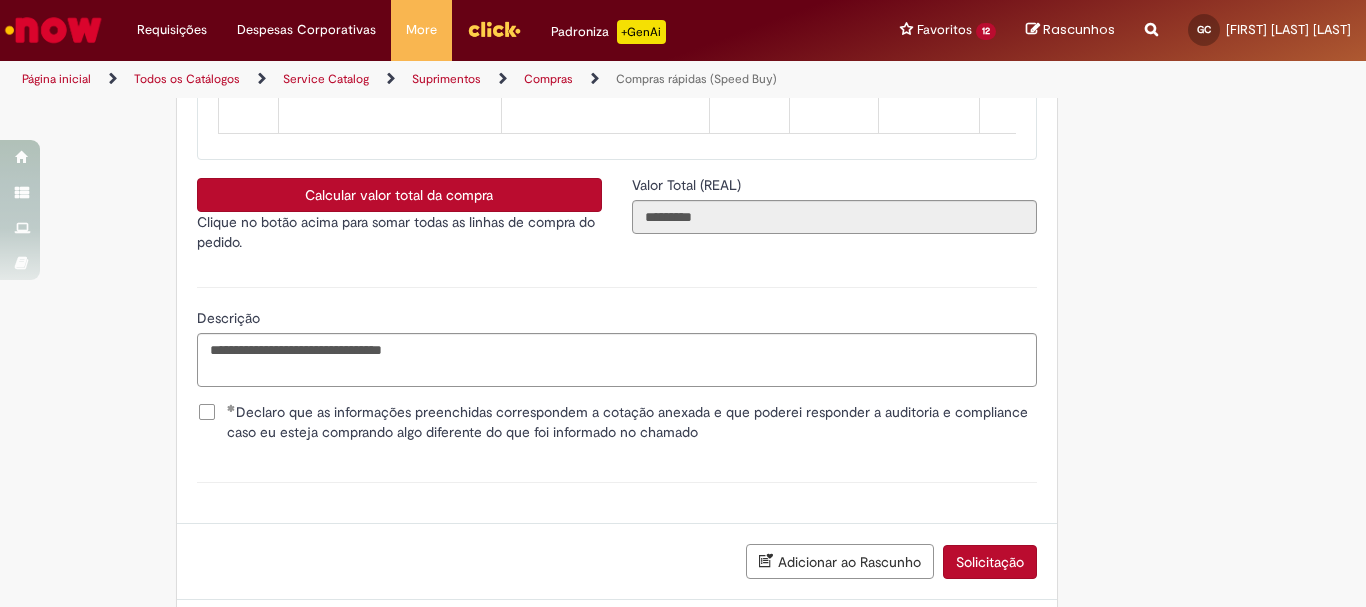 scroll, scrollTop: 3718, scrollLeft: 0, axis: vertical 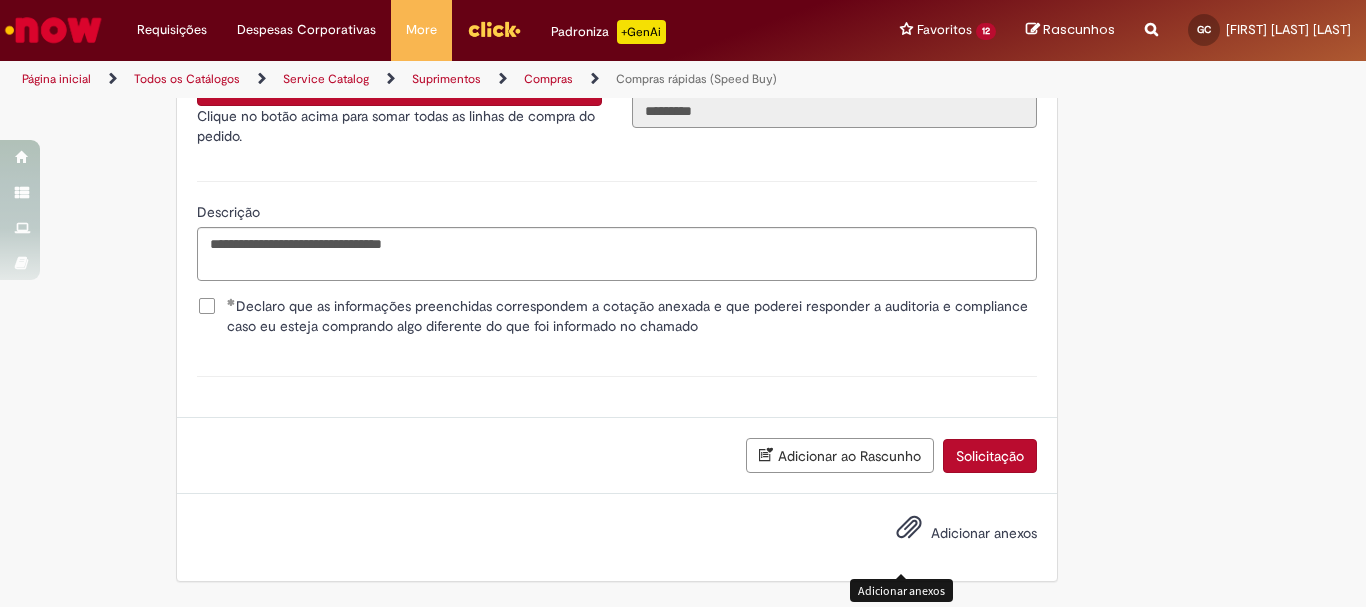 click at bounding box center [909, 528] 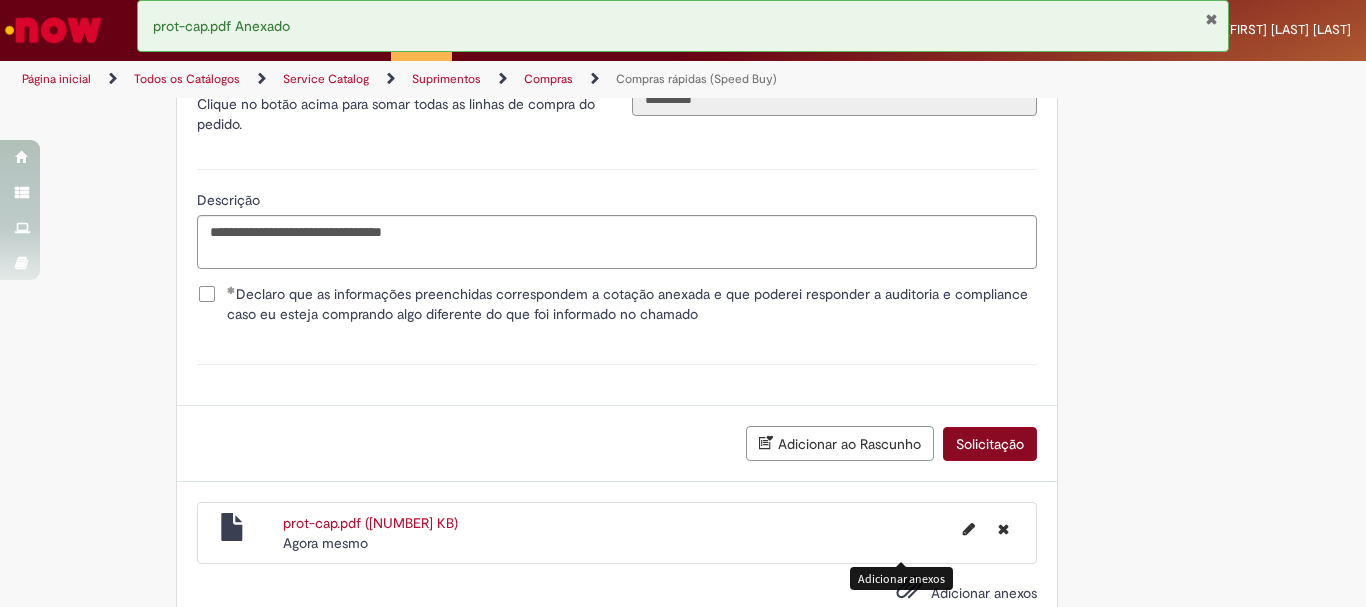 scroll, scrollTop: 3790, scrollLeft: 0, axis: vertical 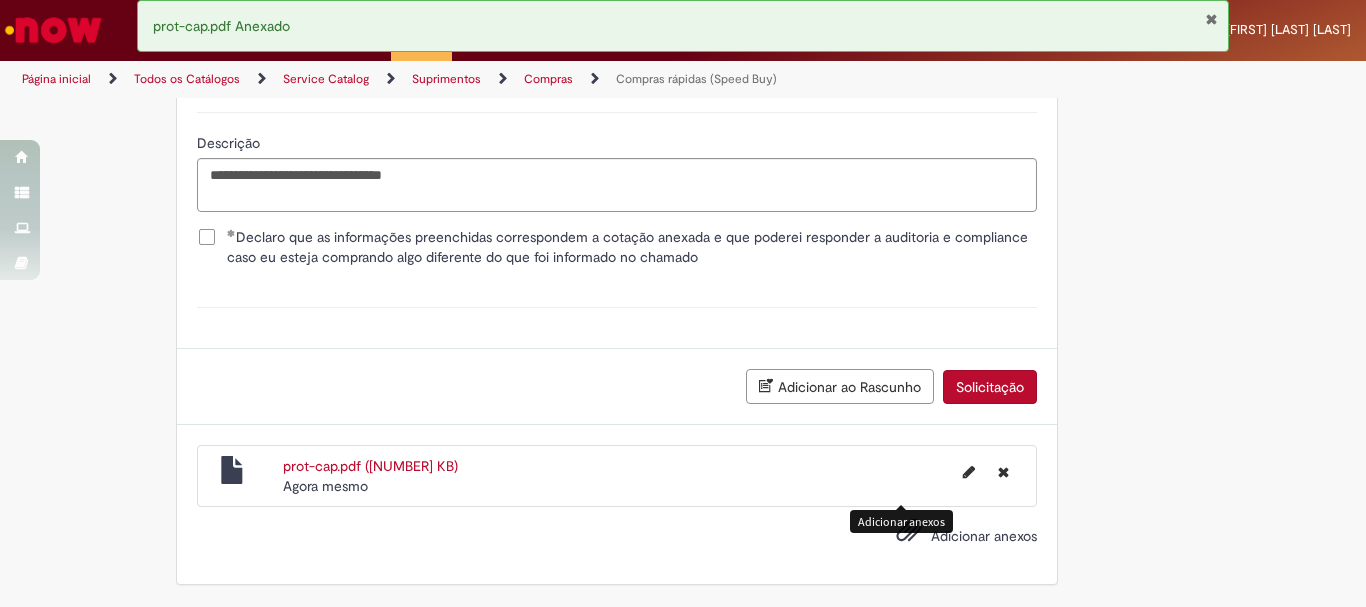 click on "Solicitação" at bounding box center (990, 387) 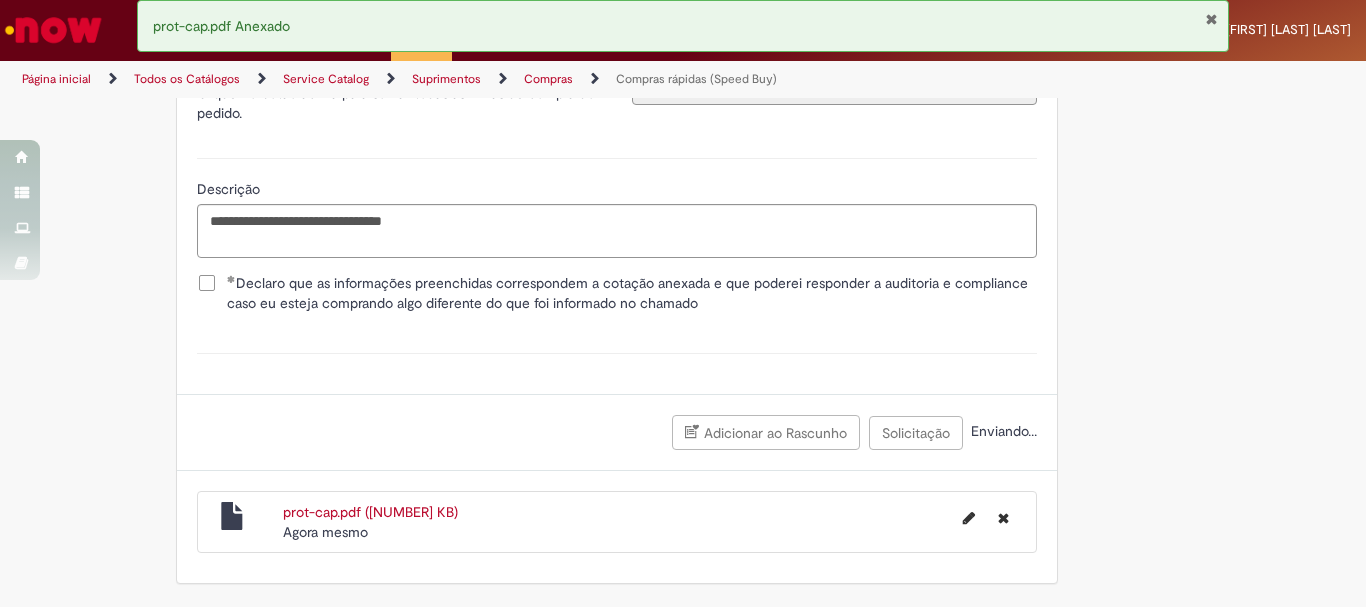 scroll, scrollTop: 3744, scrollLeft: 0, axis: vertical 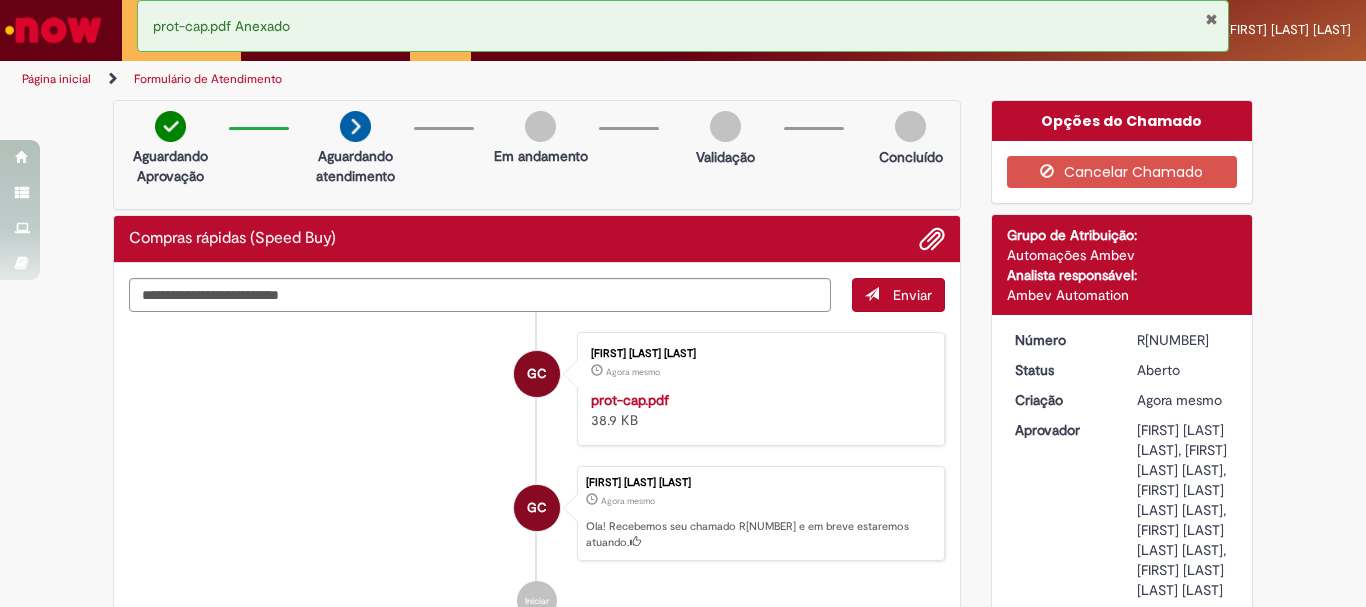 drag, startPoint x: 1120, startPoint y: 340, endPoint x: 1208, endPoint y: 346, distance: 88.20431 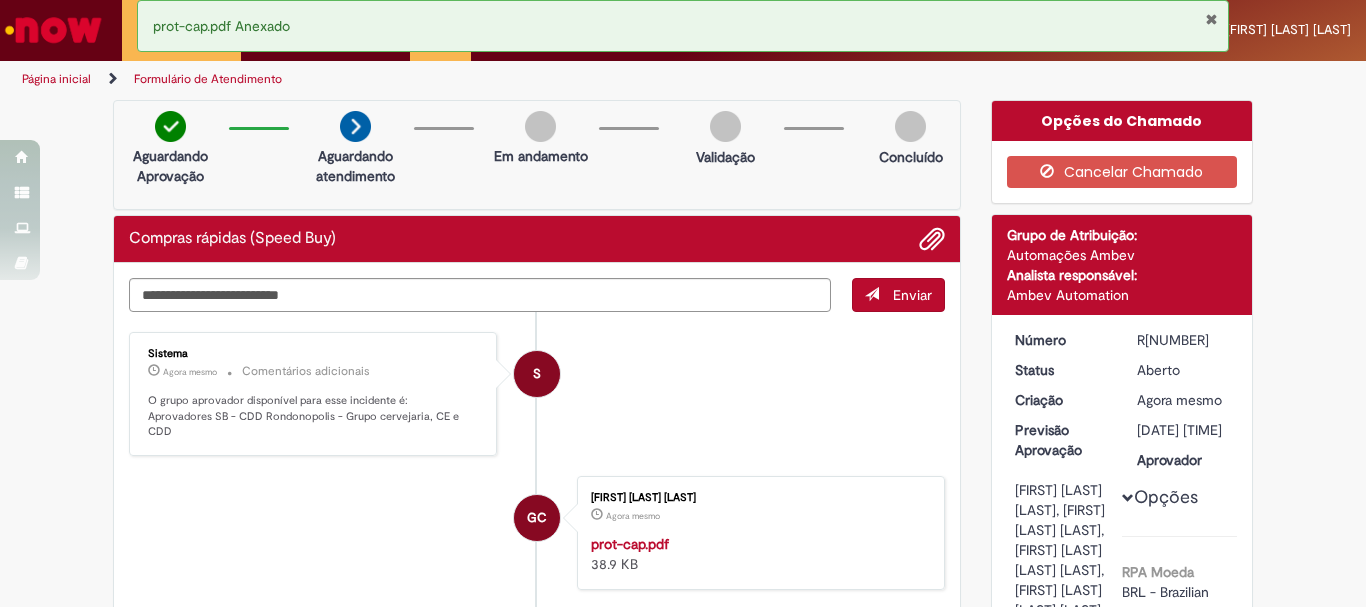 copy on "R[NUMBER]" 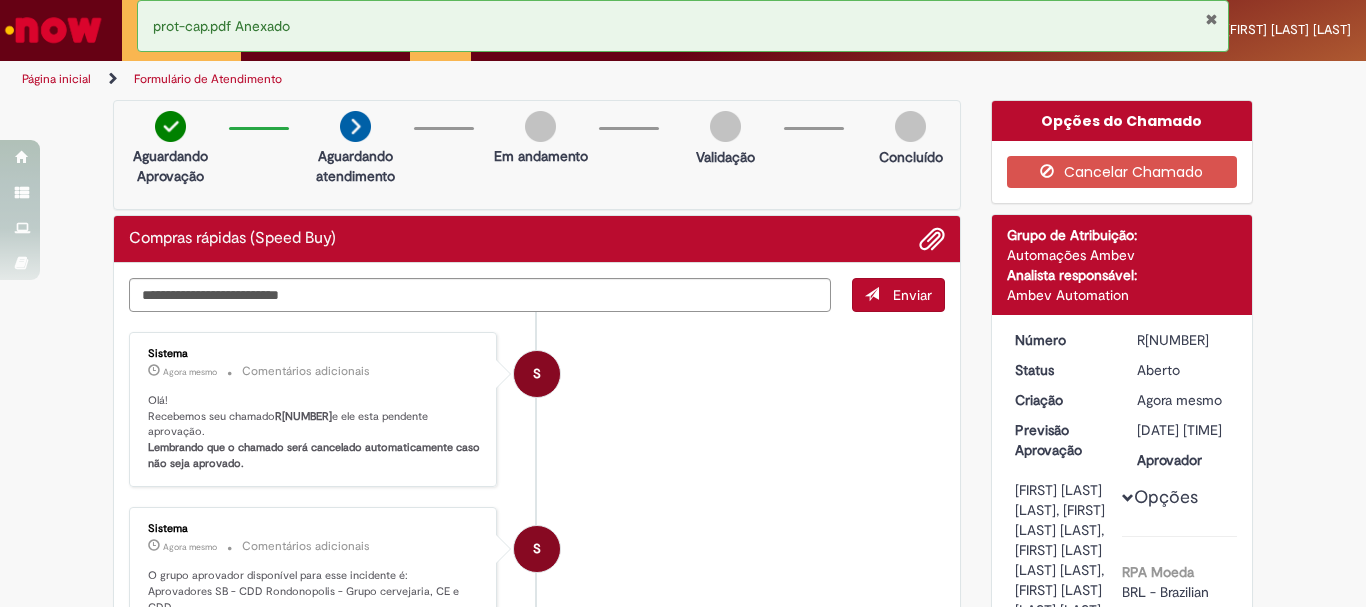 scroll, scrollTop: 400, scrollLeft: 0, axis: vertical 